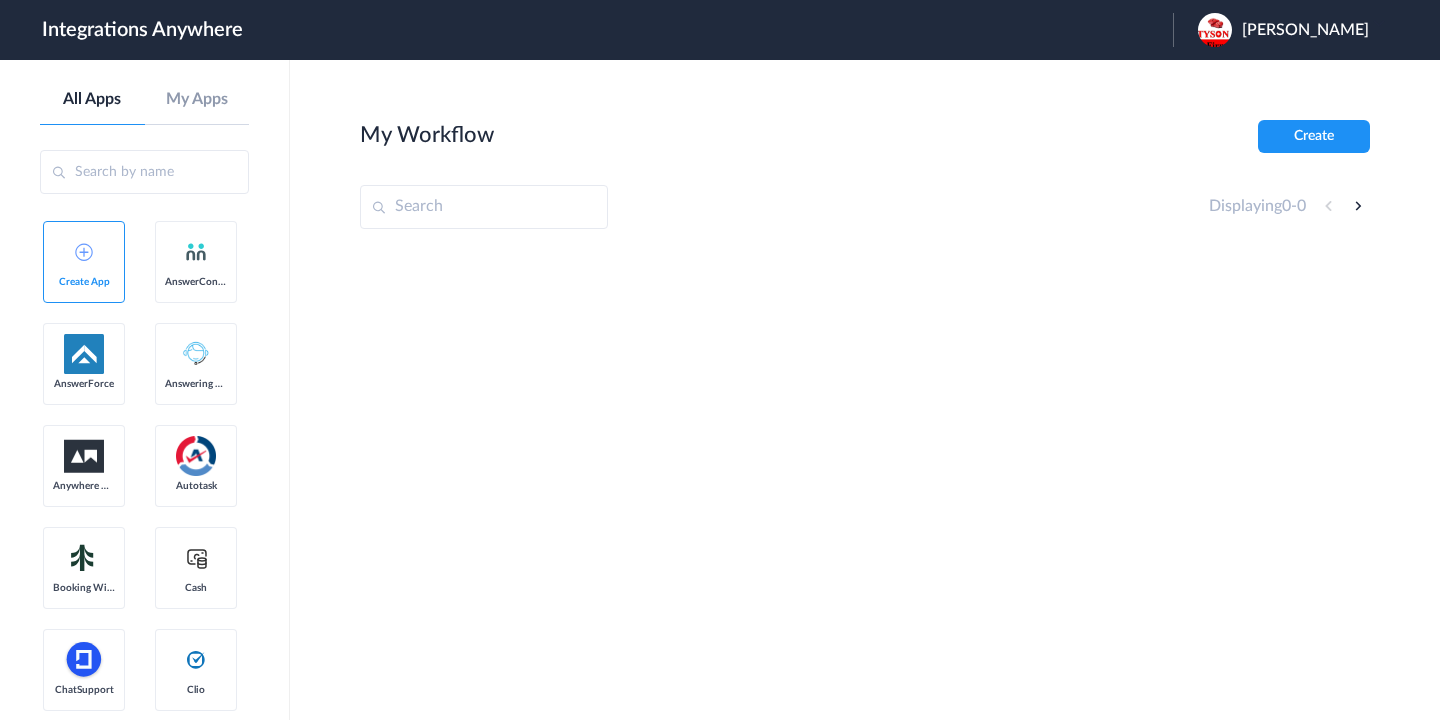 scroll, scrollTop: 0, scrollLeft: 0, axis: both 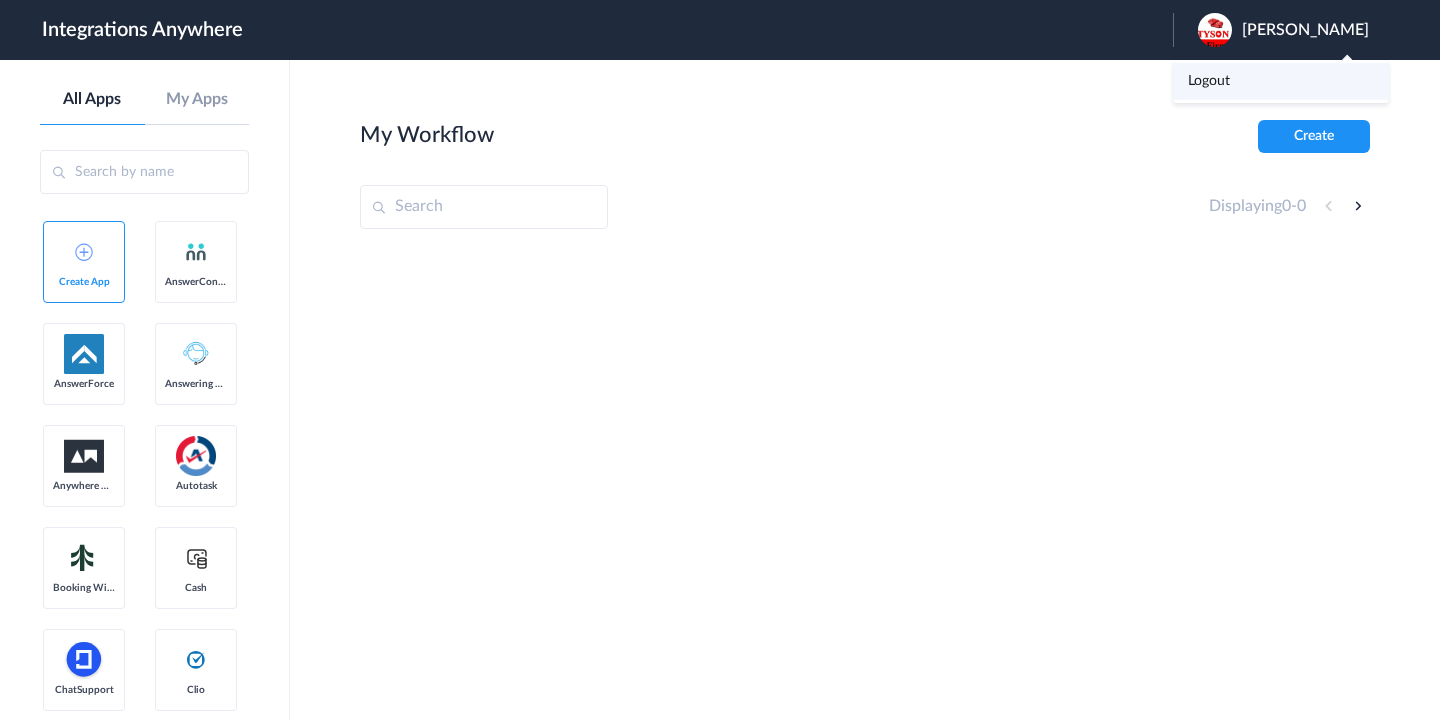 click on "Logout" at bounding box center [1209, 81] 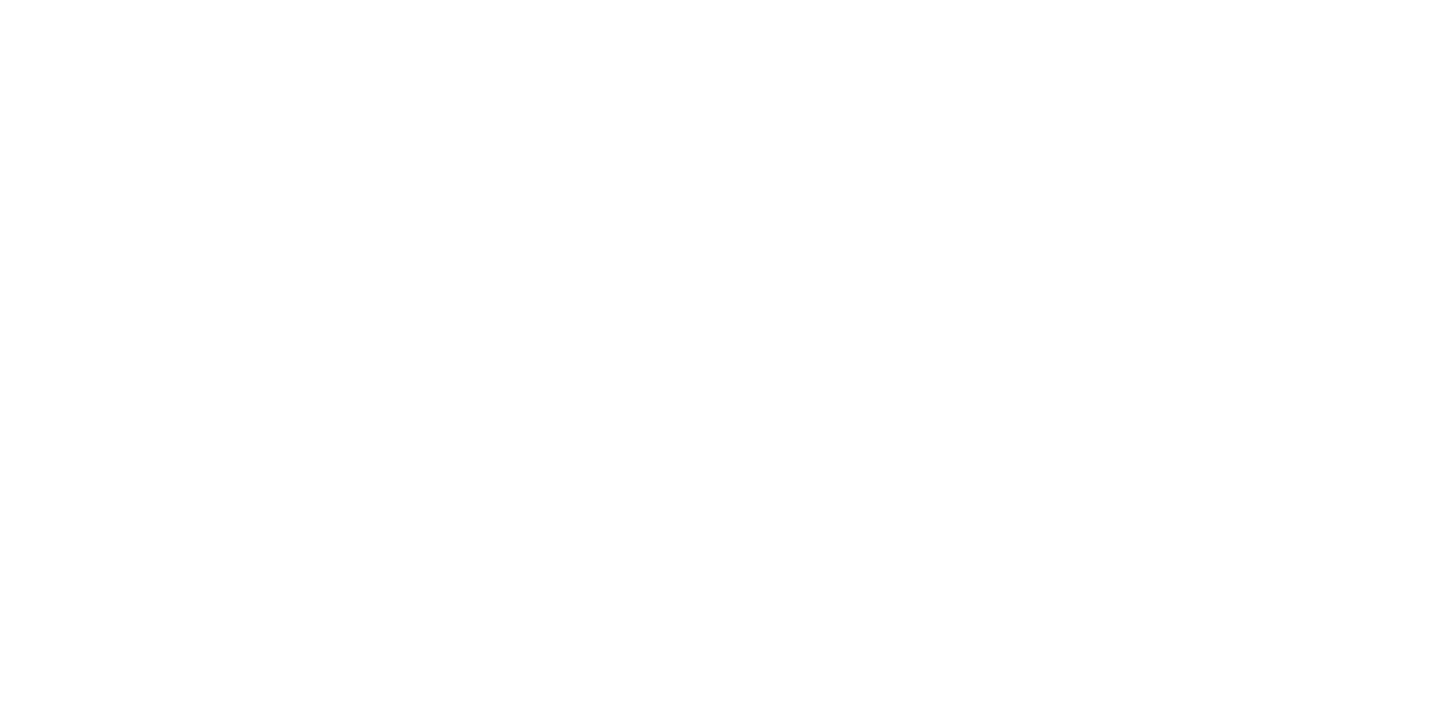 scroll, scrollTop: 0, scrollLeft: 0, axis: both 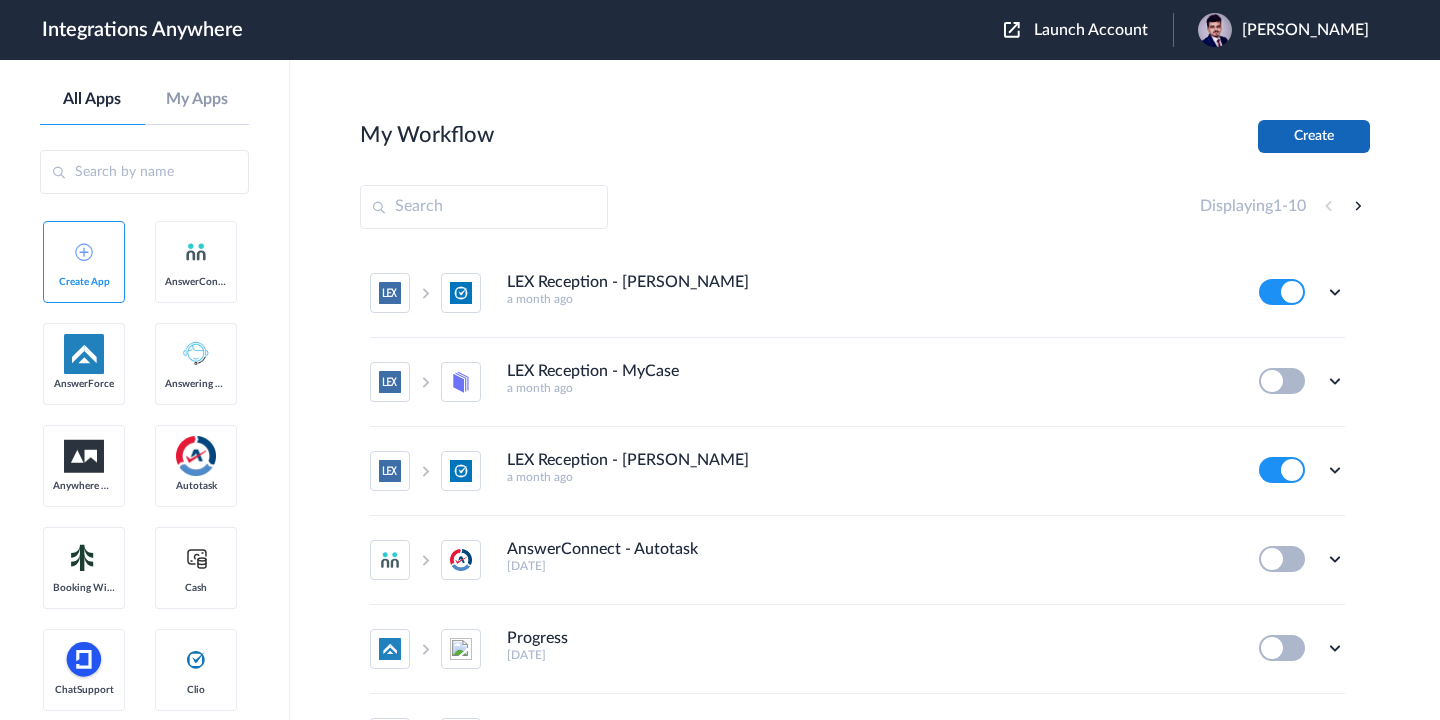 click on "Create" at bounding box center (1314, 136) 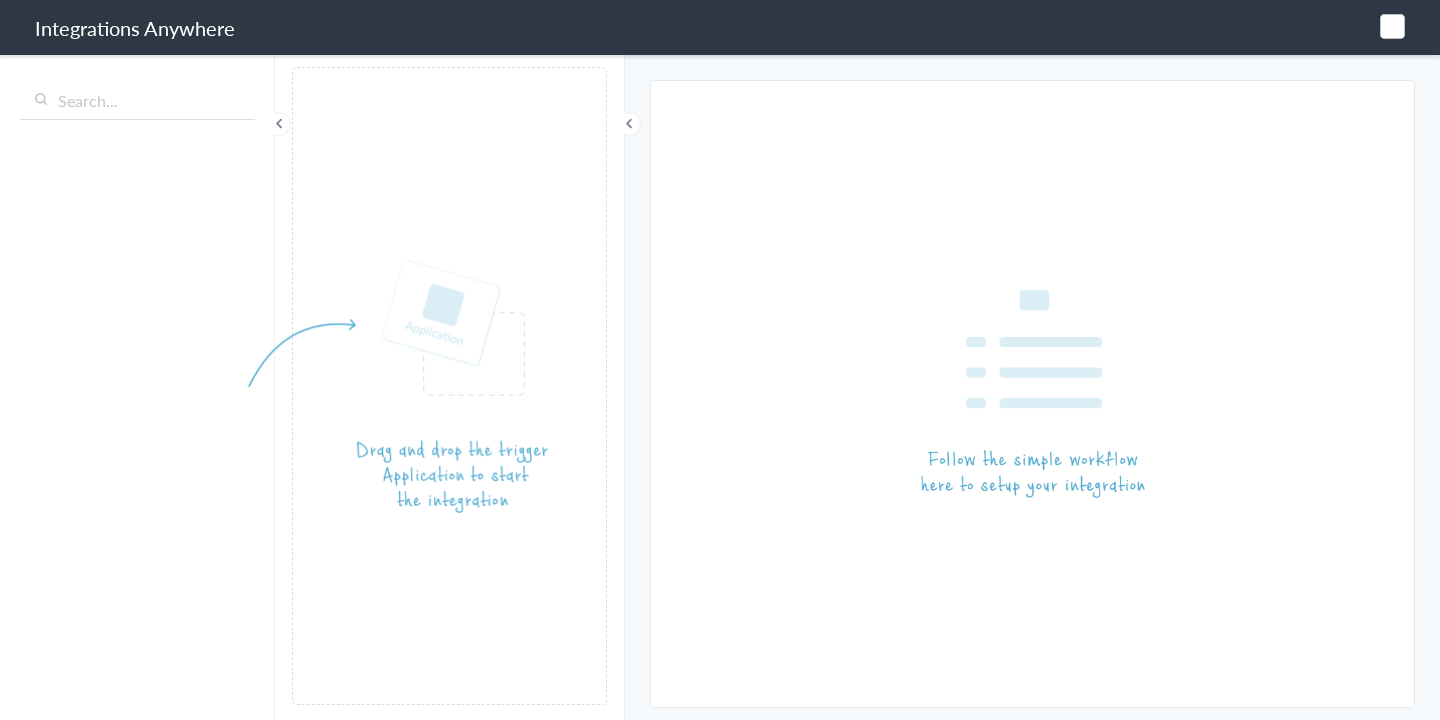 scroll, scrollTop: 0, scrollLeft: 0, axis: both 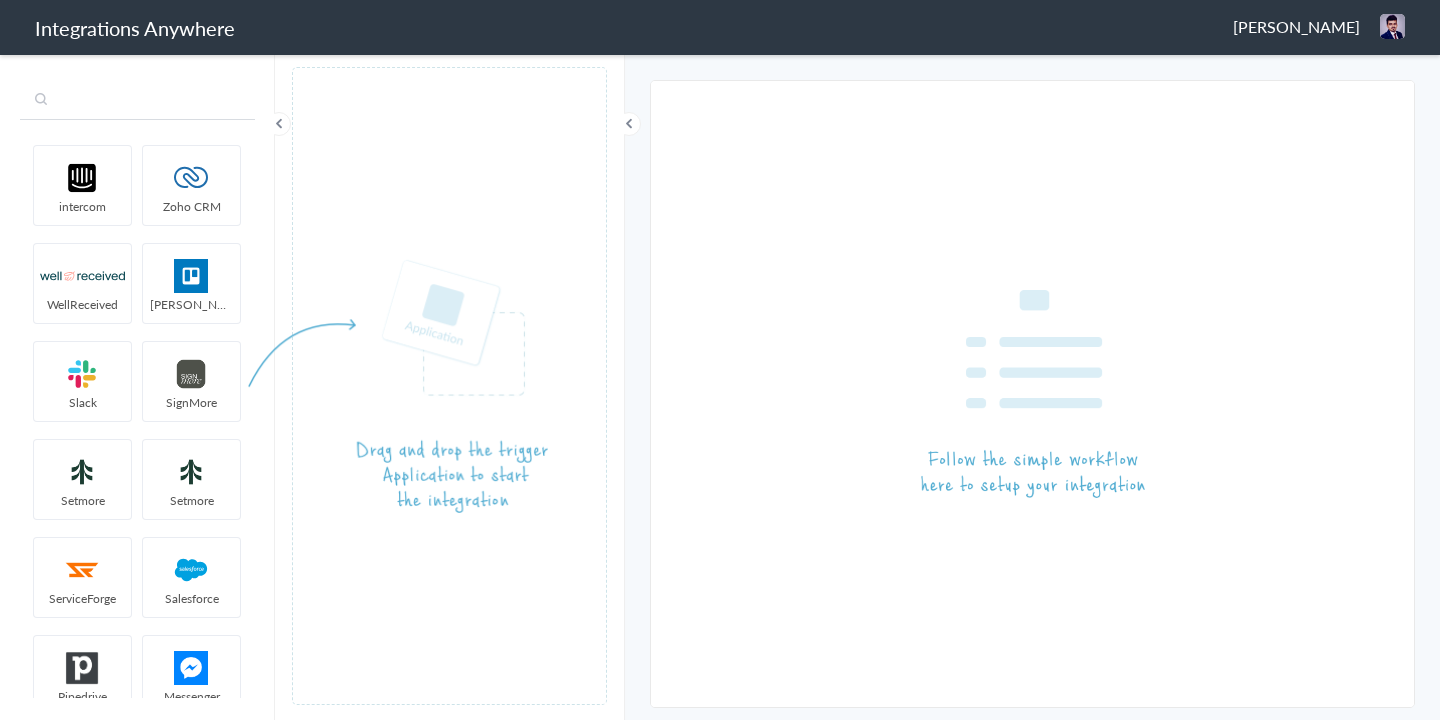 click at bounding box center [137, 101] 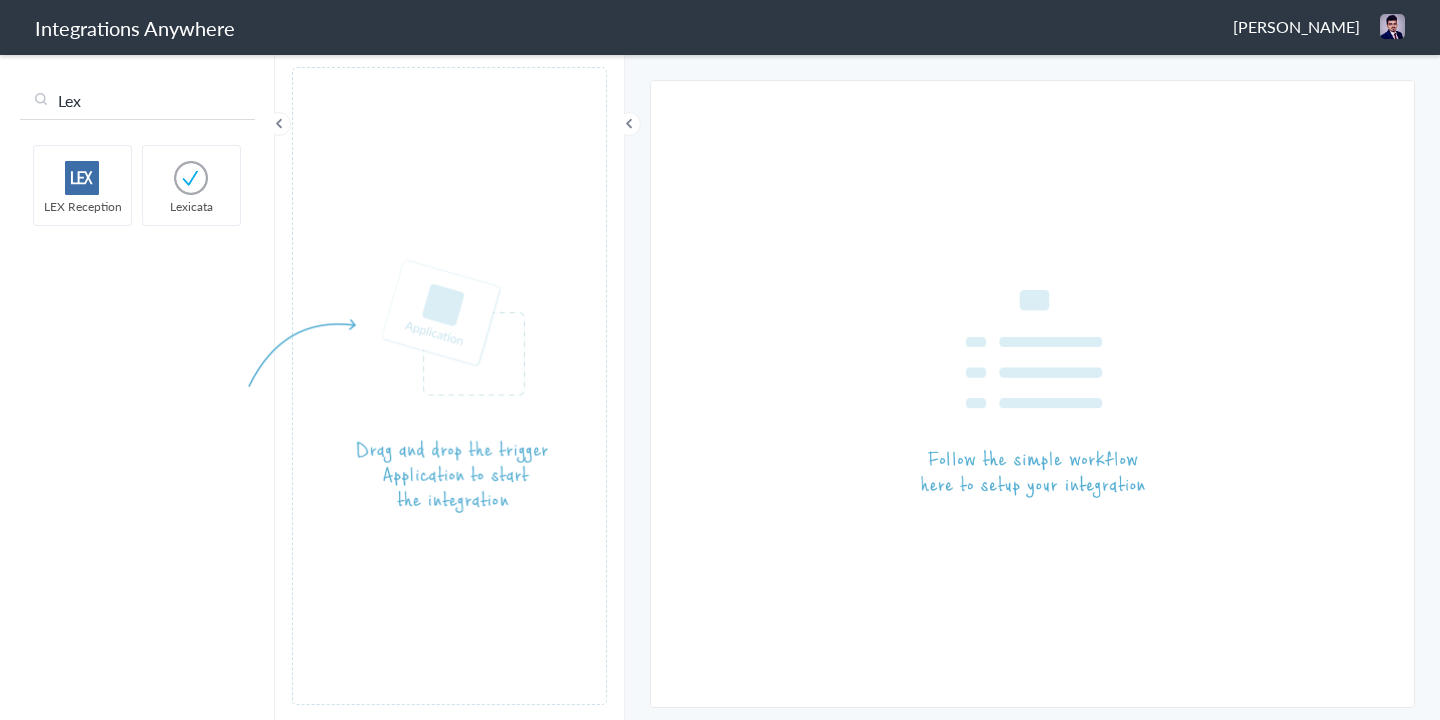 type on "Lex" 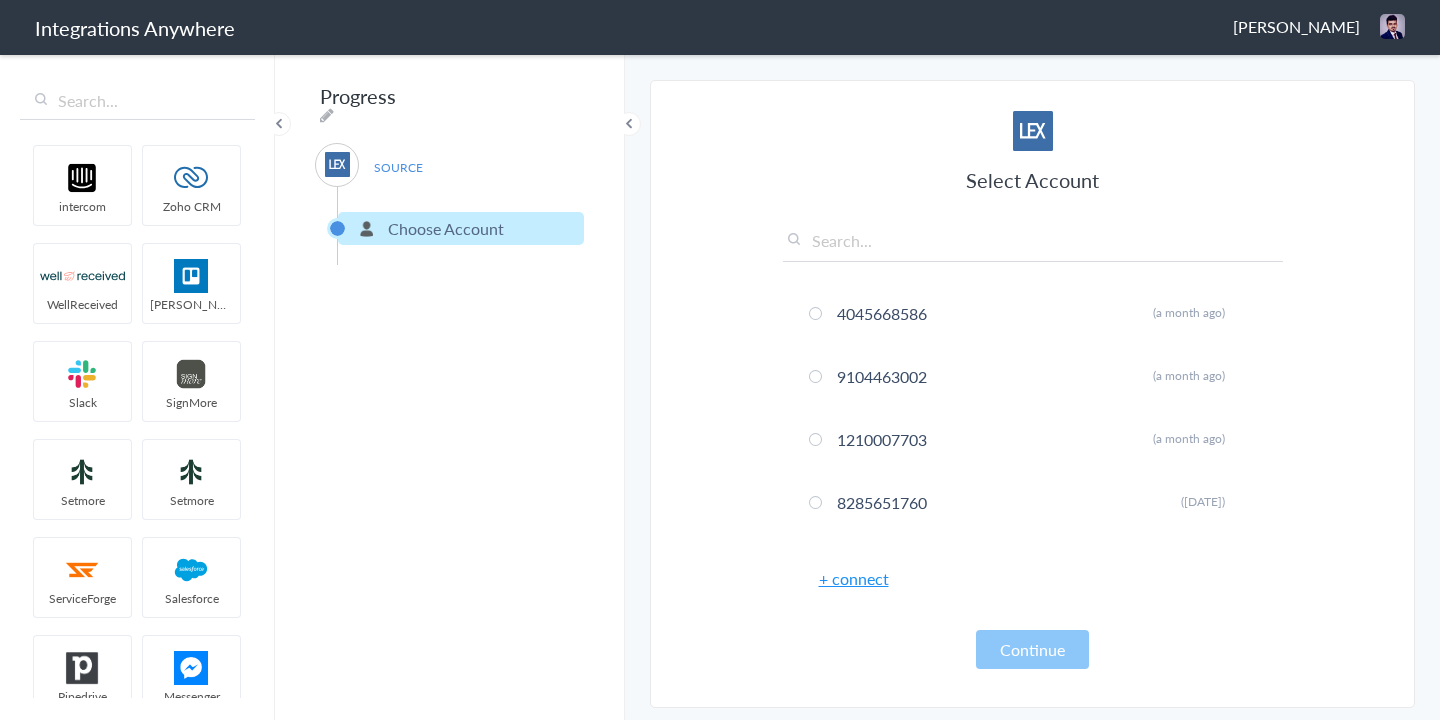 drag, startPoint x: 63, startPoint y: 190, endPoint x: 849, endPoint y: 2, distance: 808.1708 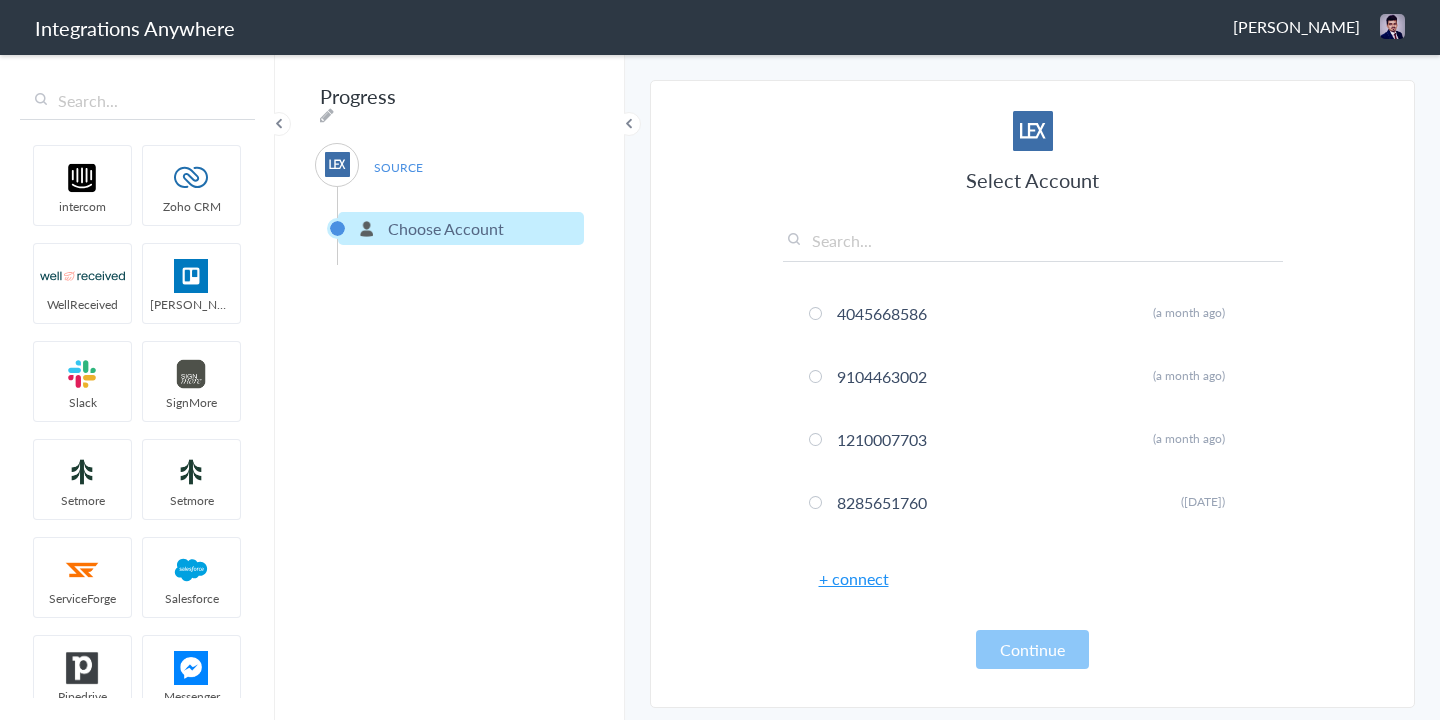 click at bounding box center [1033, 245] 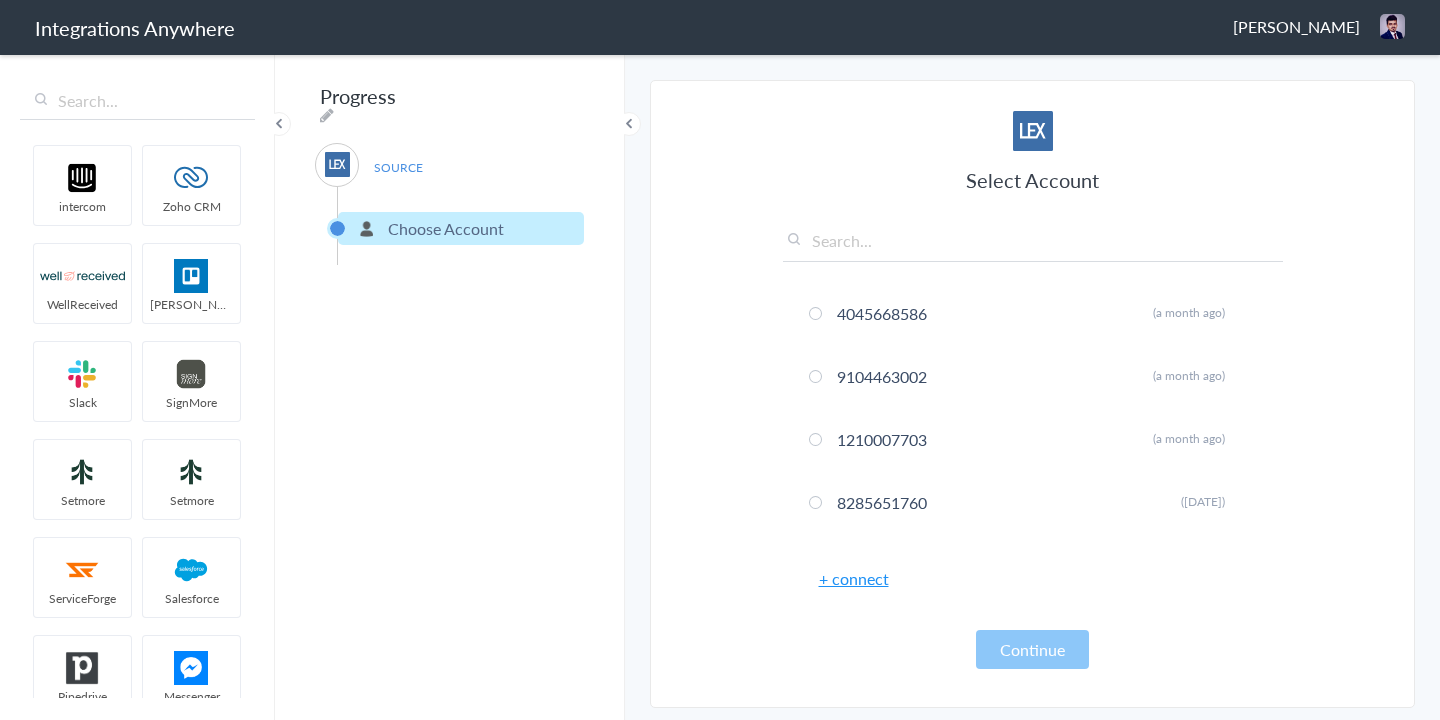 paste on "9803582411" 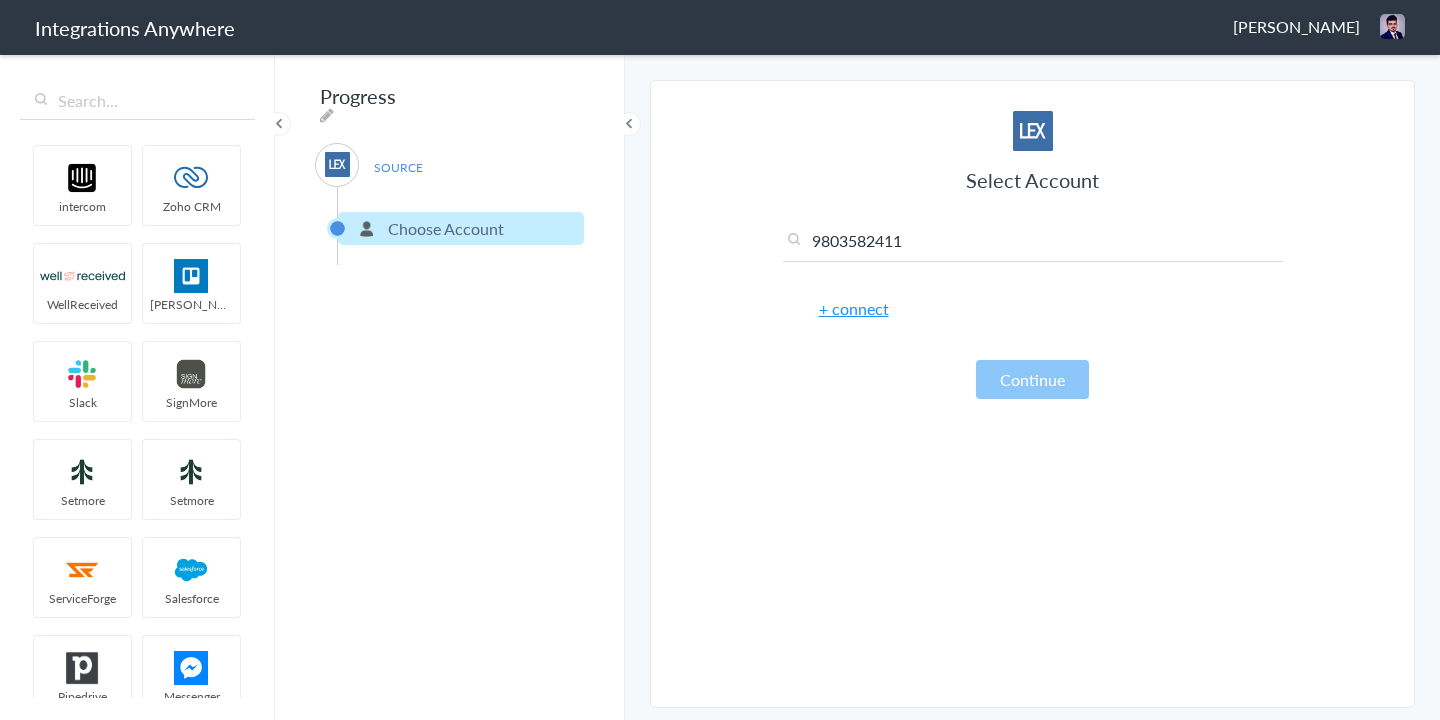 type on "9803582411" 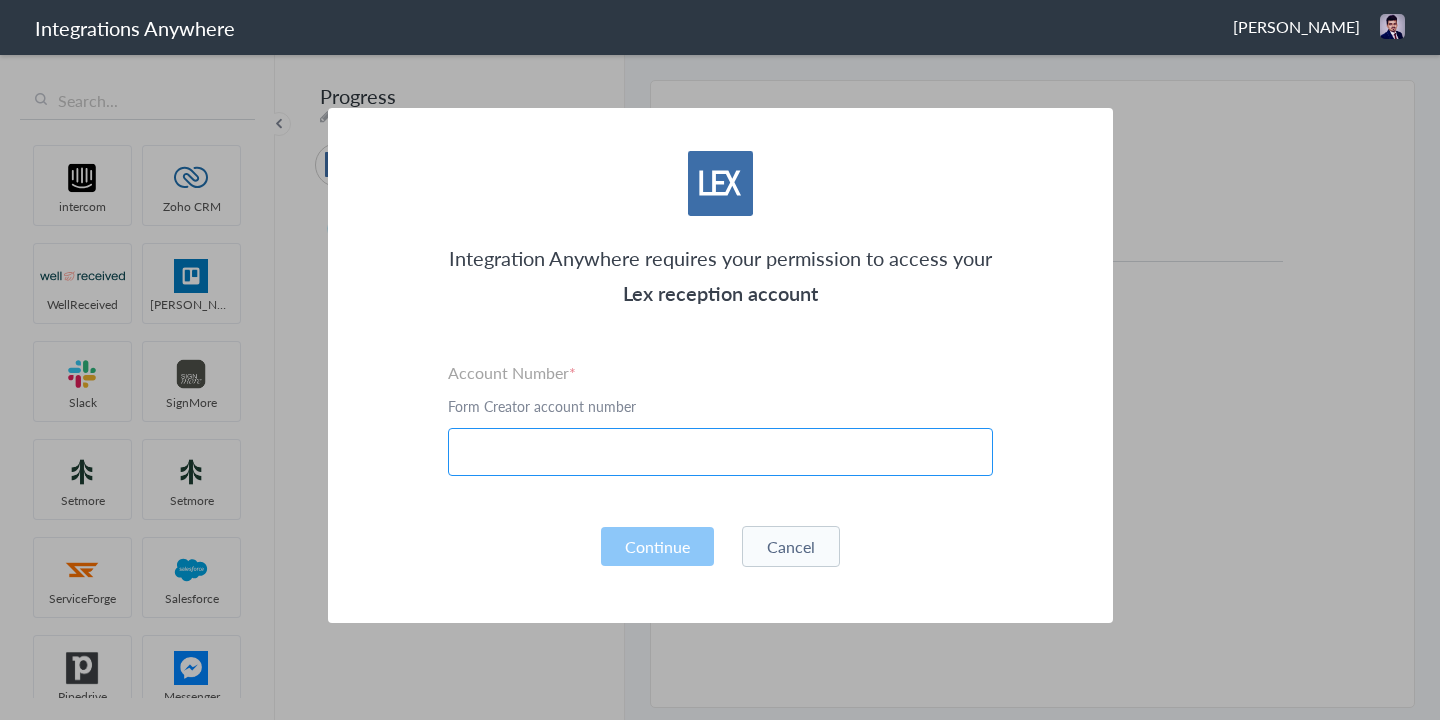 click at bounding box center (720, 452) 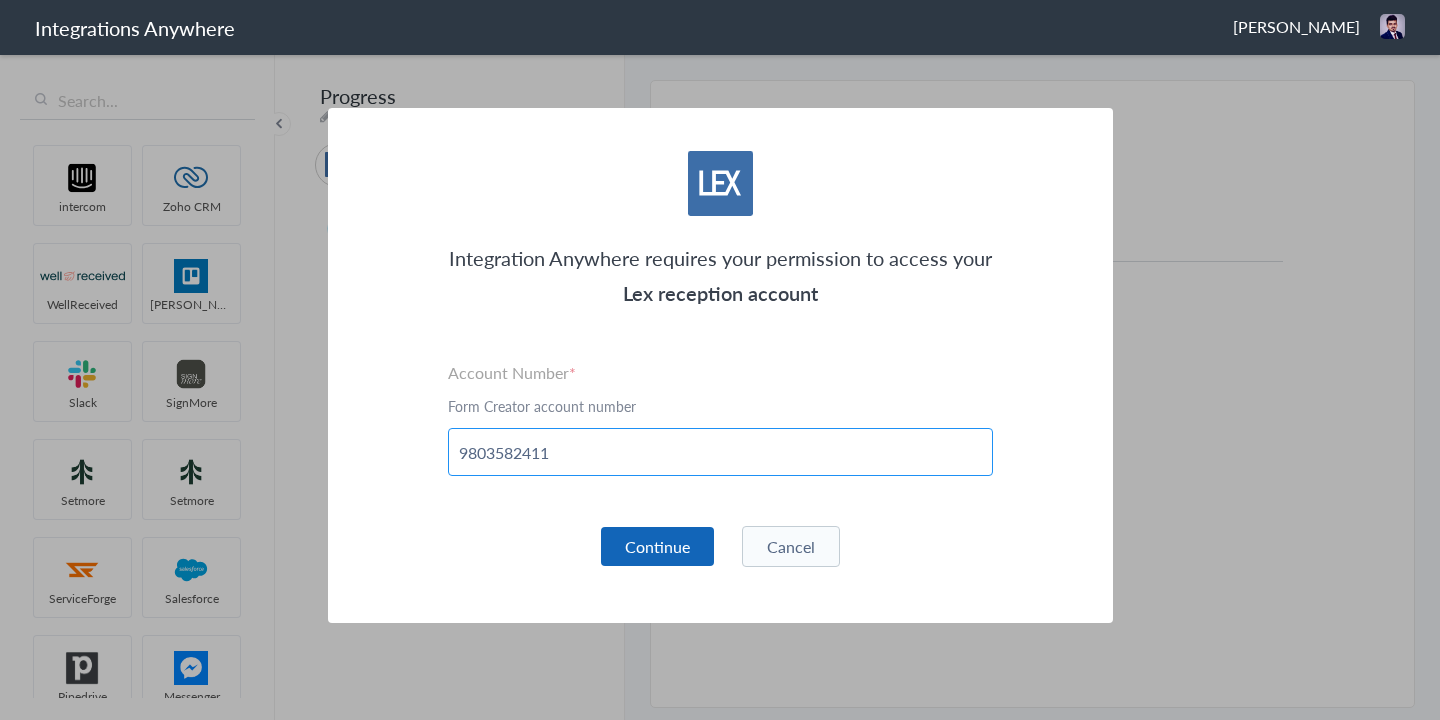 type on "9803582411" 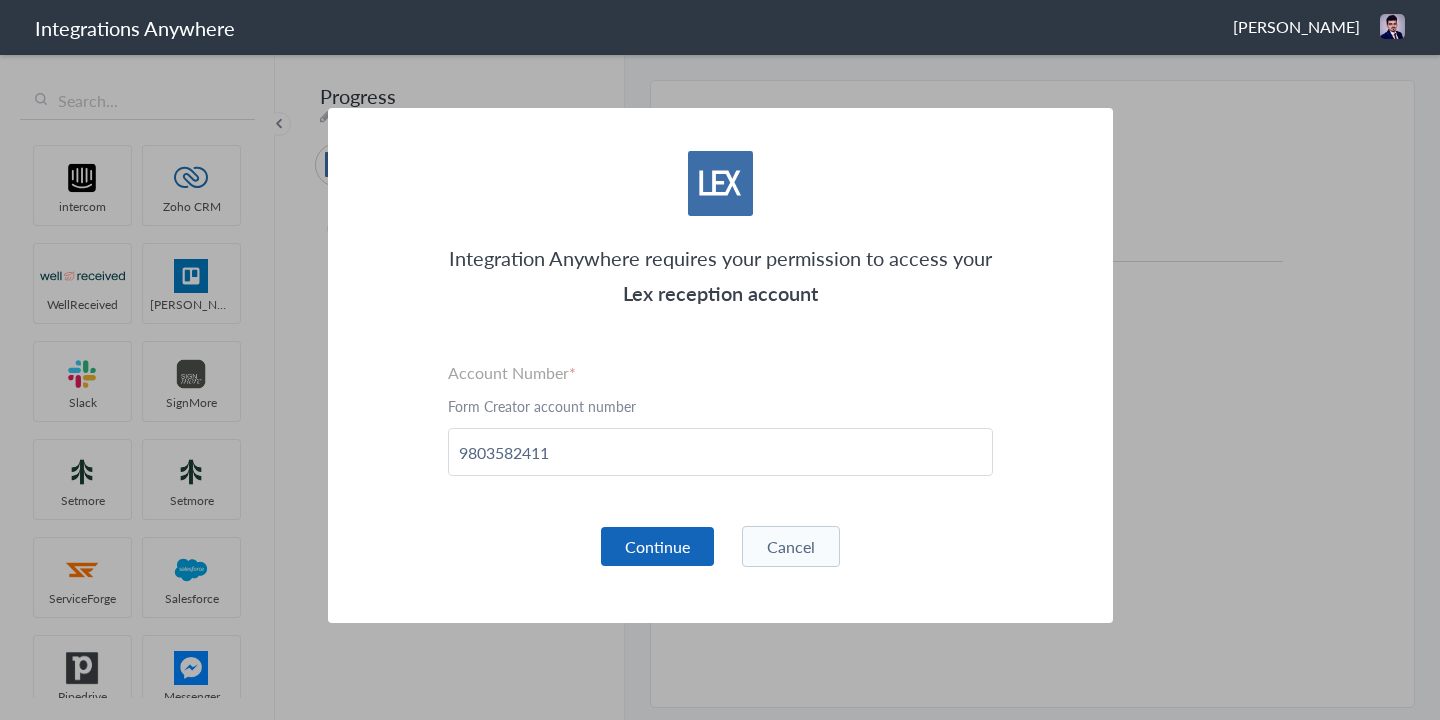 click on "Continue" at bounding box center (657, 546) 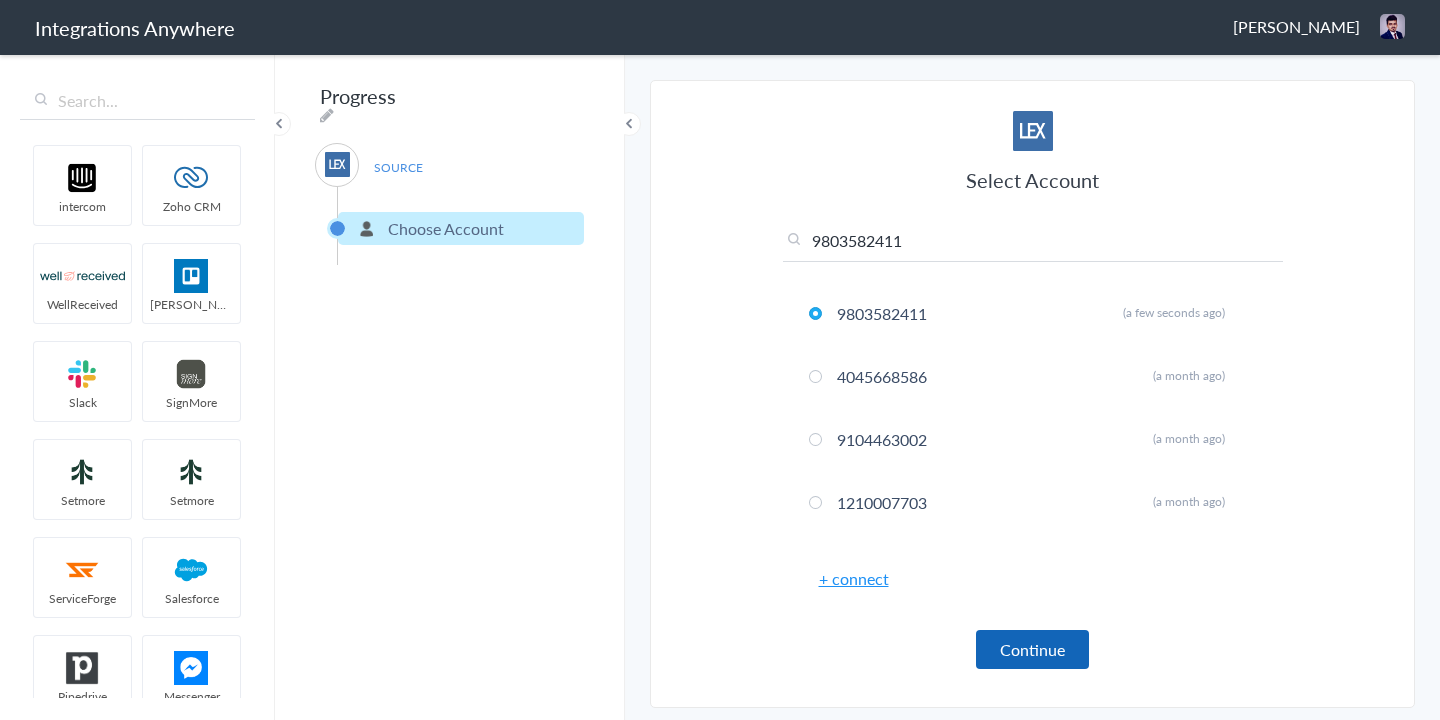 click on "Continue" at bounding box center (1032, 649) 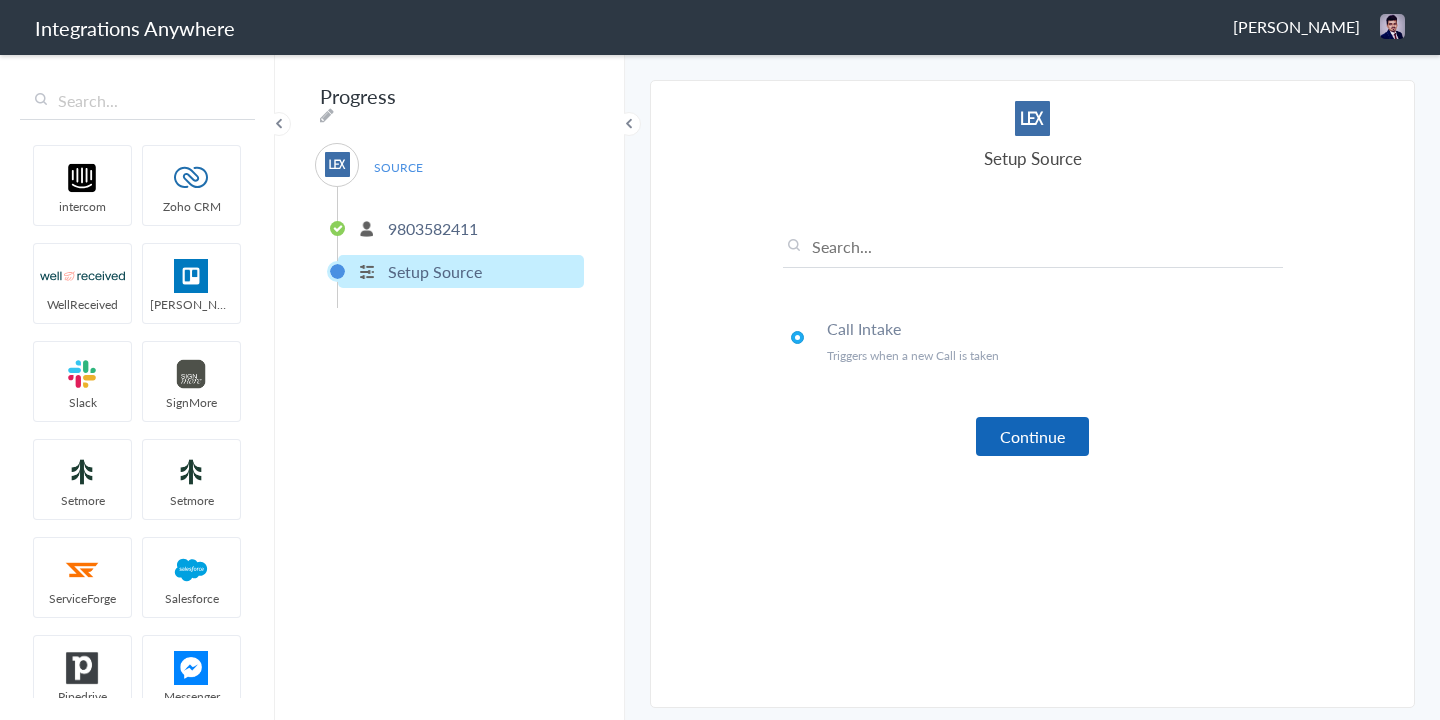 click on "Continue" at bounding box center [1032, 436] 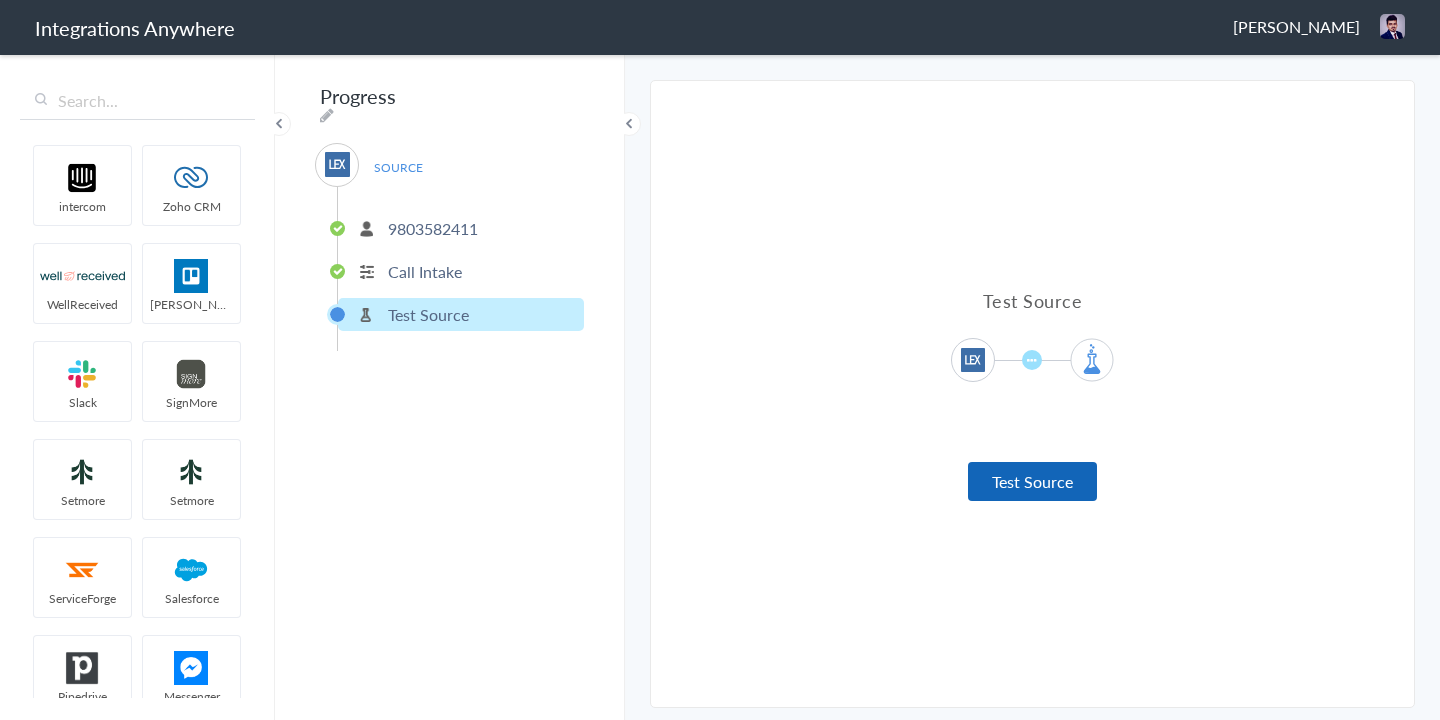 click on "Test Source" at bounding box center [1032, 481] 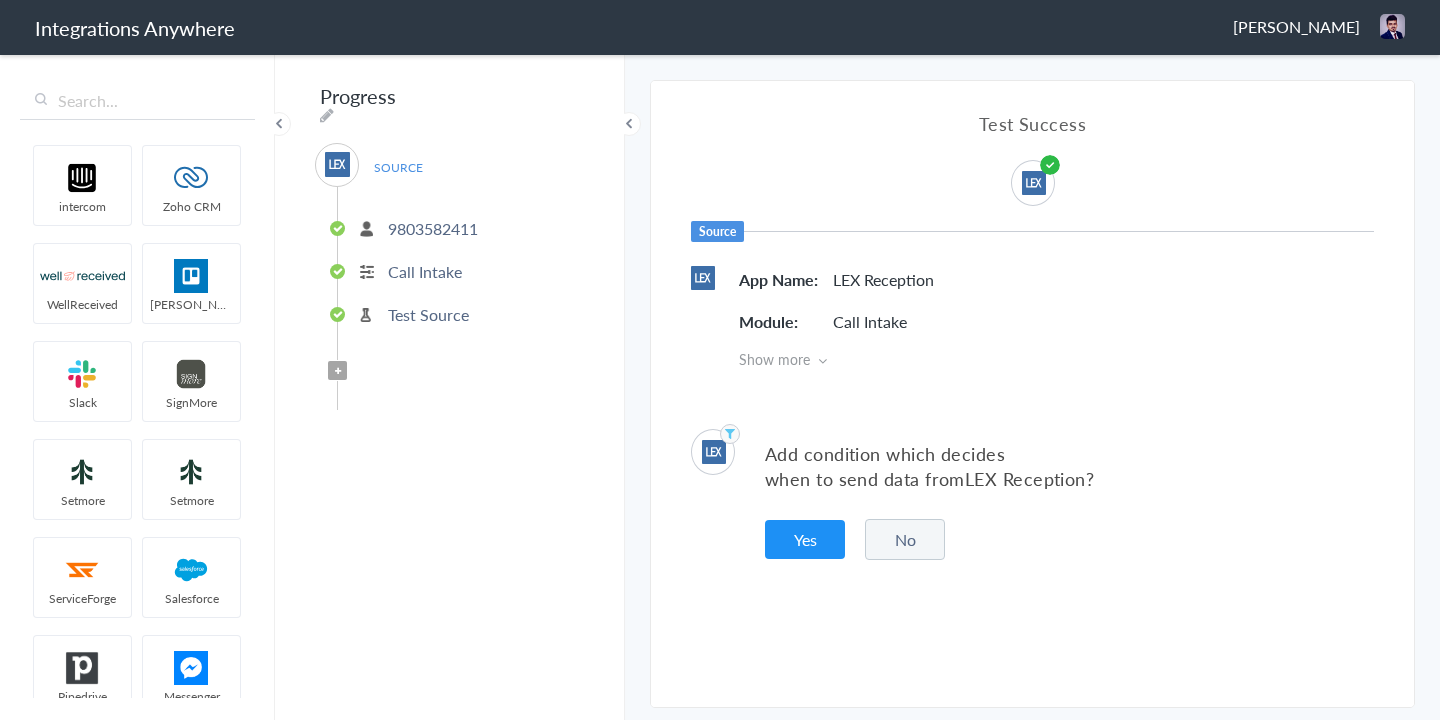 click on "No" at bounding box center (905, 539) 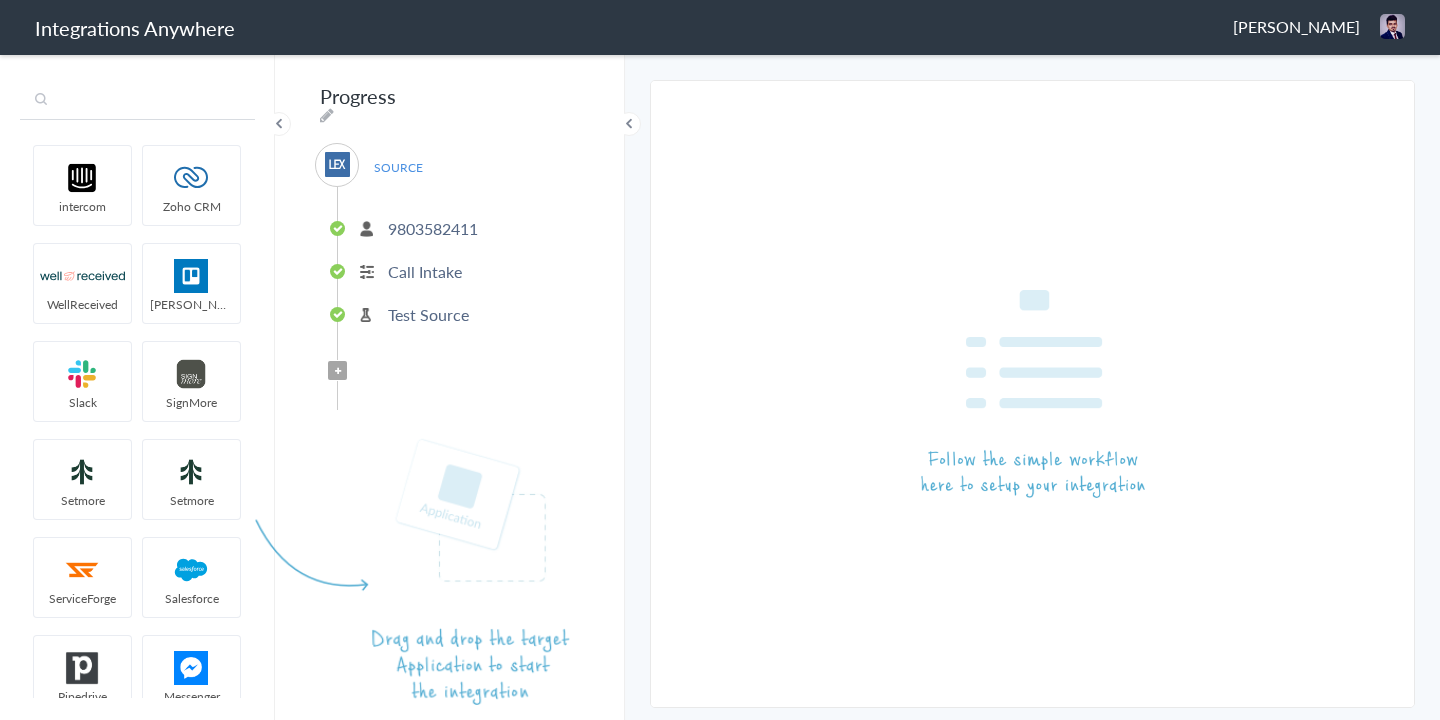 click at bounding box center [137, 101] 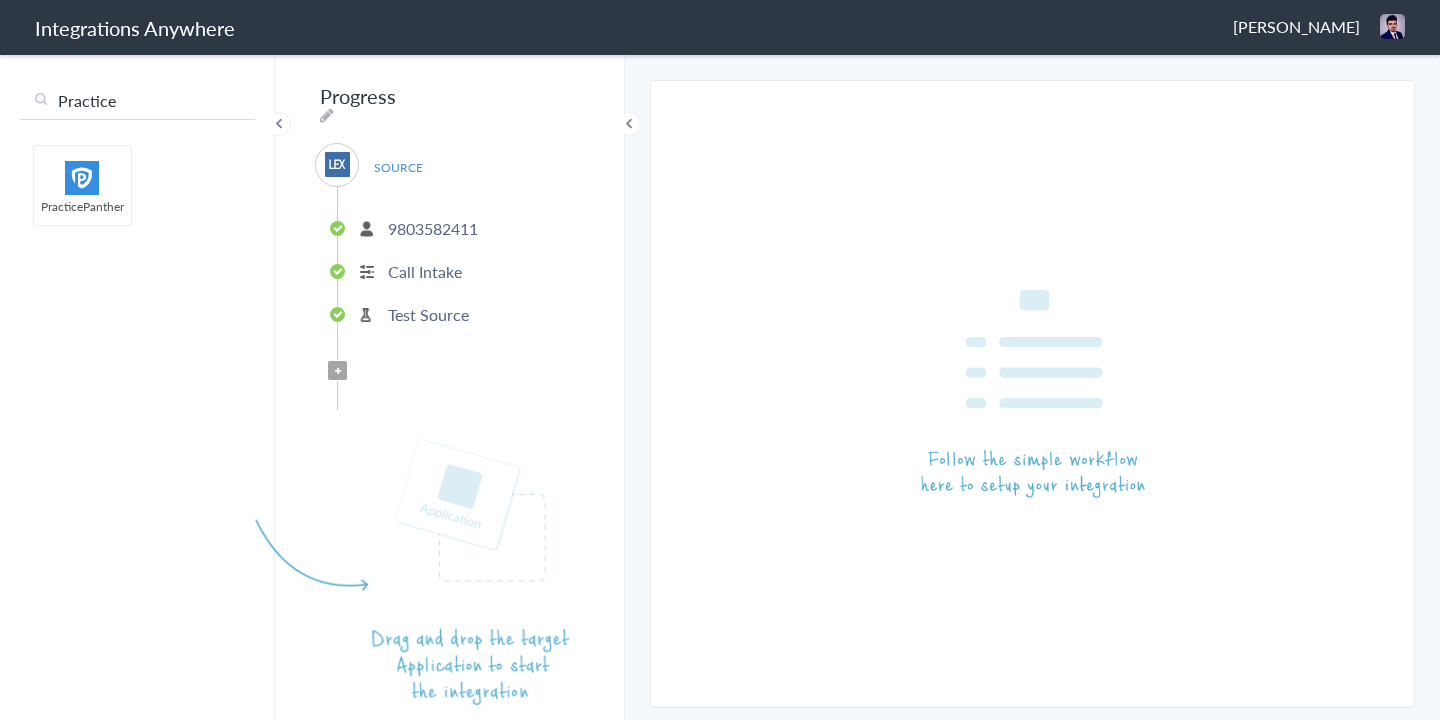type on "Practice" 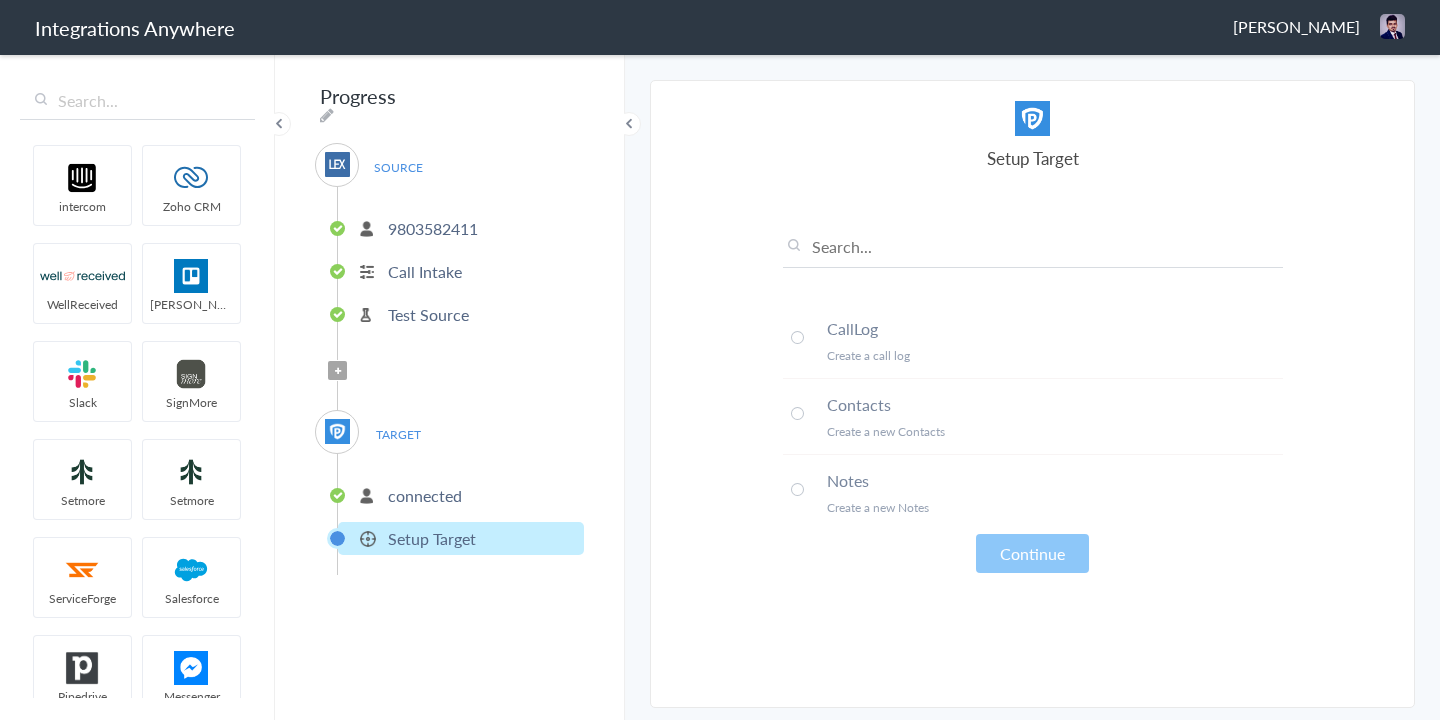 click at bounding box center (797, 337) 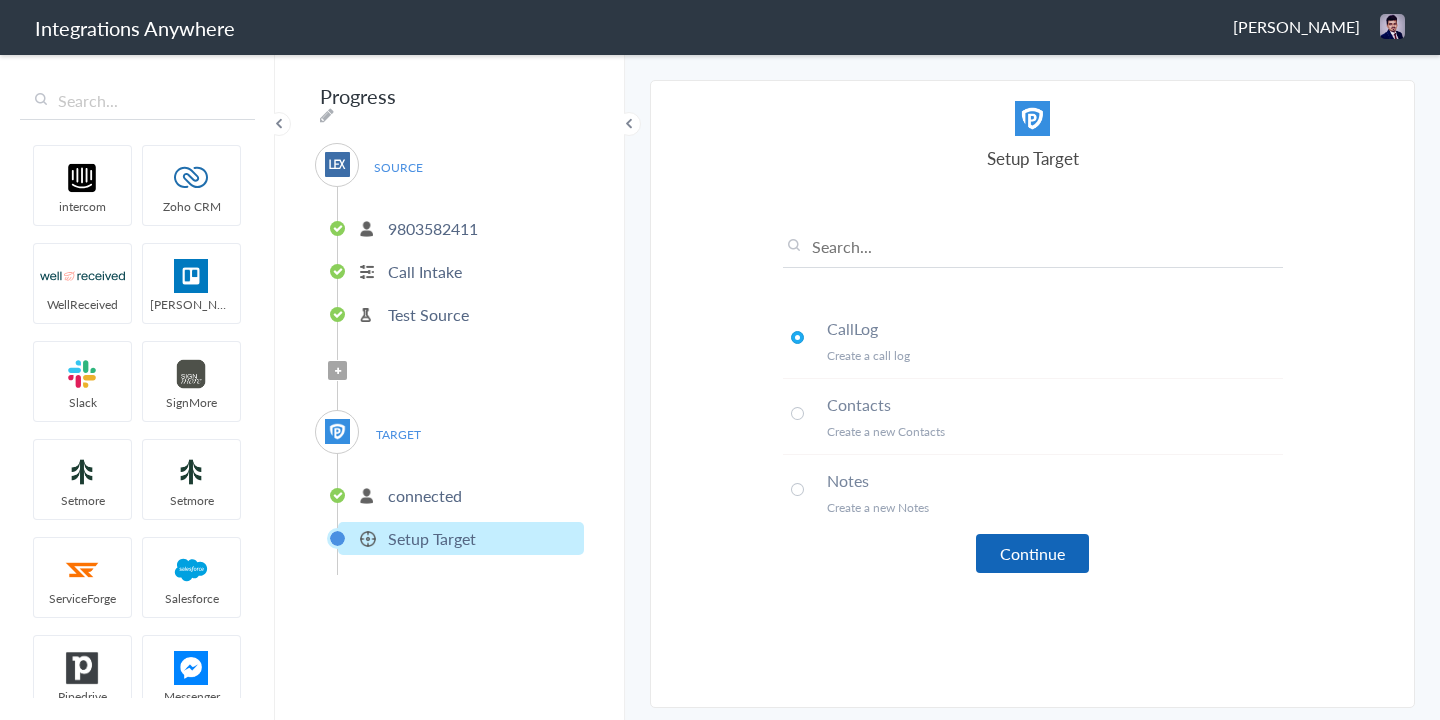 click on "Continue" at bounding box center [1032, 553] 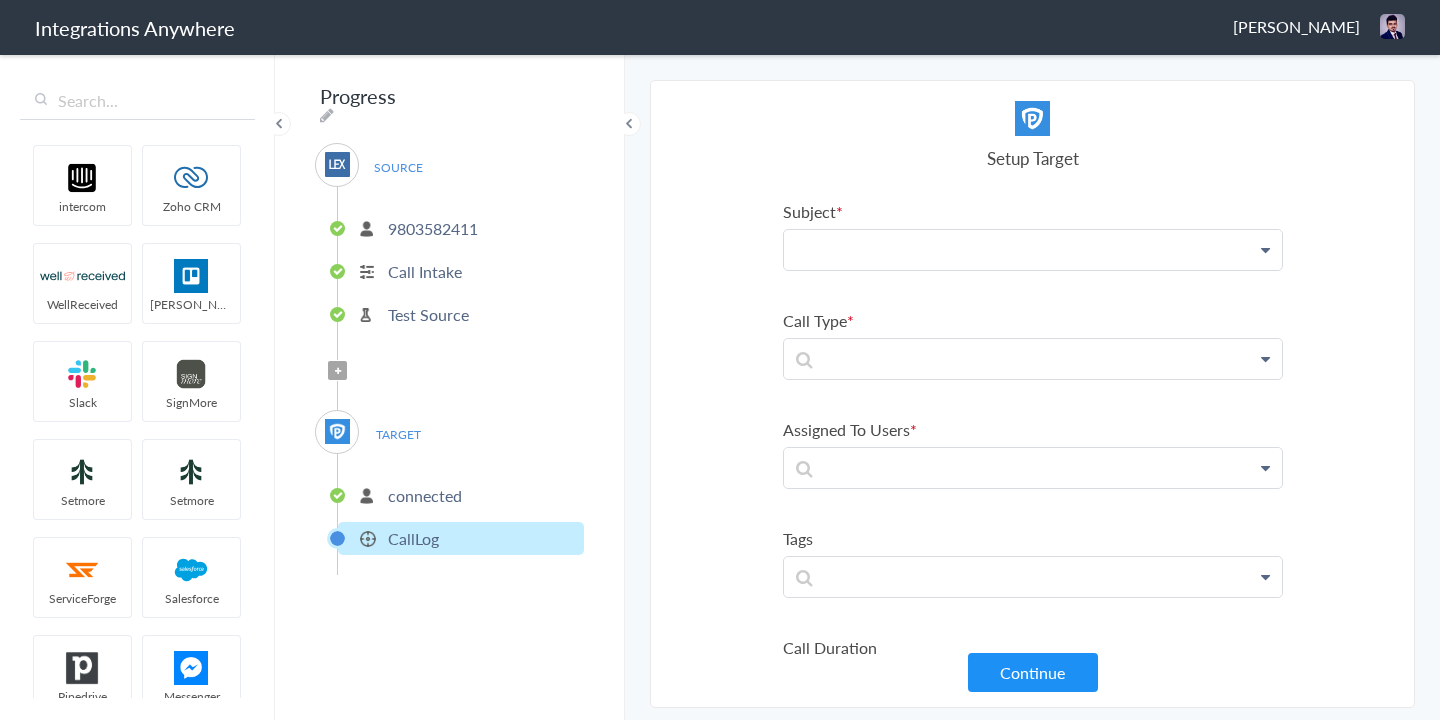 click at bounding box center [1033, 250] 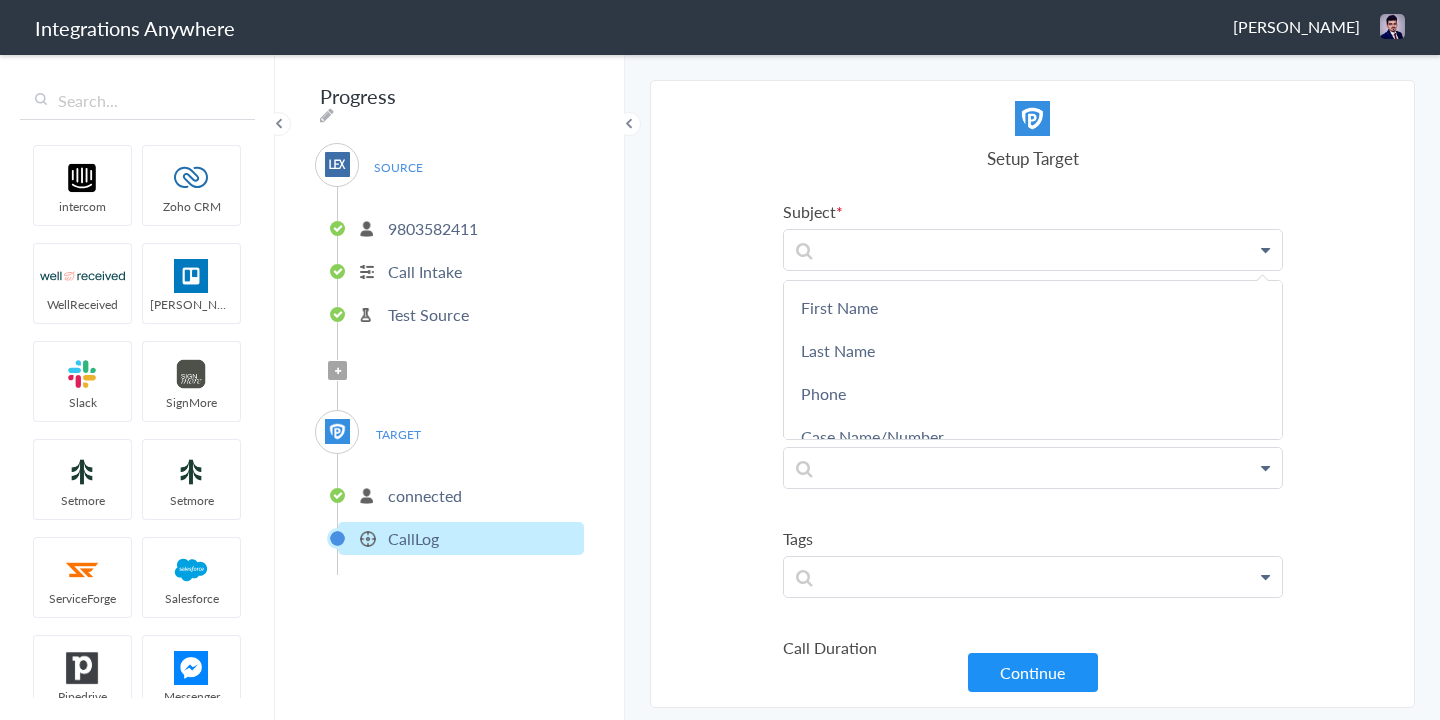 click on "Select  Account connected       Rename   Delete   (a few seconds ago) + connect Continue Setup Target CallLog Create a call log Contacts Create a new Contacts Notes Create a new Notes Continue   Subject First Name Last Name Phone Case Name/Number Client's Name Was the call transferred to Adriana? Date stamp Was the call transferred to James Martinez? Message Case Type Brief Description Call End Time Connection Id Caller ID Why not transferred to James Martinez? Staff ID Call Closing Note Call Start Time Account ID HistoryId Why not transferred to Adriana? Claim Number accountNumber Call Regarding Call Type Message Page URL Call Type Assigned To Users Tags Call Duration Format: 1.0 or 1 First Name Last Name Phone Case Name/Number Client's Name Was the call transferred to Adriana? Date stamp Was the call transferred to James Martinez? Message Case Type Brief Description Call End Time Connection Id Caller ID Why not transferred to James Martinez? Staff ID Call Closing Note Call Start Time Account ID" at bounding box center [1033, 394] 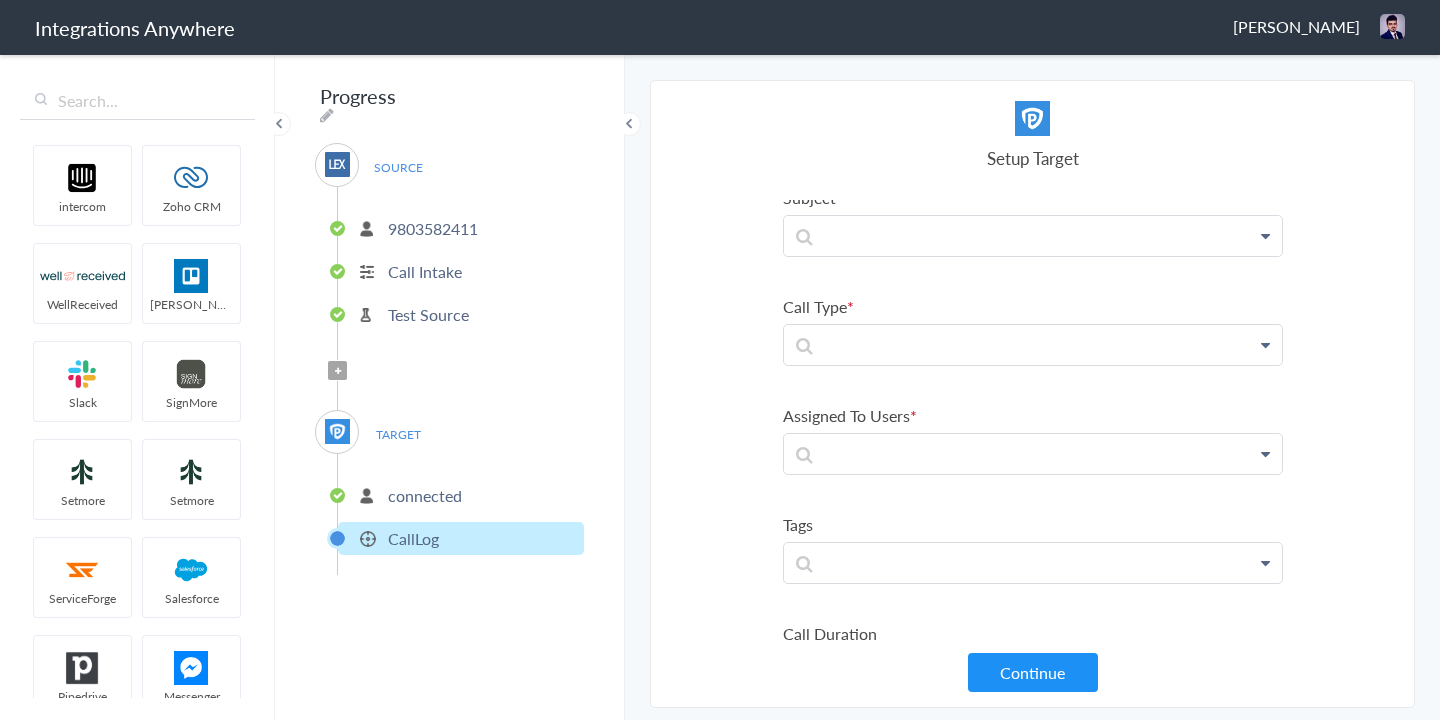 scroll, scrollTop: 16, scrollLeft: 0, axis: vertical 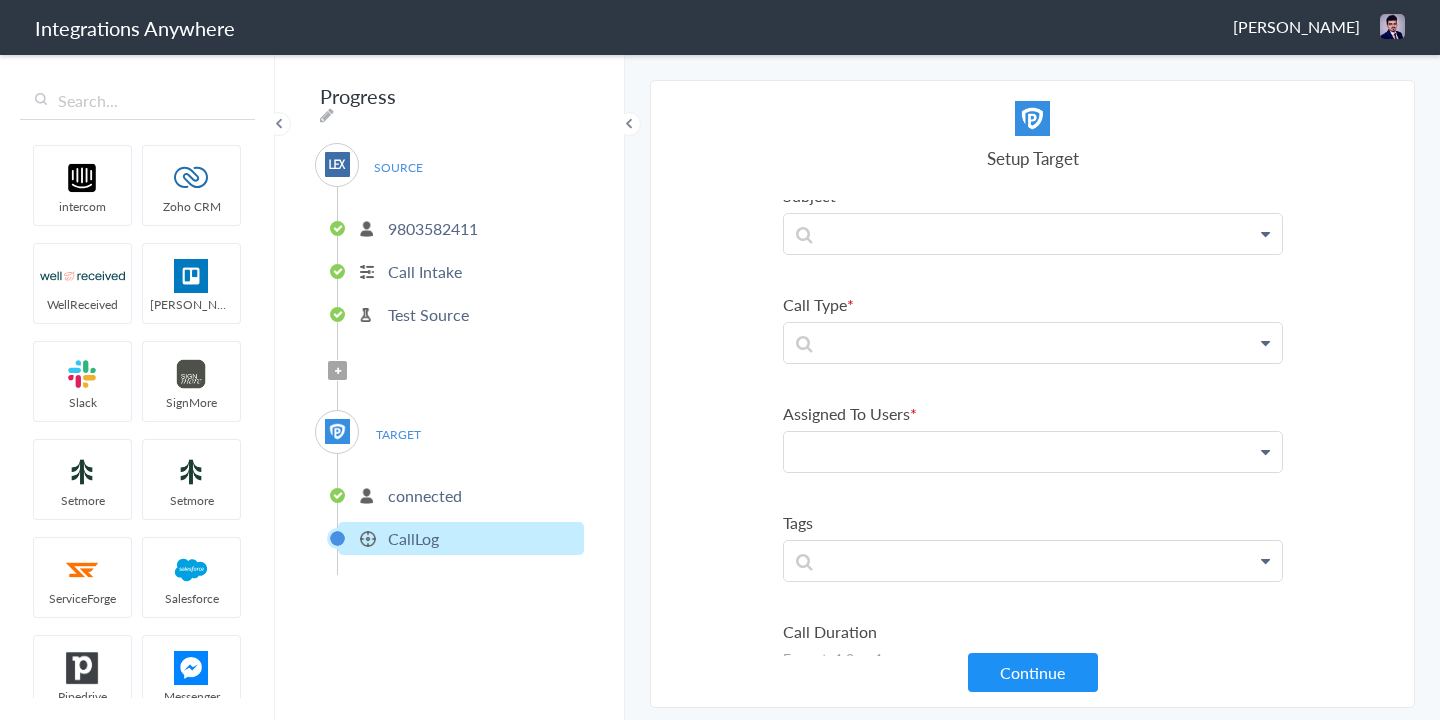 click at bounding box center [1033, 234] 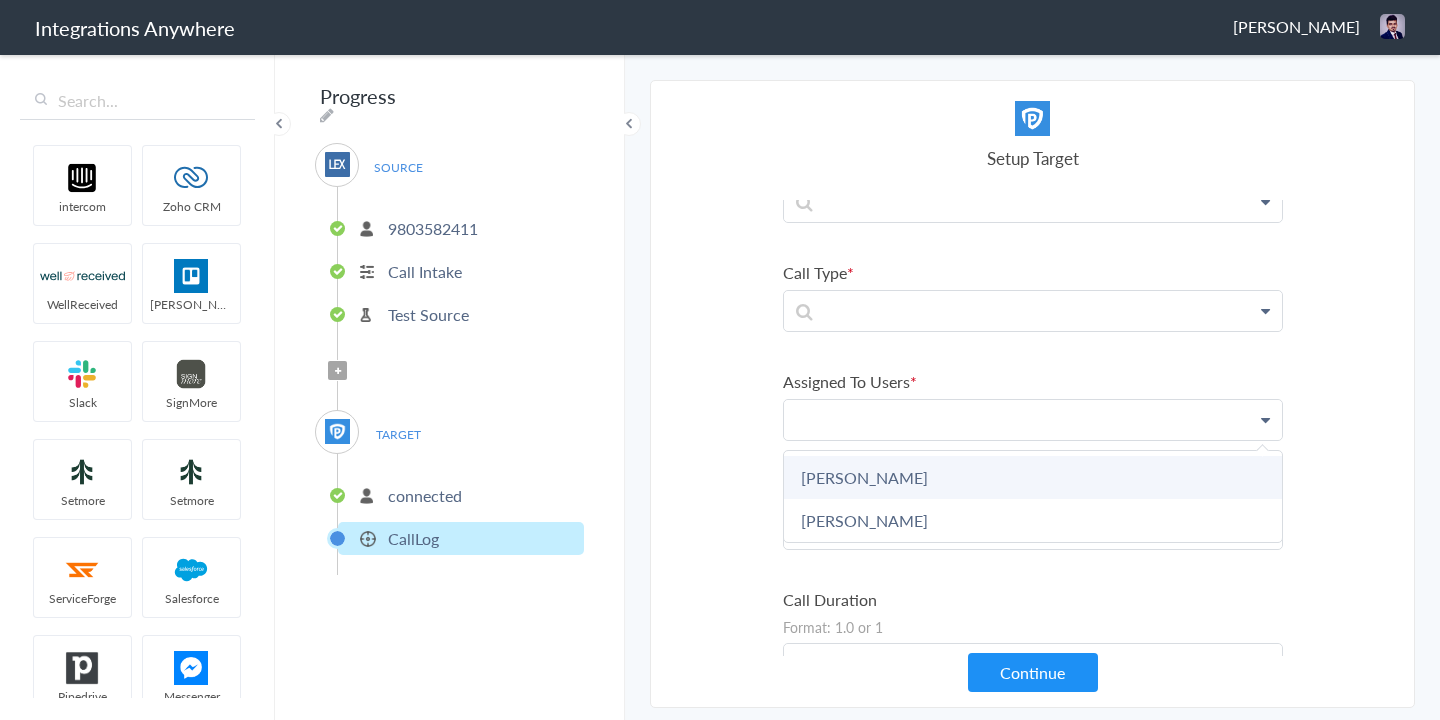 scroll, scrollTop: 60, scrollLeft: 0, axis: vertical 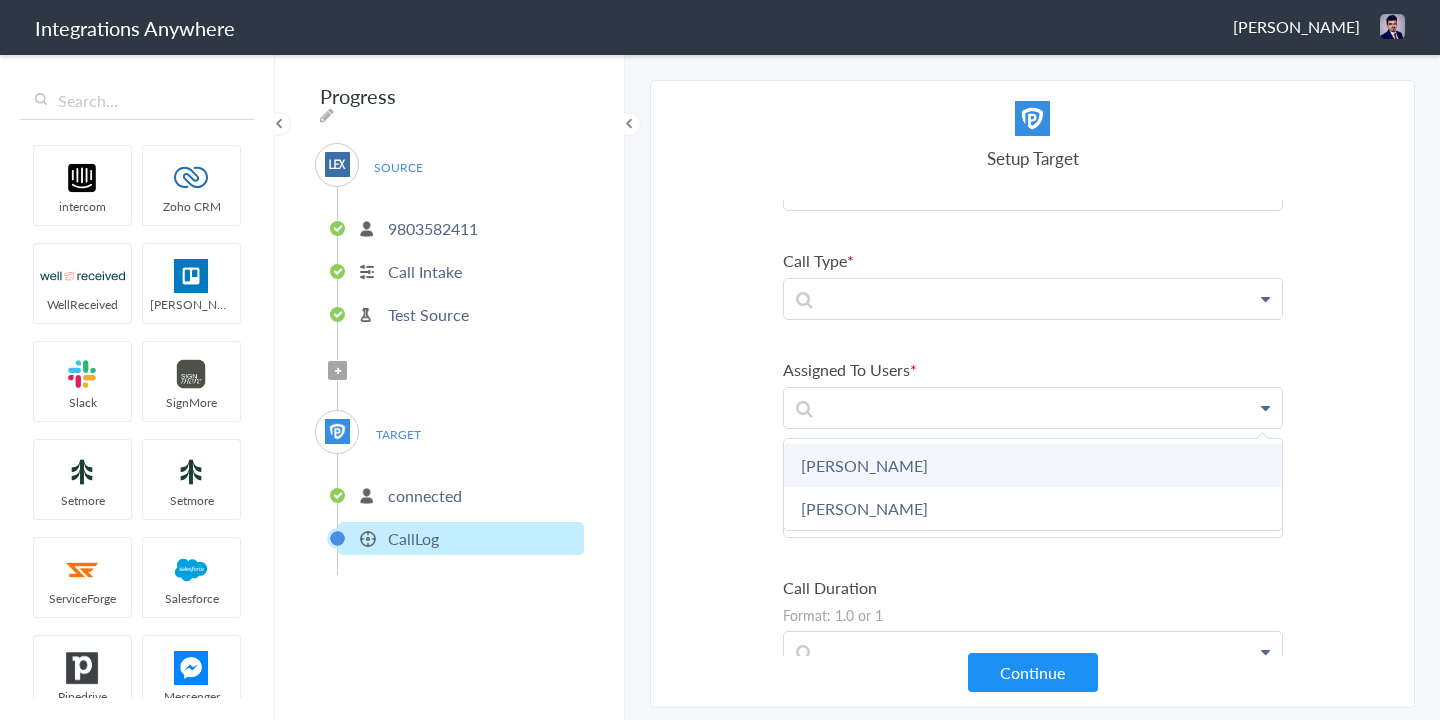 click on "Adriana Vasquez" at bounding box center [1033, 465] 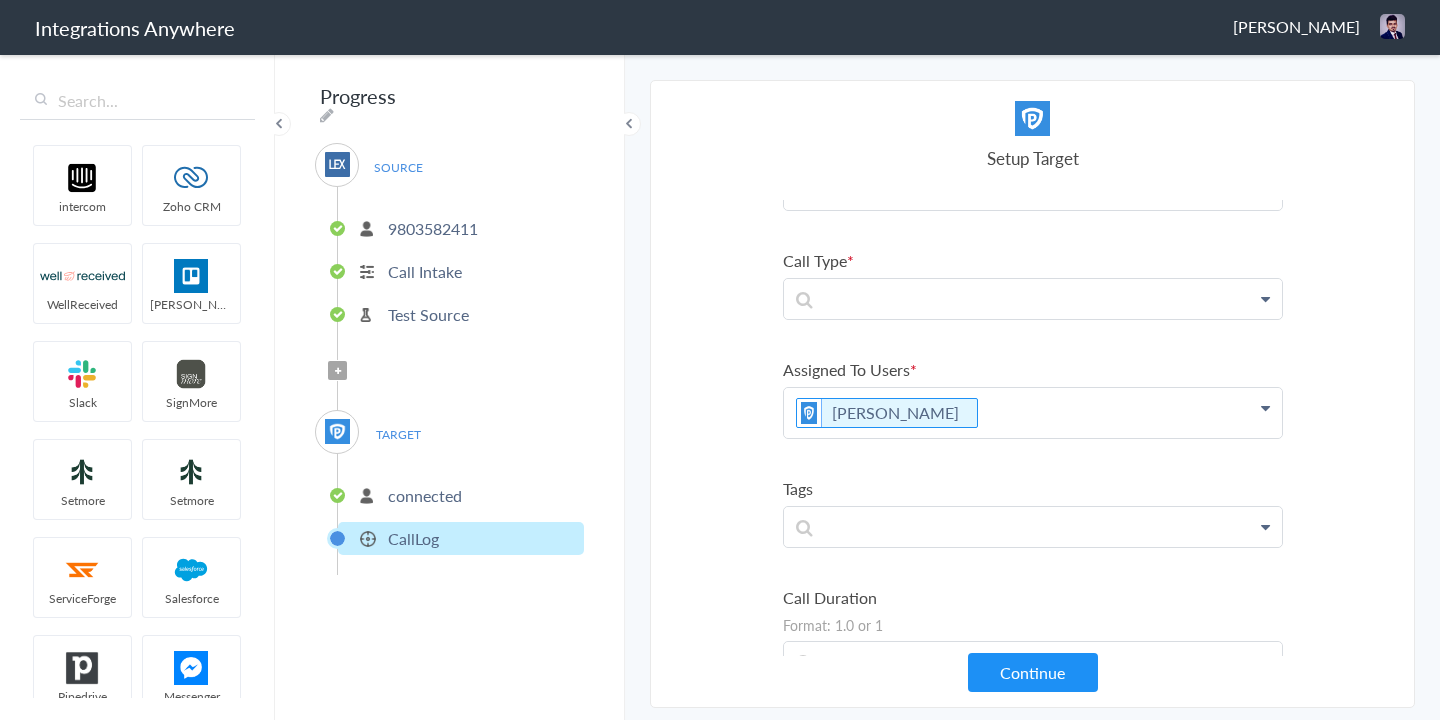 click on "Adriana Vasquez" at bounding box center [1033, 190] 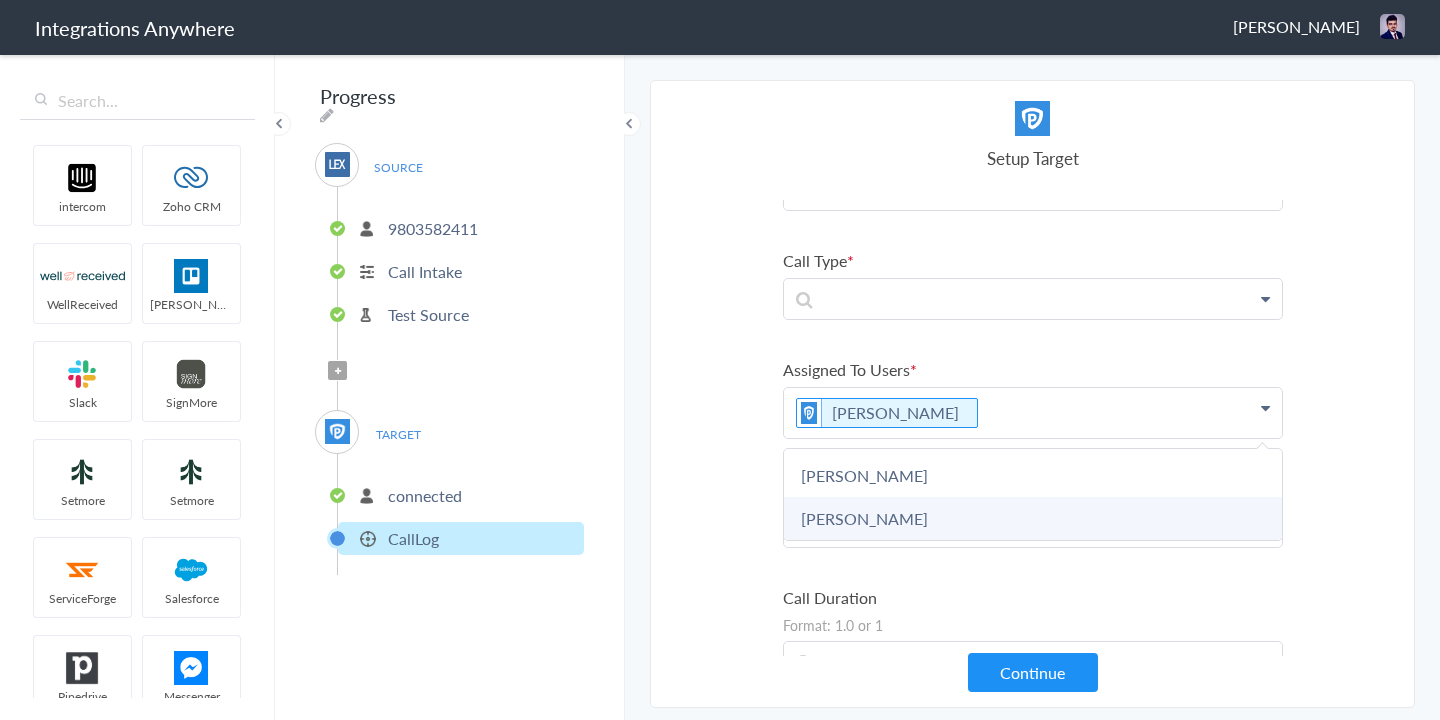 click on "James Martinez" at bounding box center [1033, 518] 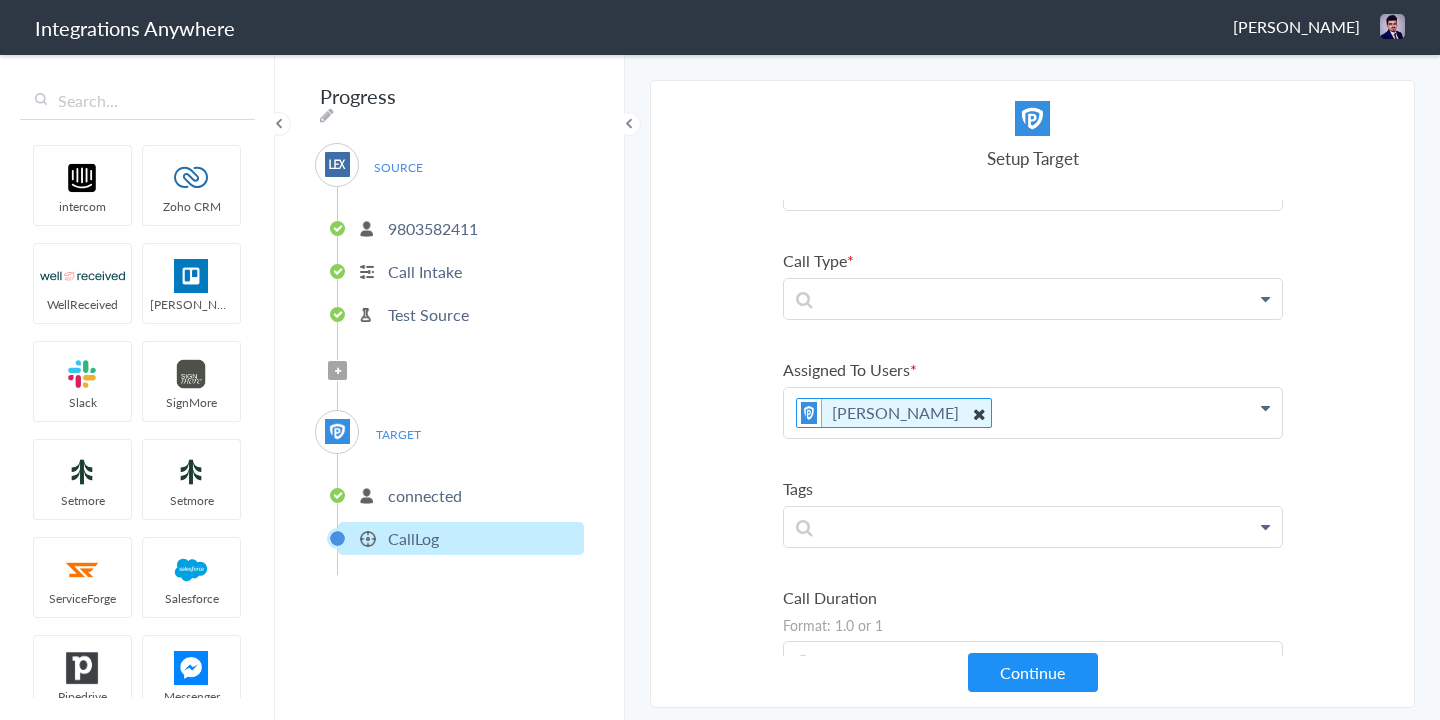 click at bounding box center (978, 413) 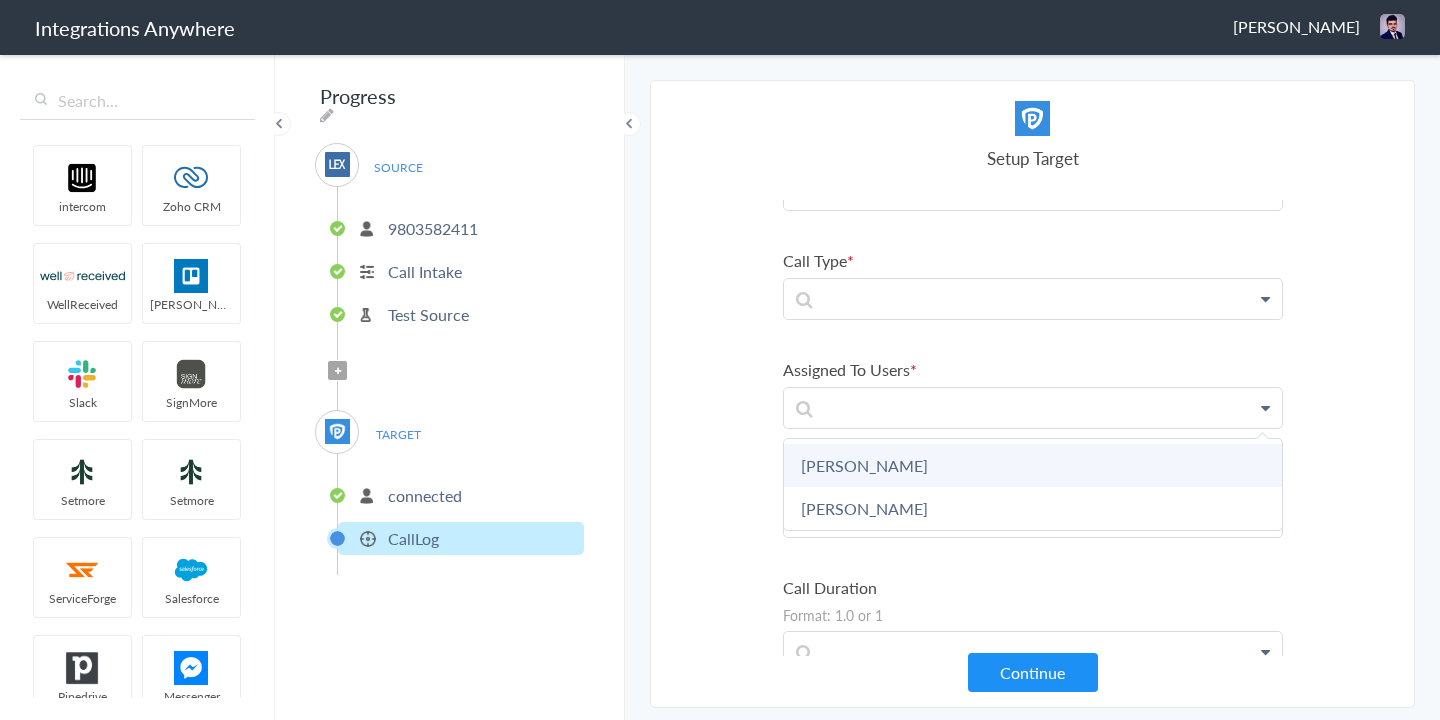 click on "Adriana Vasquez" at bounding box center (1033, 465) 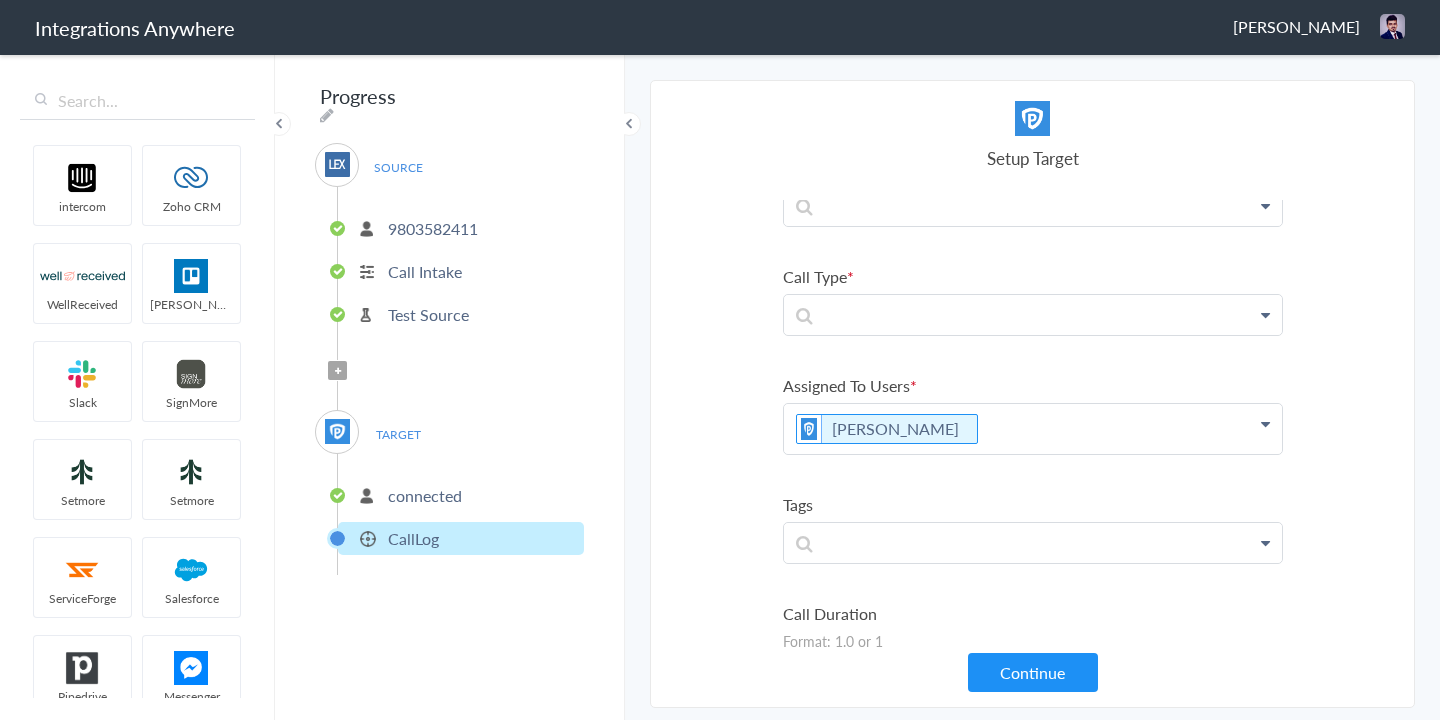 scroll, scrollTop: 28, scrollLeft: 0, axis: vertical 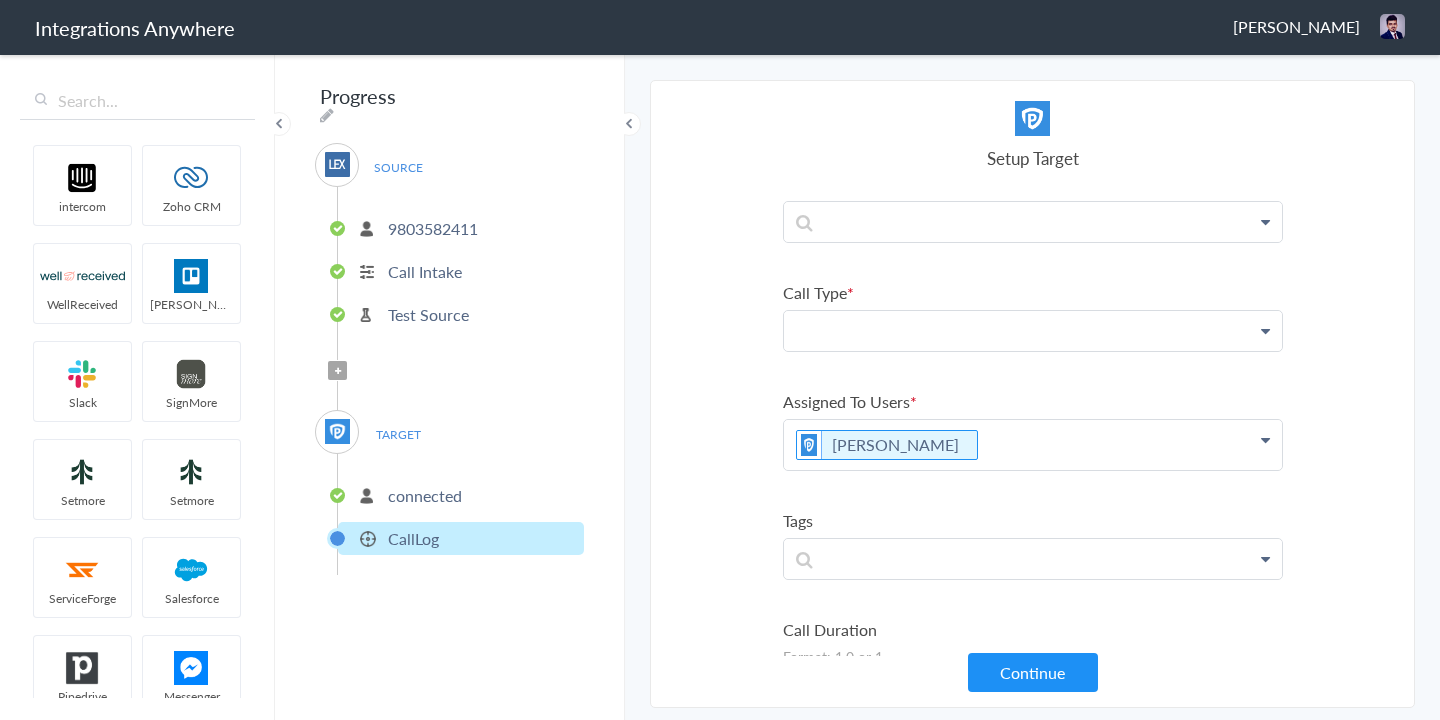 click at bounding box center [1033, 222] 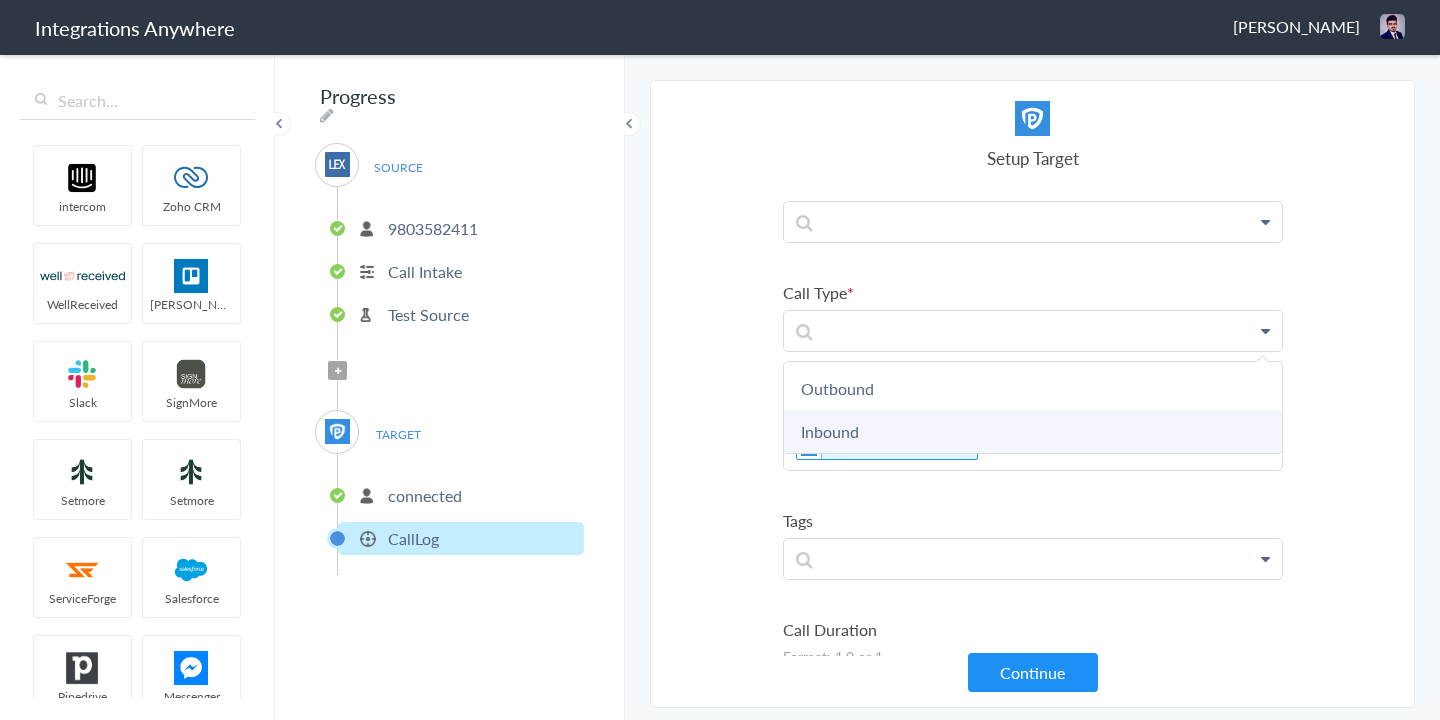 click on "Inbound" at bounding box center [1033, 431] 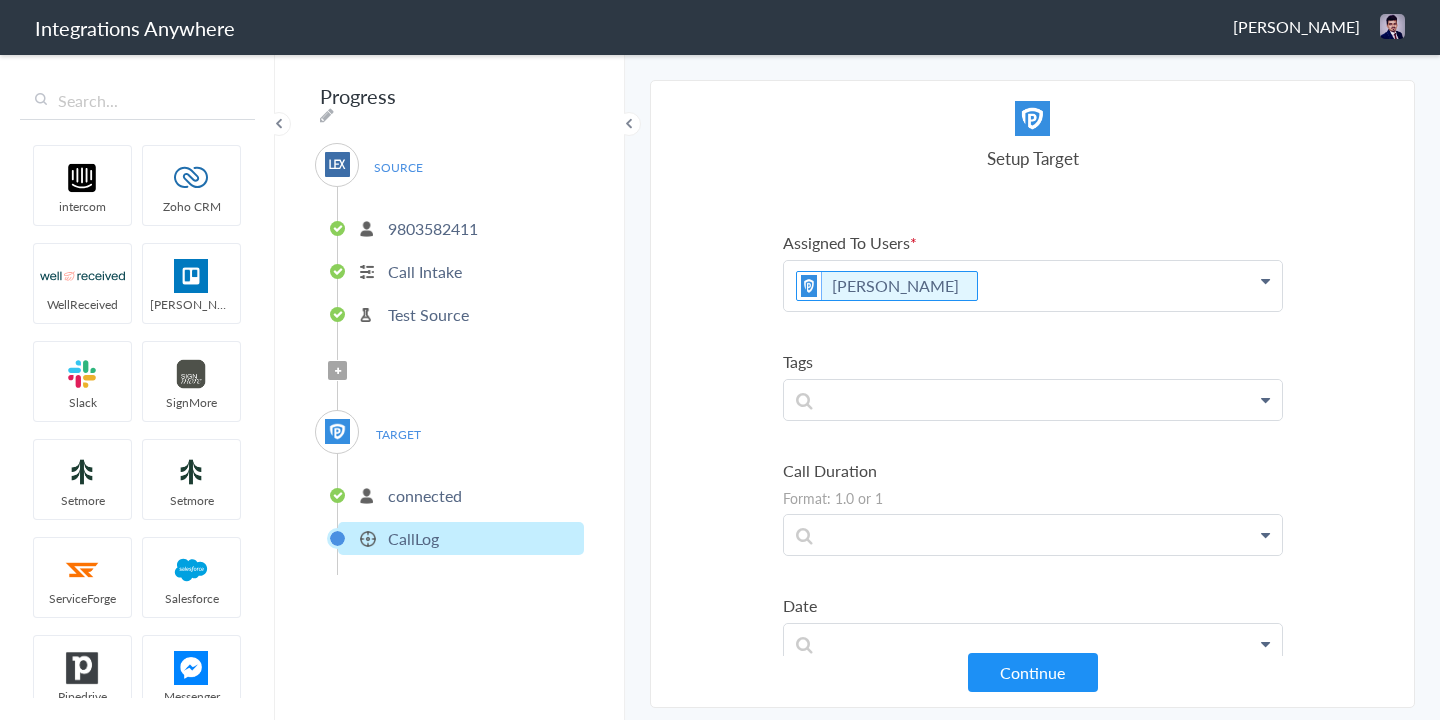 scroll, scrollTop: 200, scrollLeft: 0, axis: vertical 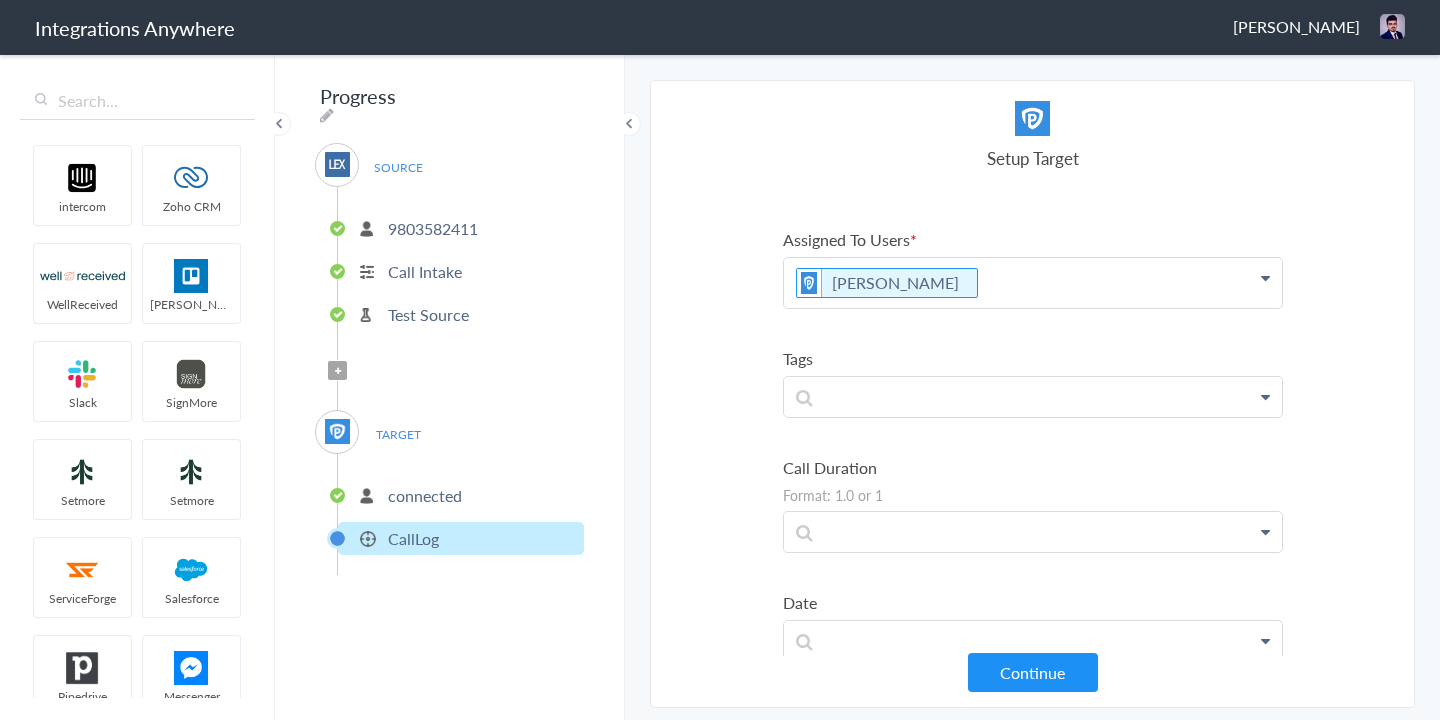 click at bounding box center (1033, 50) 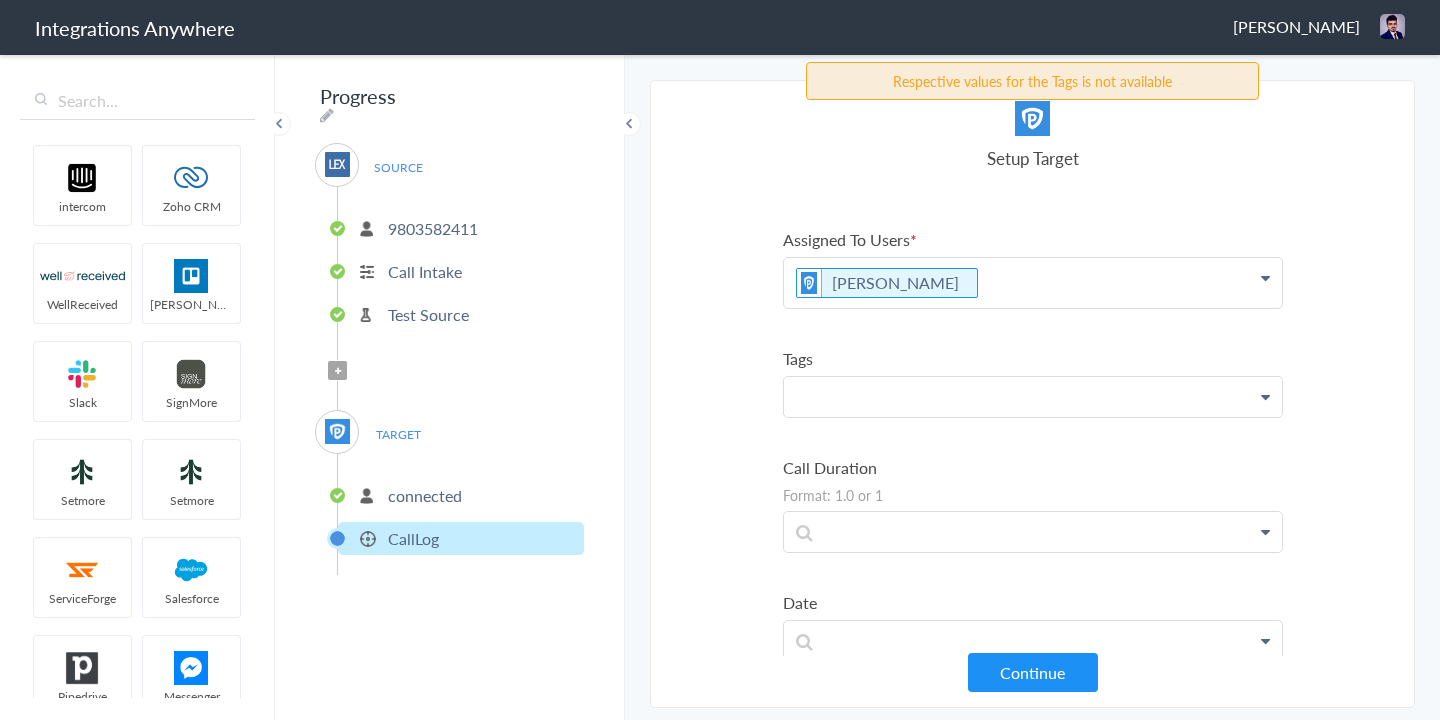 click at bounding box center [1033, 50] 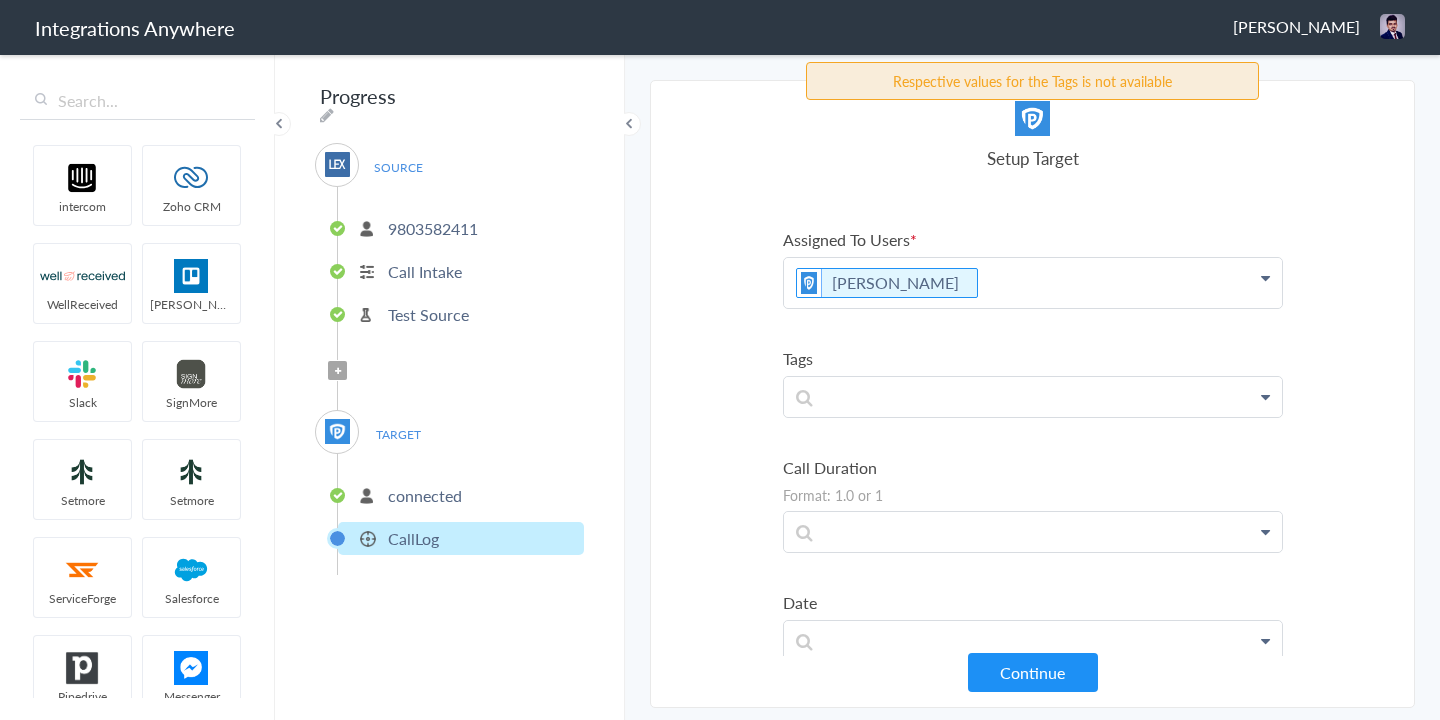 click on "Subject First Name Last Name Phone Case Name/Number Client's Name Was the call transferred to Adriana? Date stamp Was the call transferred to James Martinez? Message Case Type Brief Description Call End Time Connection Id Caller ID Why not transferred to James Martinez? Staff ID Call Closing Note Call Start Time Account ID HistoryId Why not transferred to Adriana? Claim Number accountNumber Call Regarding Call Type Message Page URL Call Type Inbound   Outbound Inbound Assigned To Users Adriana Vasquez   Adriana Vasquez James Martinez Tags Call Duration Format: 1.0 or 1 First Name Last Name Phone Case Name/Number Client's Name Was the call transferred to Adriana? Date stamp Was the call transferred to James Martinez? Message Case Type Brief Description Call End Time Connection Id Caller ID Why not transferred to James Martinez? Staff ID Call Closing Note Call Start Time Account ID HistoryId Why not transferred to Adriana? Claim Number accountNumber Call Regarding Call Type Message Page URL Date First Name" at bounding box center (1033, 549) 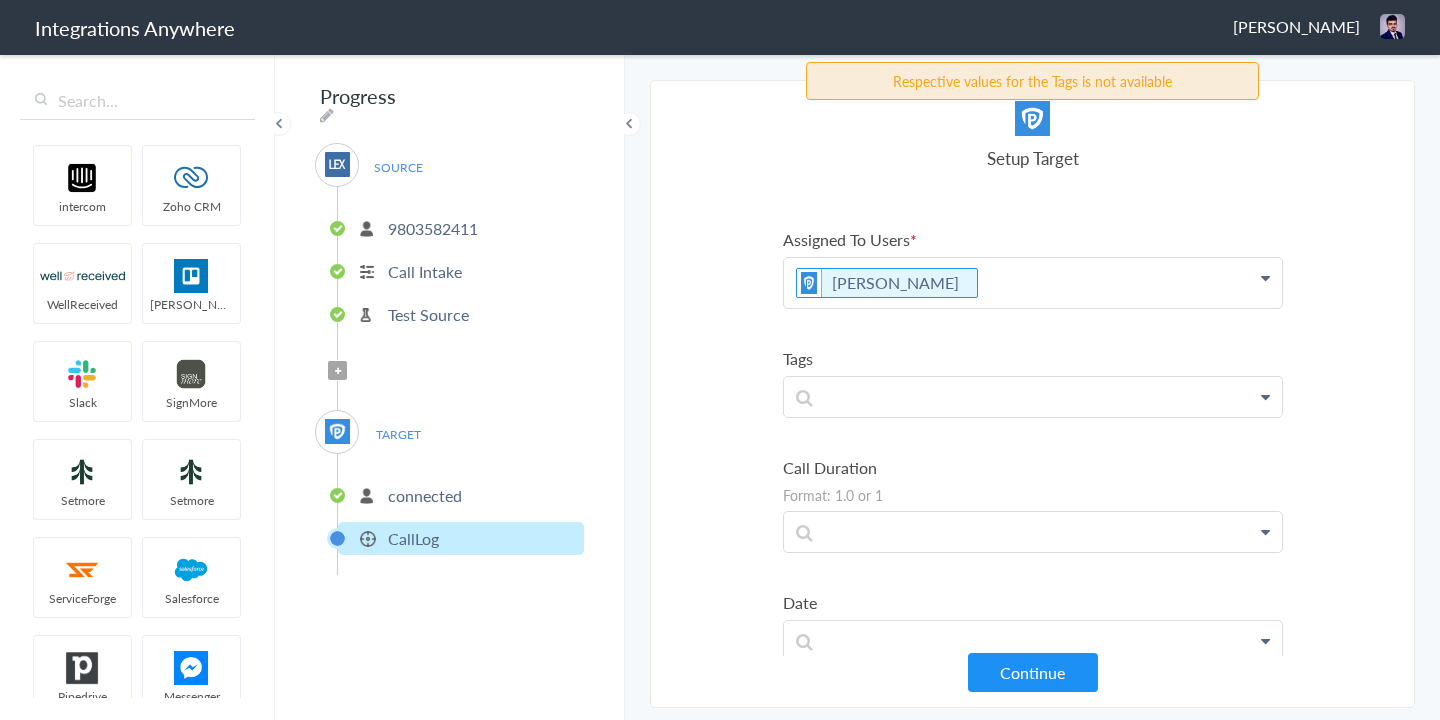 scroll, scrollTop: 365, scrollLeft: 0, axis: vertical 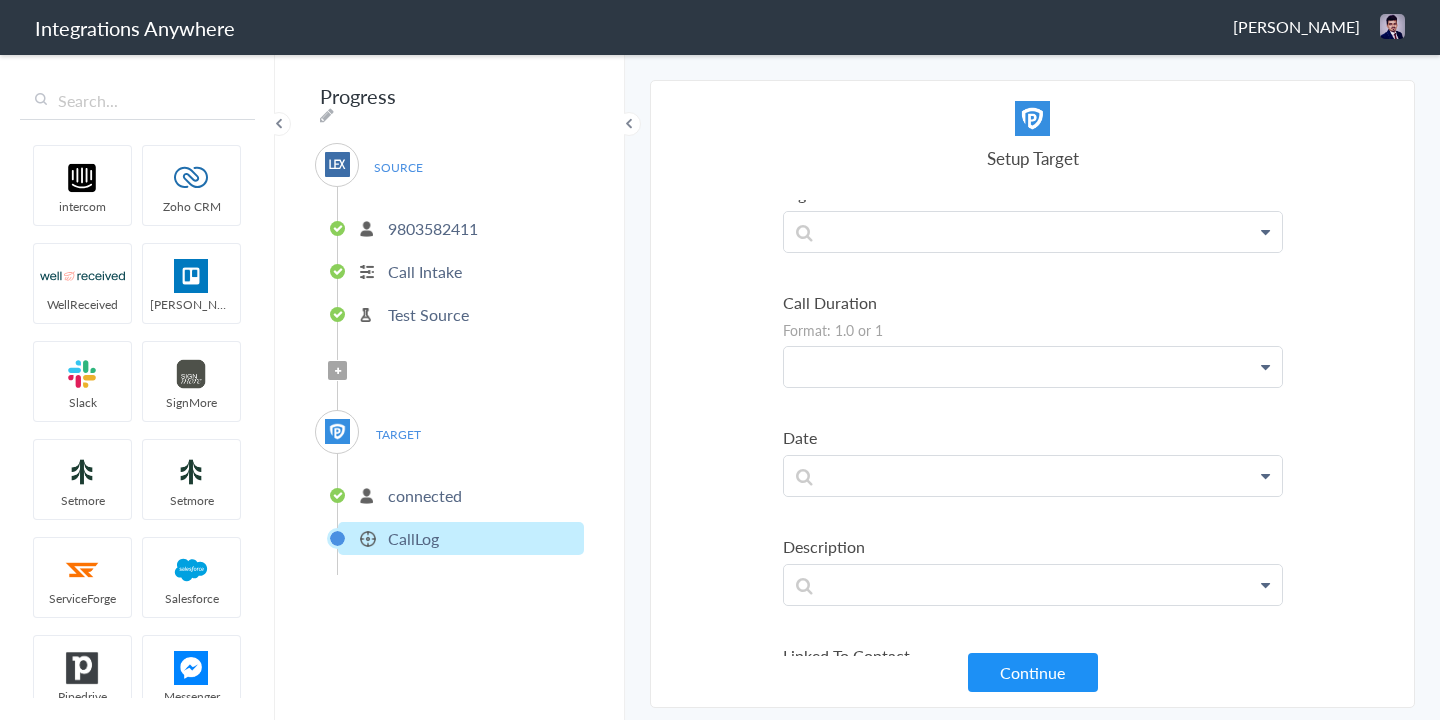 click at bounding box center [1033, -115] 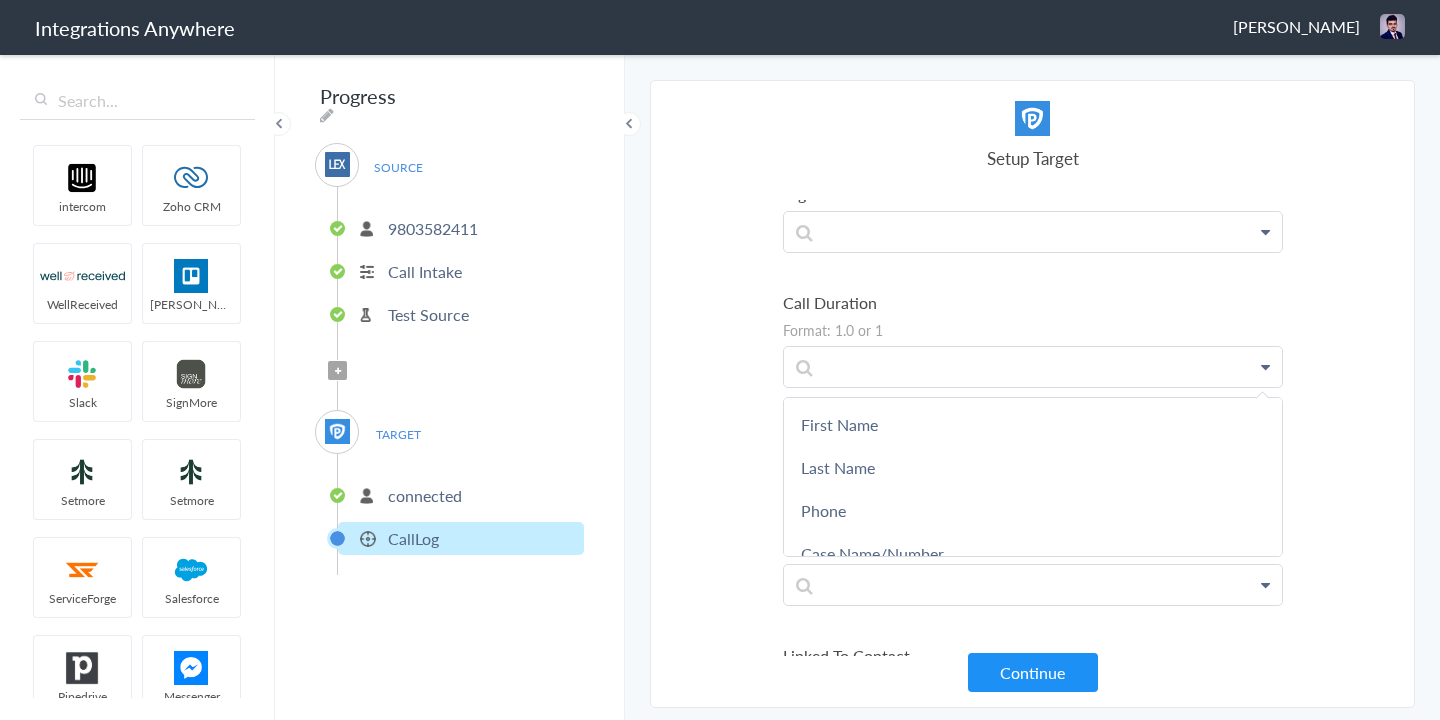 click on "Call Duration" at bounding box center [1033, 302] 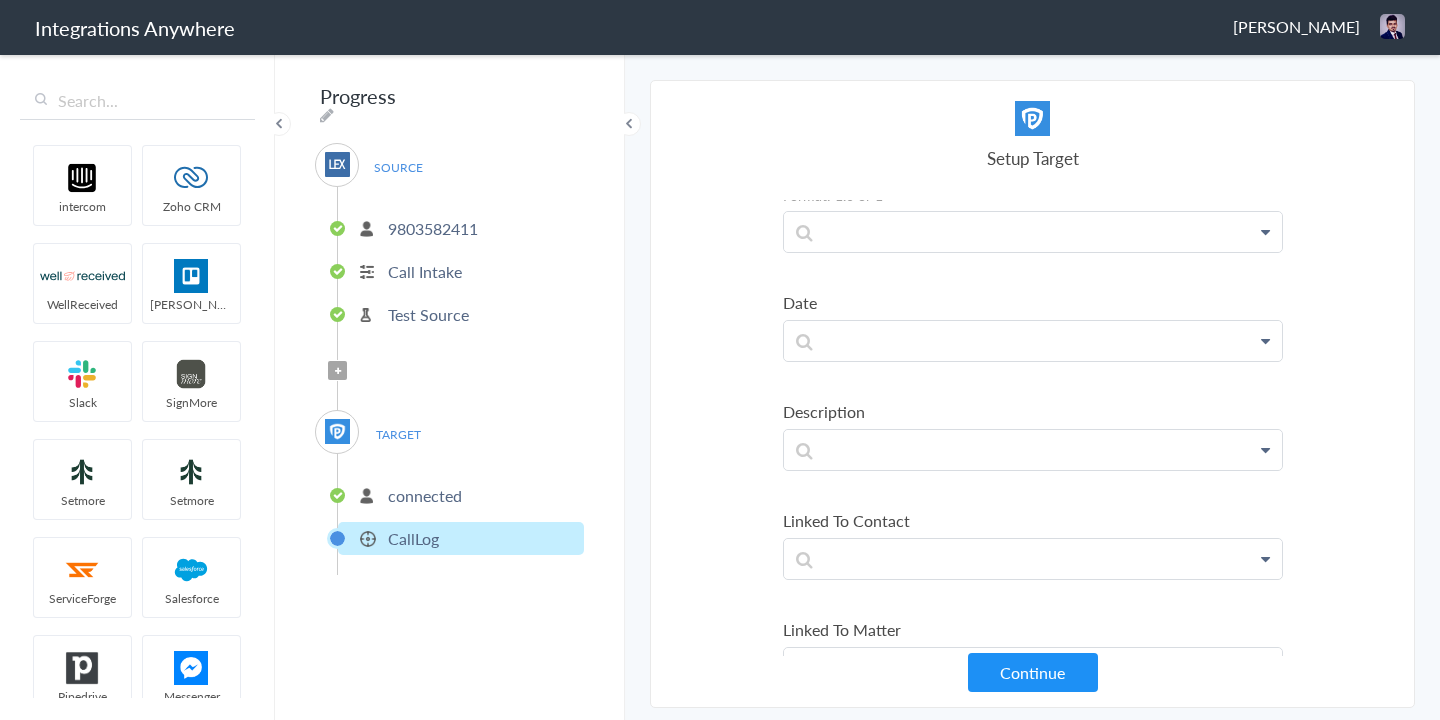 scroll, scrollTop: 501, scrollLeft: 0, axis: vertical 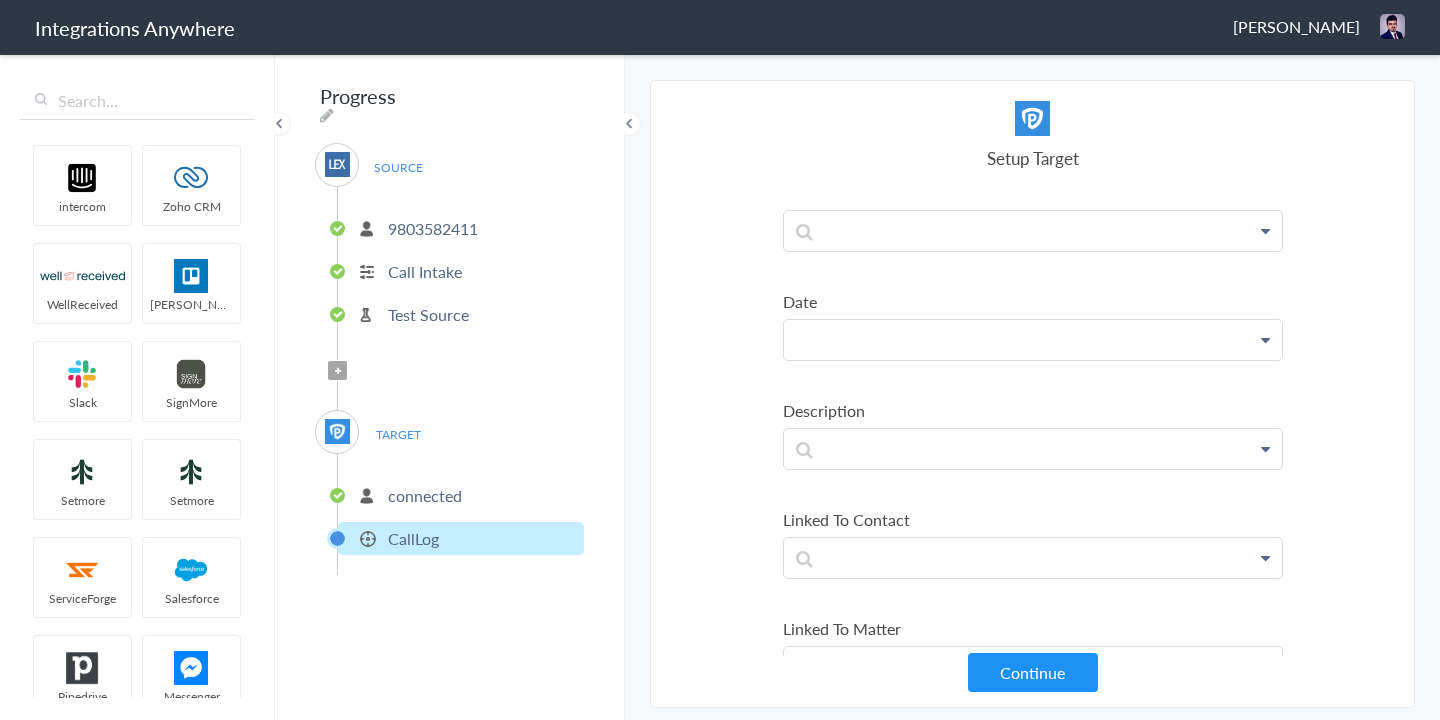 click at bounding box center (1033, -251) 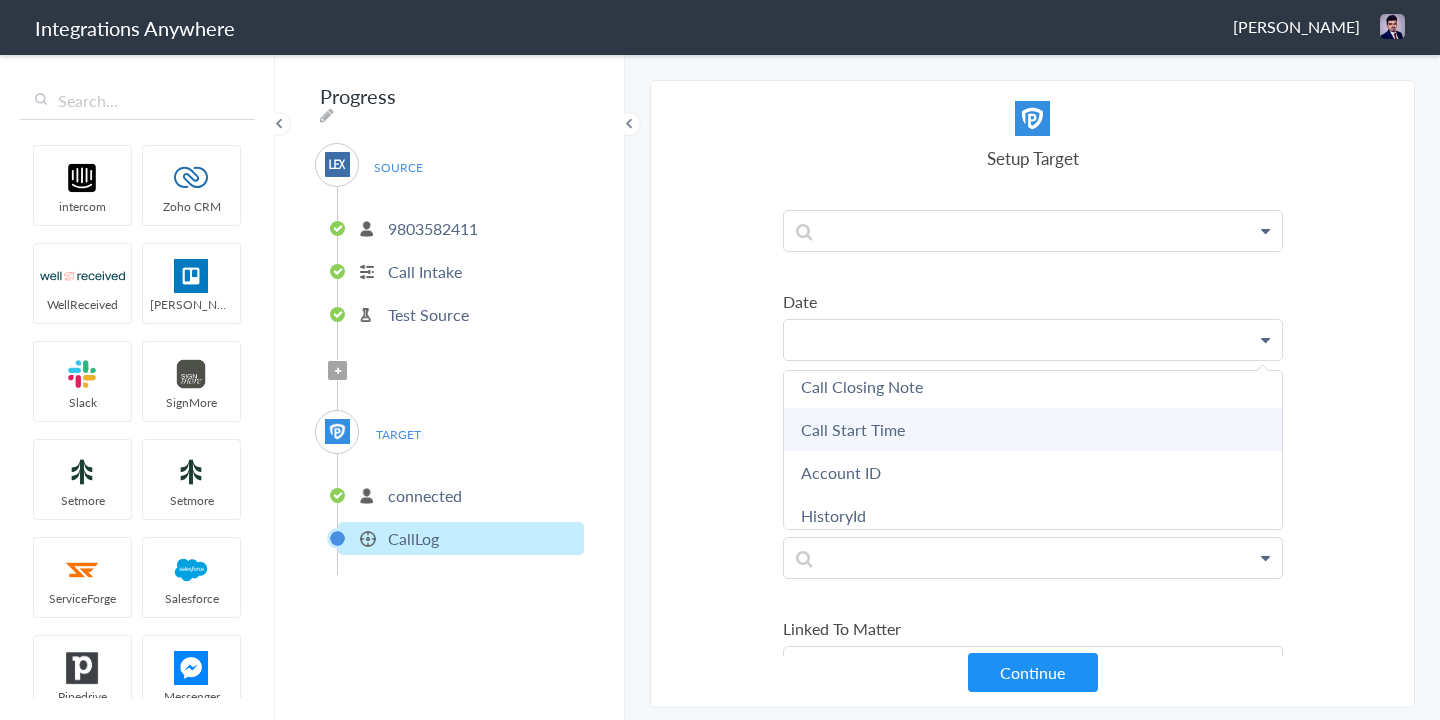 scroll, scrollTop: 699, scrollLeft: 0, axis: vertical 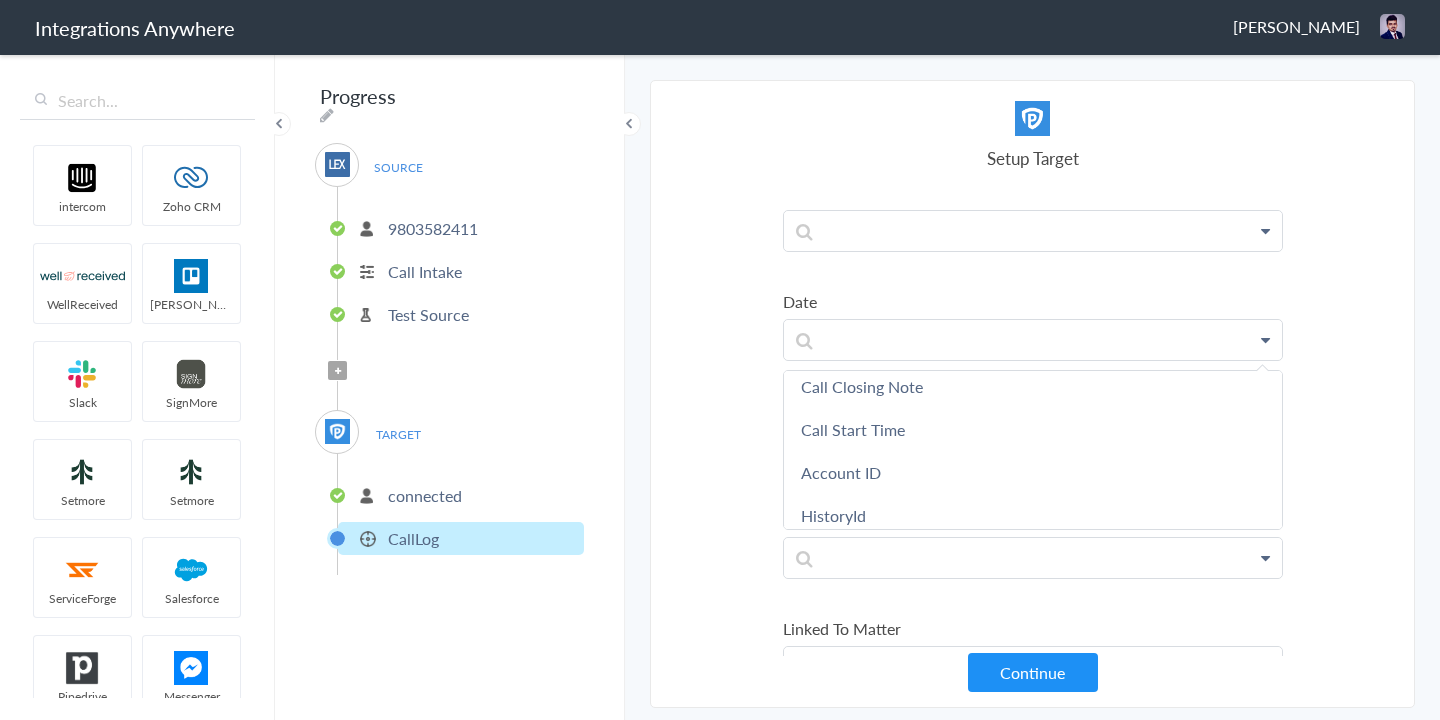 click on "Call Start Time" at bounding box center [0, 0] 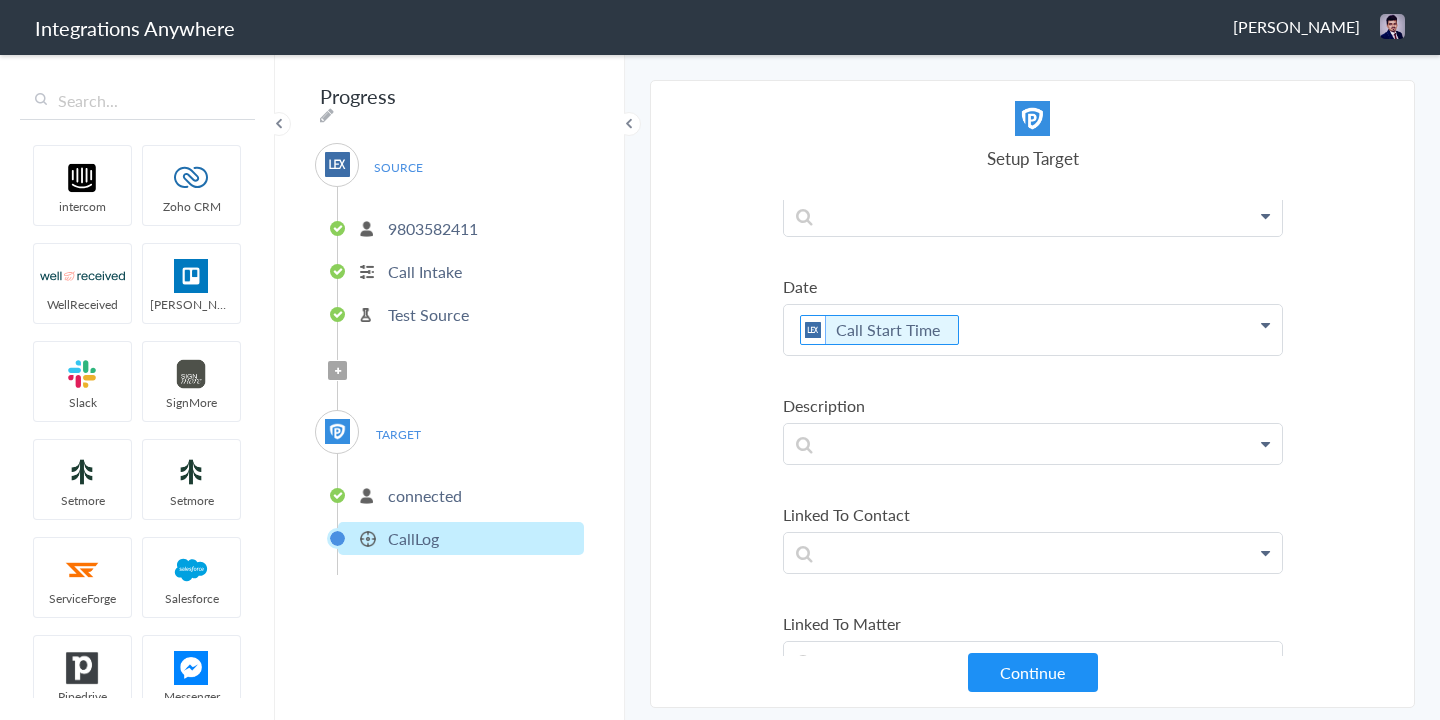 scroll, scrollTop: 536, scrollLeft: 0, axis: vertical 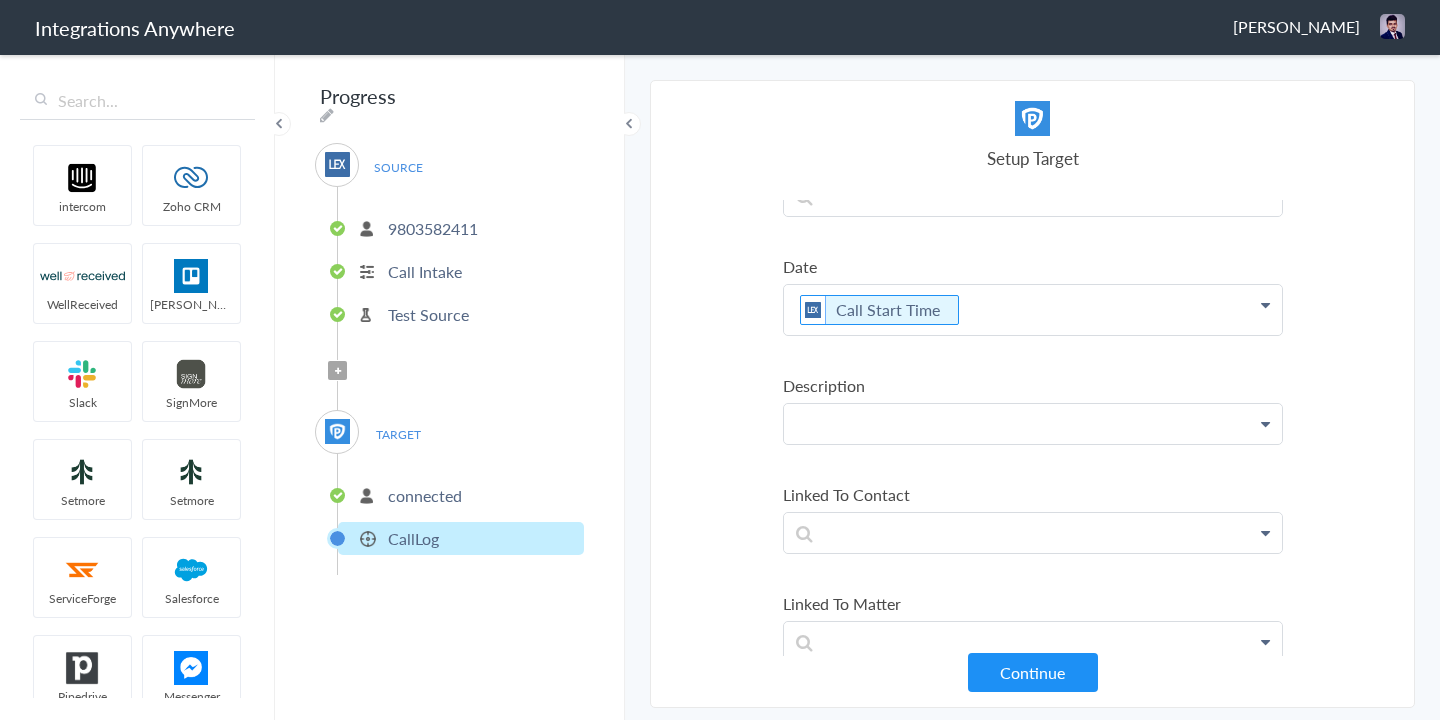 click at bounding box center (1033, -286) 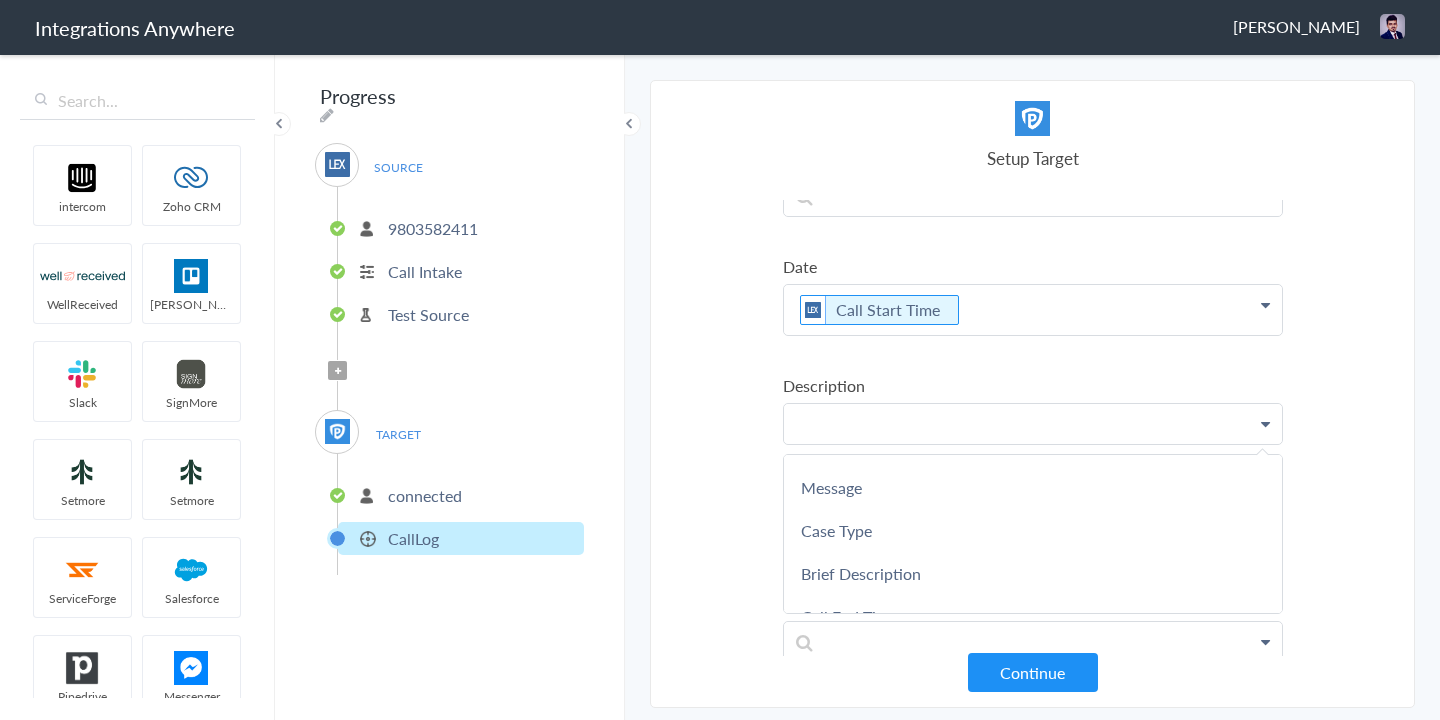 scroll, scrollTop: 344, scrollLeft: 0, axis: vertical 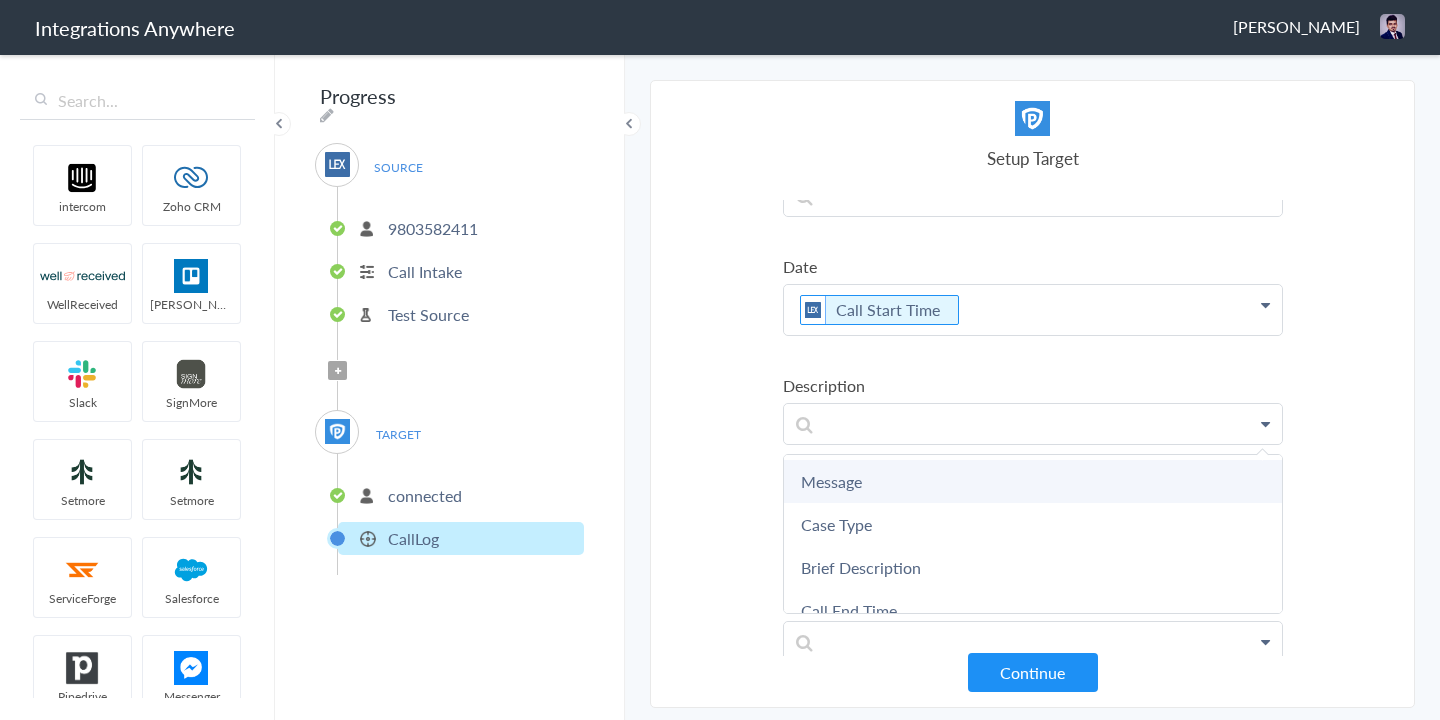 click on "Message" at bounding box center (0, 0) 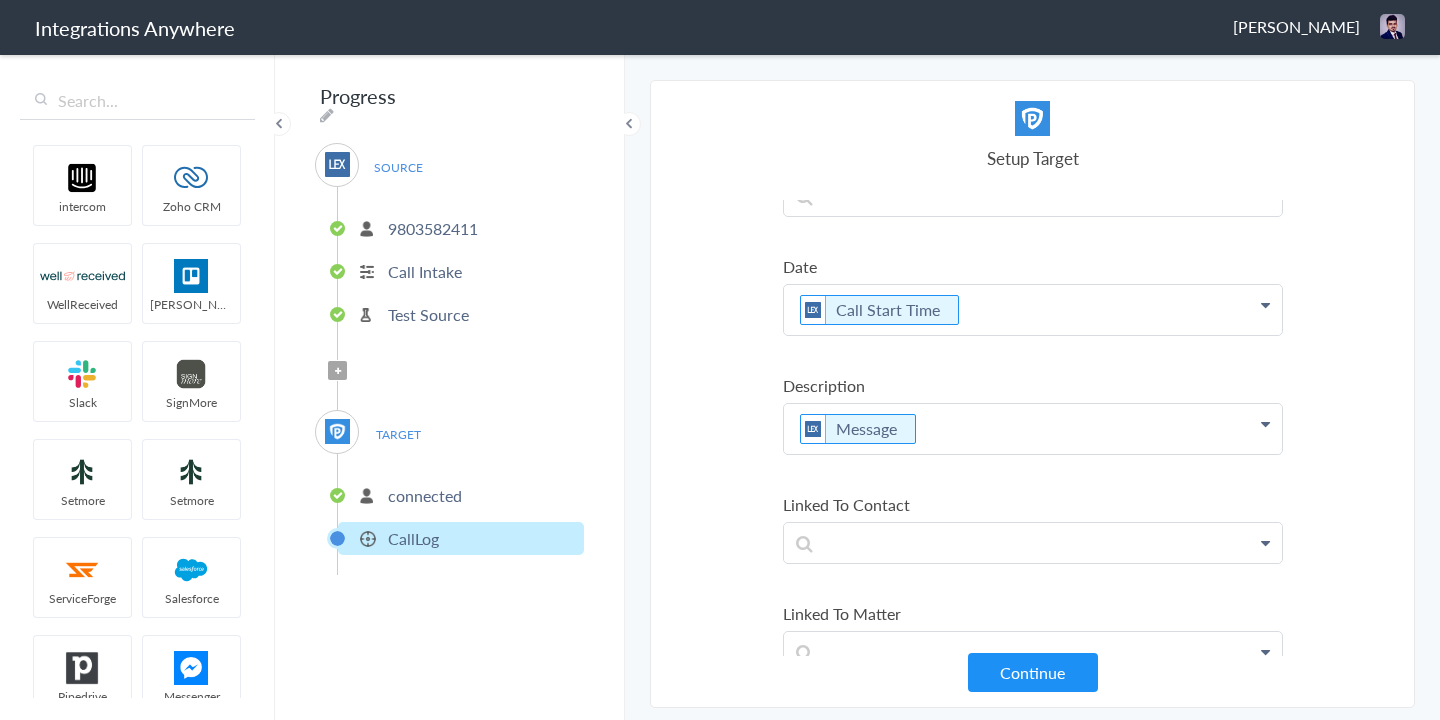 click on "Message" at bounding box center (1033, -286) 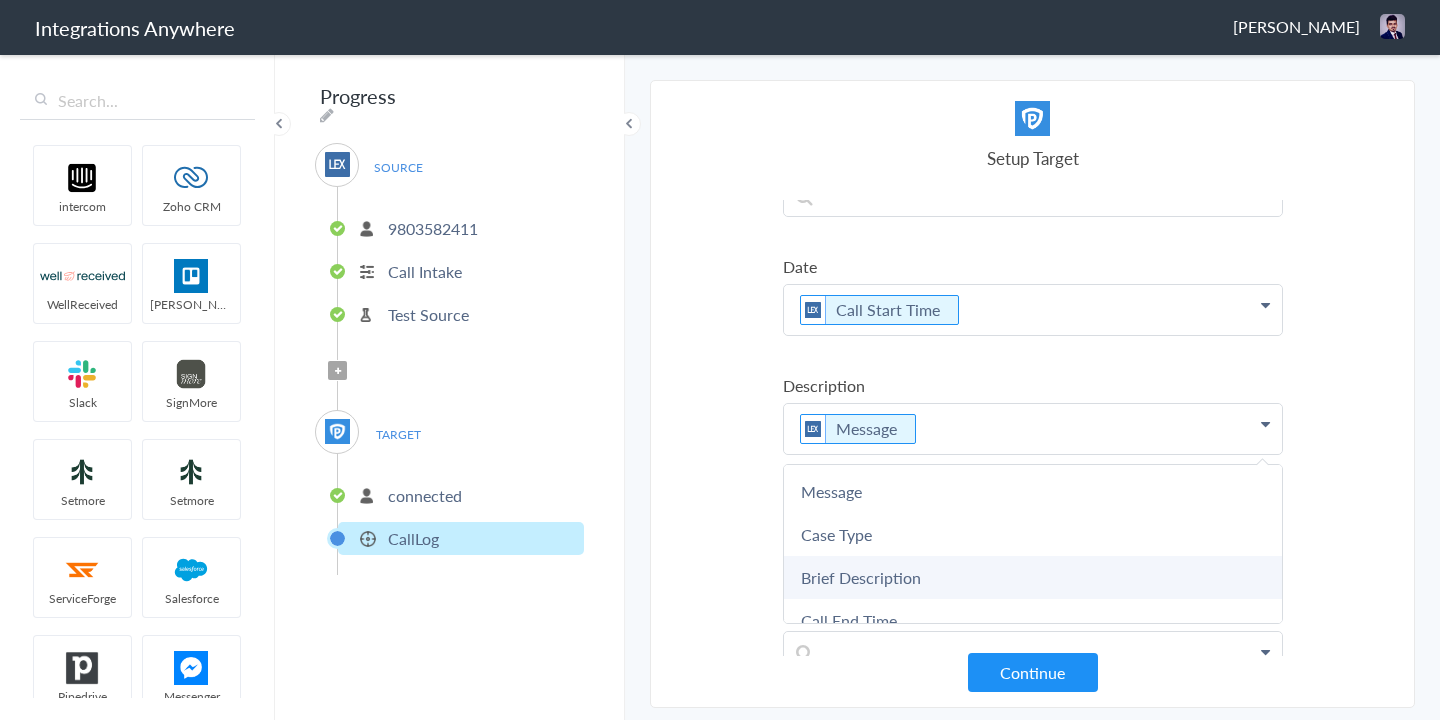 click on "Brief Description" at bounding box center [0, 0] 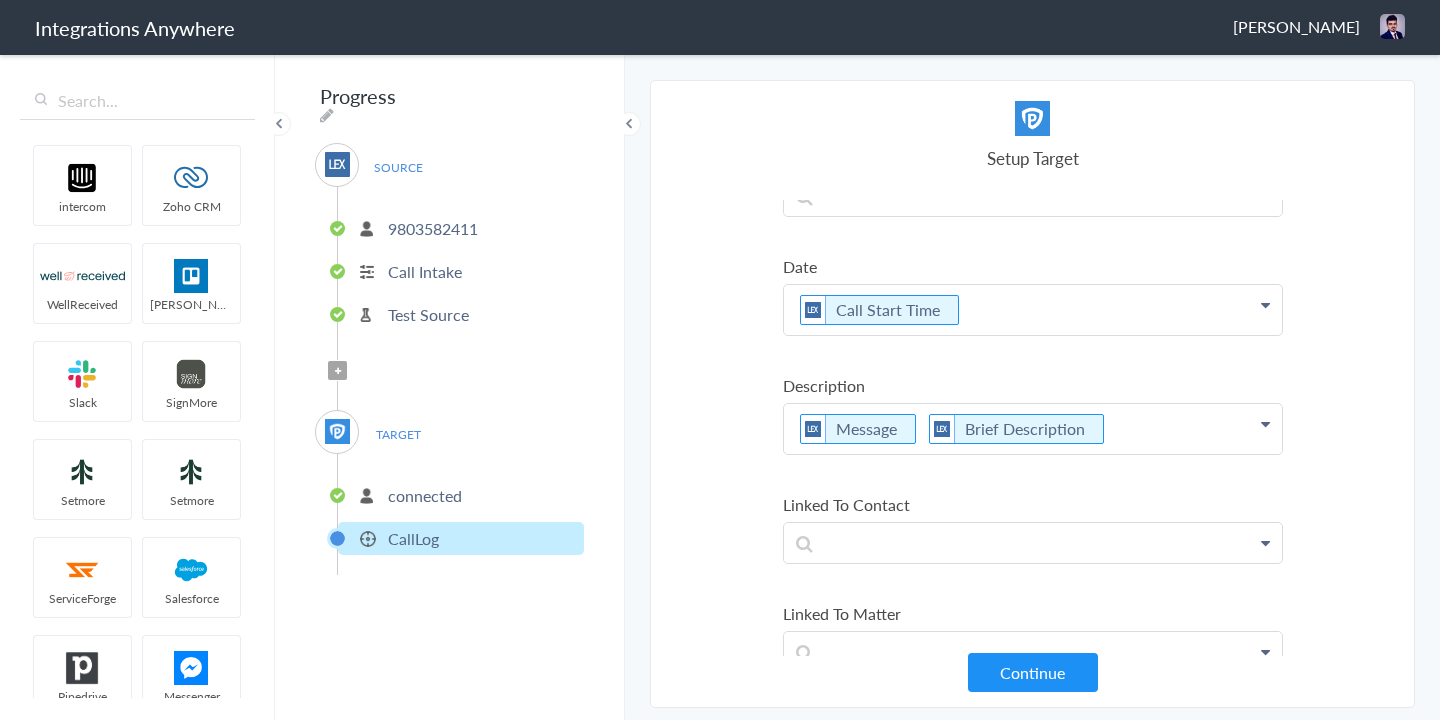 click on "Select  Account 9803582411       Rename   Delete   (a few seconds ago) 4045668586       Rename   Delete   (a month ago) 9104463002       Rename   Delete   (a month ago) 1210007703       Rename   Delete   (a month ago) 8285651760       Rename   Delete   (2 months ago) 9804122778       Rename   Delete   (2 months ago) 2527724973       Rename   Delete   (2 months ago) 9102921846       Rename   Delete   (3 months ago) 8282763313       Rename   Delete   (3 months ago) 8282763313       Rename   Delete   (3 months ago) 8669693944       Rename   Delete   (4 months ago) 7044477371       Rename   Delete   (6 months ago) 9198423278       Rename   Delete   (10 months ago) 3369414334       Rename   Delete   (a year ago) + connect Continue Setup Source Call Intake Triggers when a new Call is taken Continue Test Source Test Source Test Failed
Select  Account connected       Rename   Delete   (a few seconds ago) + connect Continue Setup Target CallLog Create a call log Contacts Notes Continue" at bounding box center [1032, 394] 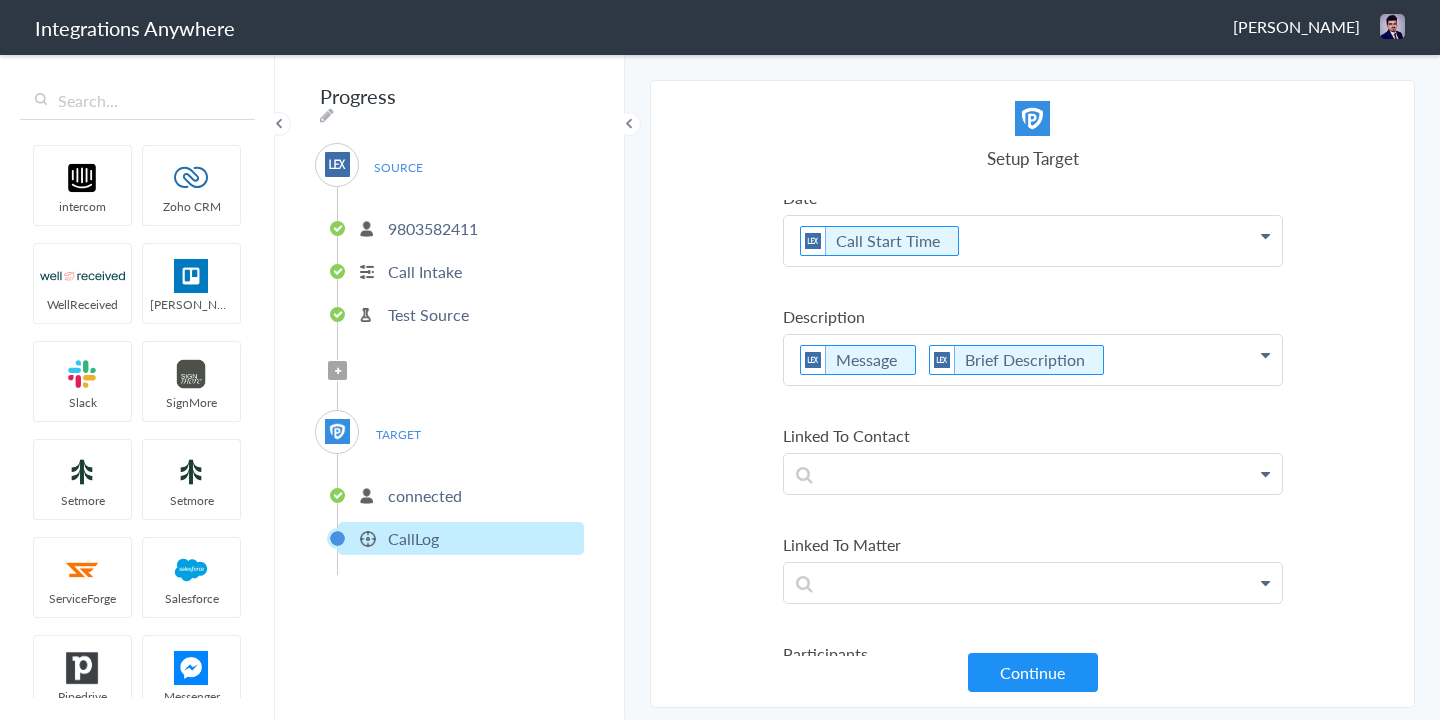 scroll, scrollTop: 693, scrollLeft: 0, axis: vertical 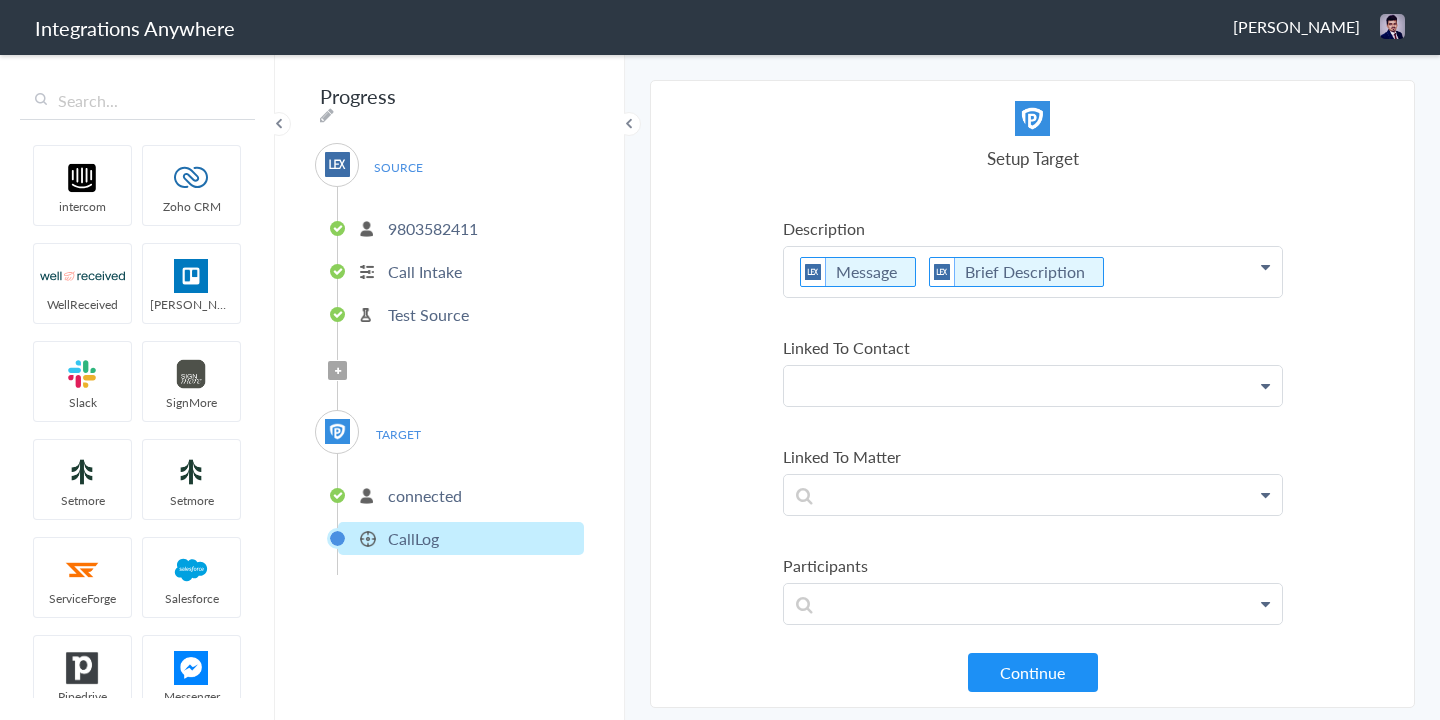 click at bounding box center (1033, -443) 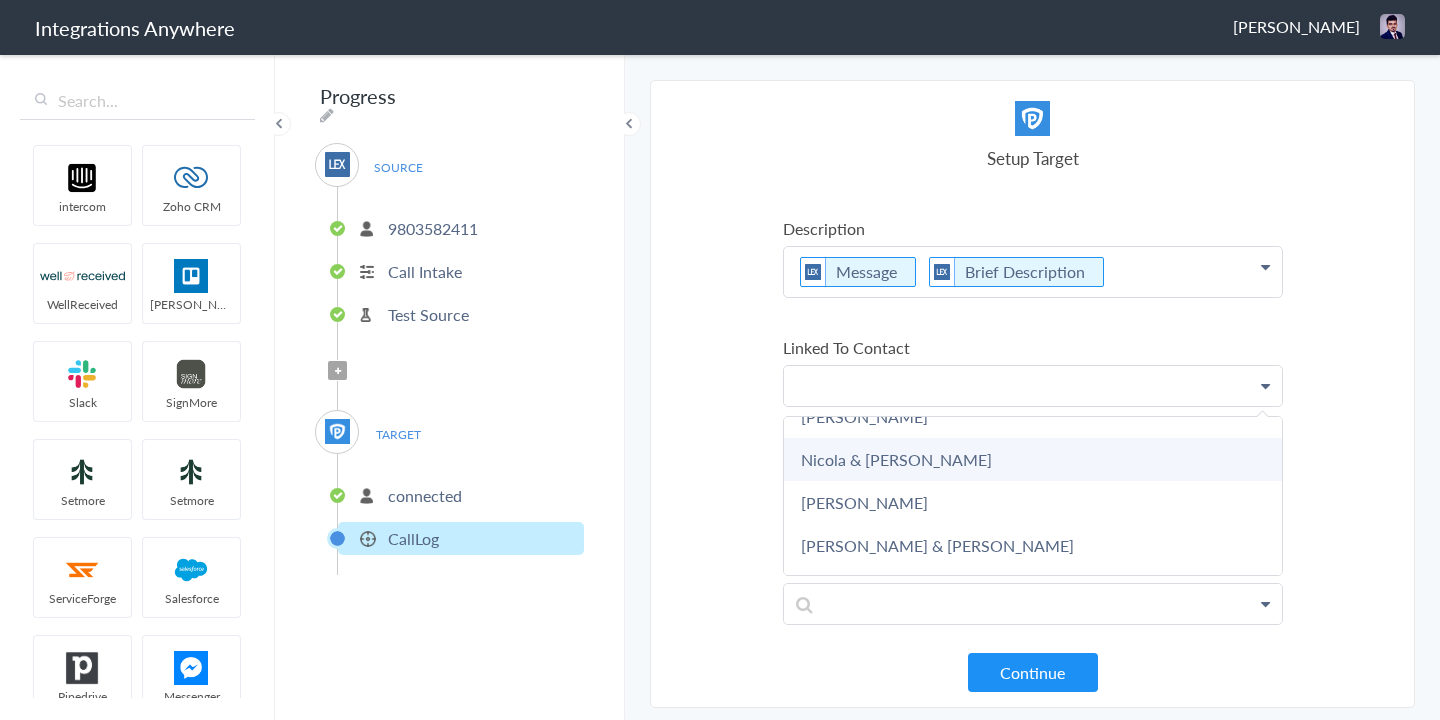 scroll, scrollTop: 373, scrollLeft: 0, axis: vertical 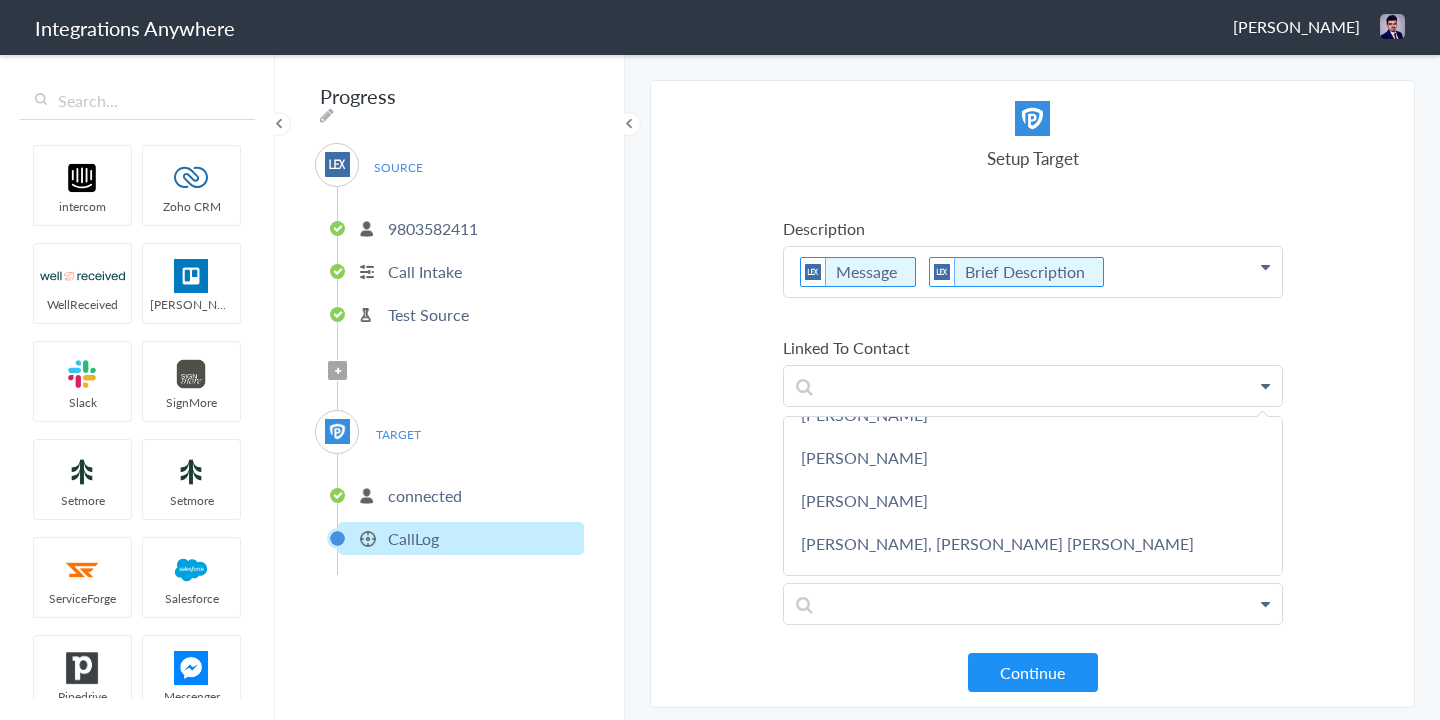 click on "Select  Account 9803582411       Rename   Delete   (a few seconds ago) 4045668586       Rename   Delete   (a month ago) 9104463002       Rename   Delete   (a month ago) 1210007703       Rename   Delete   (a month ago) 8285651760       Rename   Delete   (2 months ago) 9804122778       Rename   Delete   (2 months ago) 2527724973       Rename   Delete   (2 months ago) 9102921846       Rename   Delete   (3 months ago) 8282763313       Rename   Delete   (3 months ago) 8282763313       Rename   Delete   (3 months ago) 8669693944       Rename   Delete   (4 months ago) 7044477371       Rename   Delete   (6 months ago) 9198423278       Rename   Delete   (10 months ago) 3369414334       Rename   Delete   (a year ago) + connect Continue Setup Source Call Intake Triggers when a new Call is taken Continue Test Source Test Source Test Failed
Select  Account connected       Rename   Delete   (a few seconds ago) + connect Continue Setup Target CallLog Create a call log Contacts Notes Continue" at bounding box center (1032, 394) 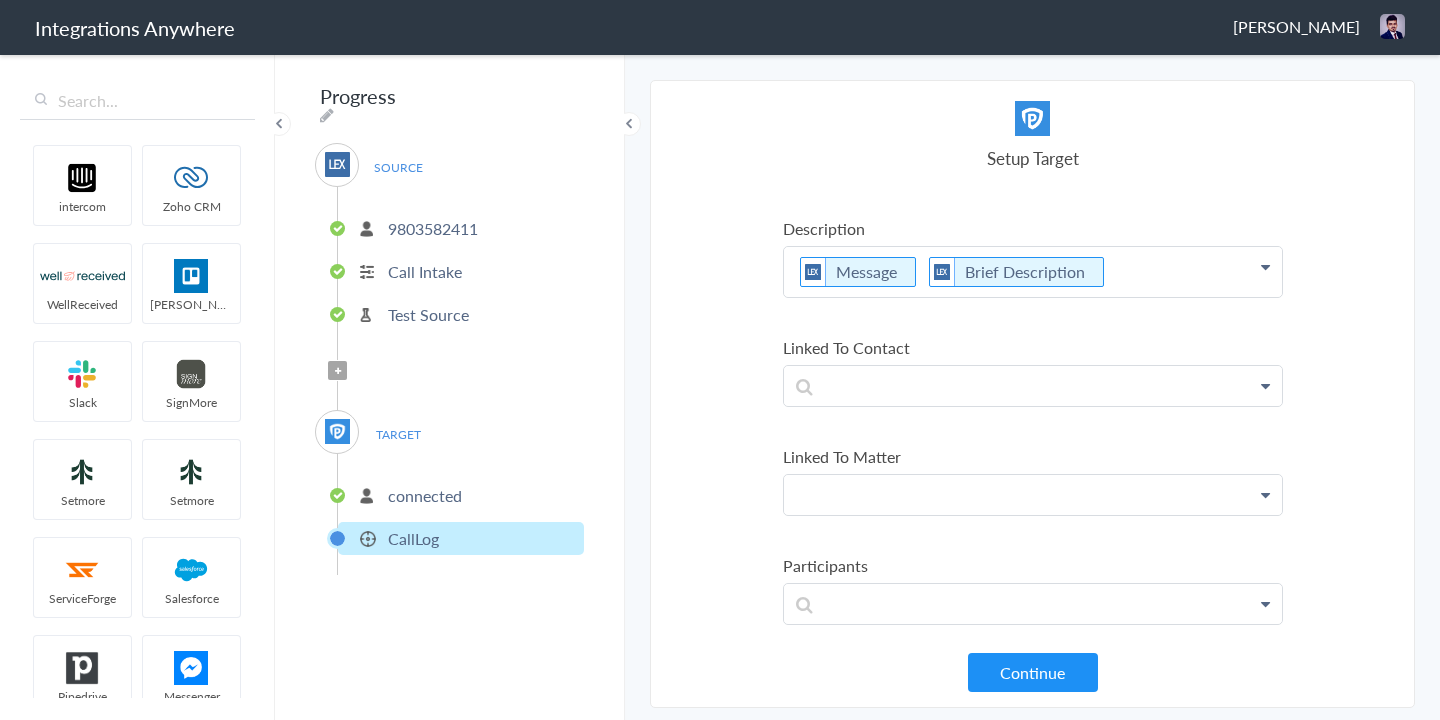 click at bounding box center (1033, -443) 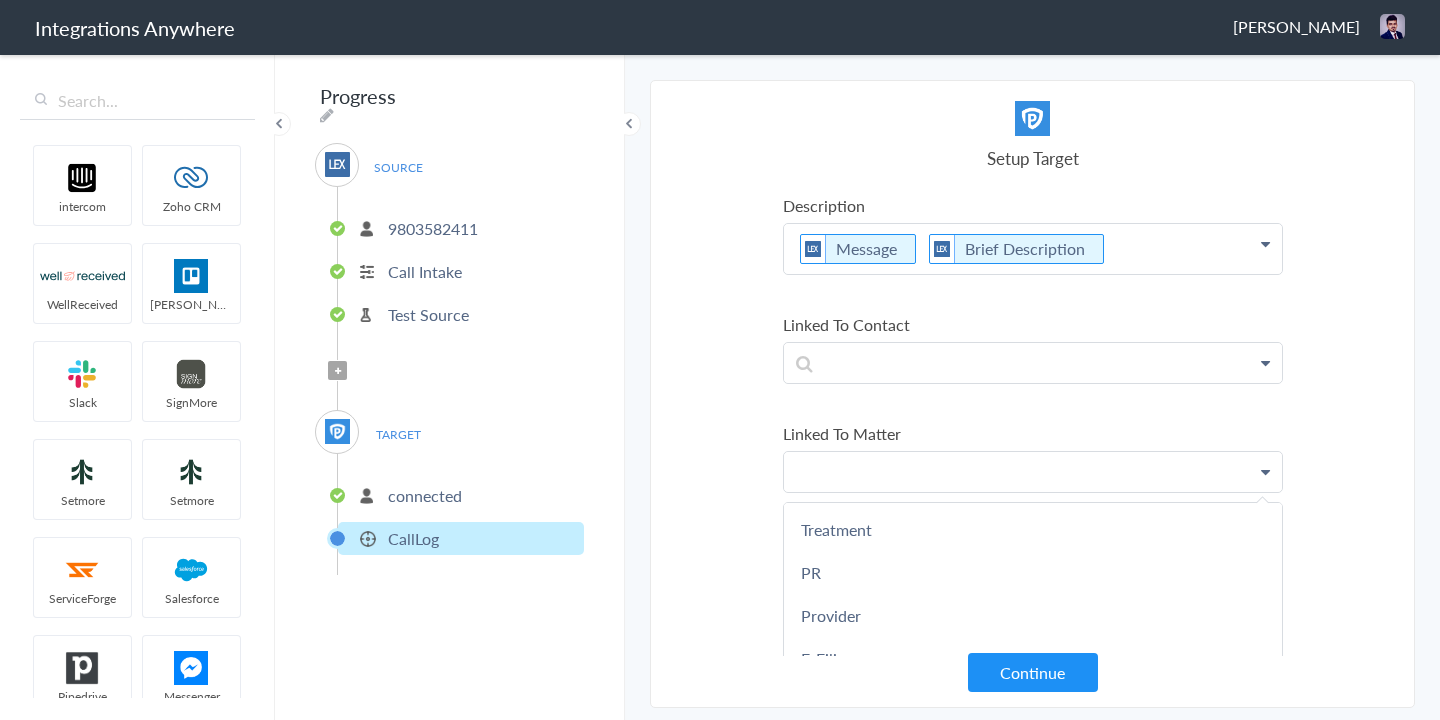 scroll, scrollTop: 721, scrollLeft: 0, axis: vertical 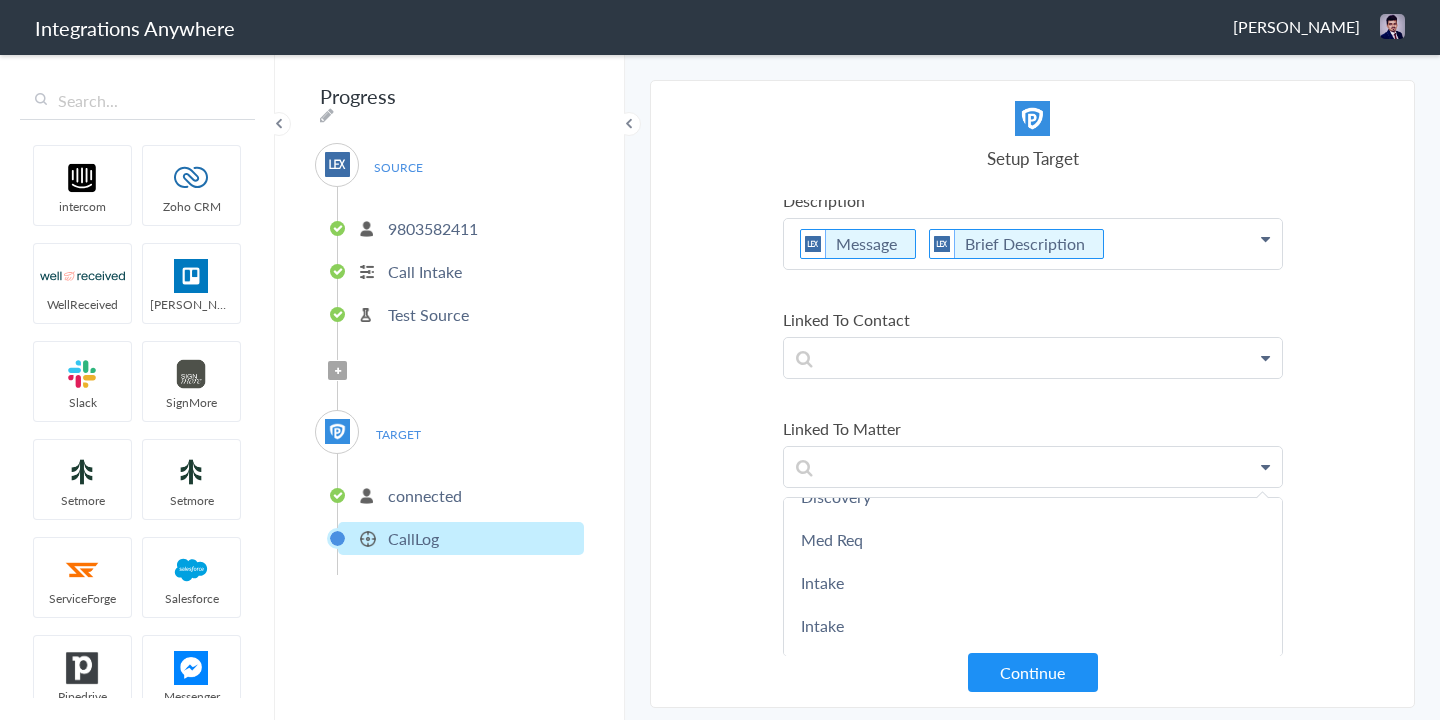 click on "Select  Account 9803582411       Rename   Delete   (a few seconds ago) 4045668586       Rename   Delete   (a month ago) 9104463002       Rename   Delete   (a month ago) 1210007703       Rename   Delete   (a month ago) 8285651760       Rename   Delete   (2 months ago) 9804122778       Rename   Delete   (2 months ago) 2527724973       Rename   Delete   (2 months ago) 9102921846       Rename   Delete   (3 months ago) 8282763313       Rename   Delete   (3 months ago) 8282763313       Rename   Delete   (3 months ago) 8669693944       Rename   Delete   (4 months ago) 7044477371       Rename   Delete   (6 months ago) 9198423278       Rename   Delete   (10 months ago) 3369414334       Rename   Delete   (a year ago) + connect Continue Setup Source Call Intake Triggers when a new Call is taken Continue Test Source Test Source Test Failed
Select  Account connected       Rename   Delete   (a few seconds ago) + connect Continue Setup Target CallLog Create a call log Contacts Notes Continue" at bounding box center (1032, 394) 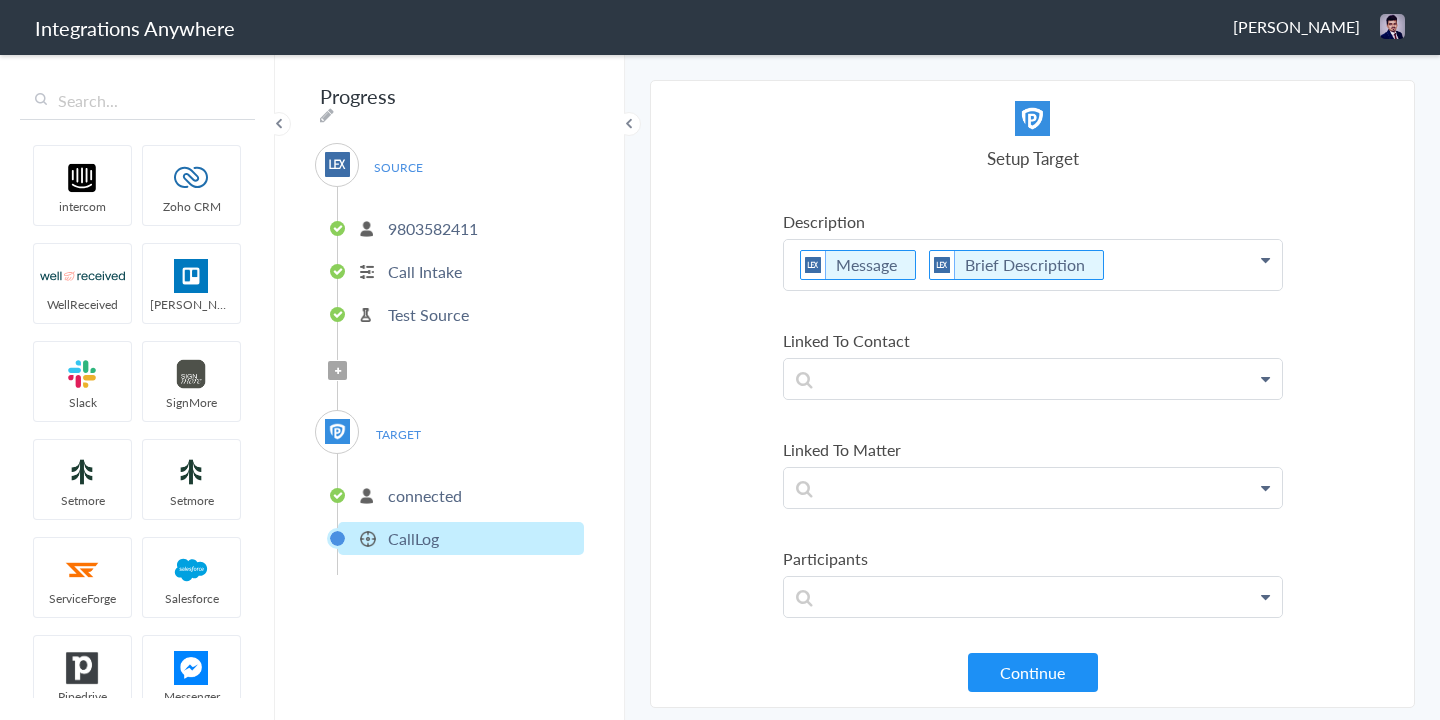 scroll, scrollTop: 699, scrollLeft: 0, axis: vertical 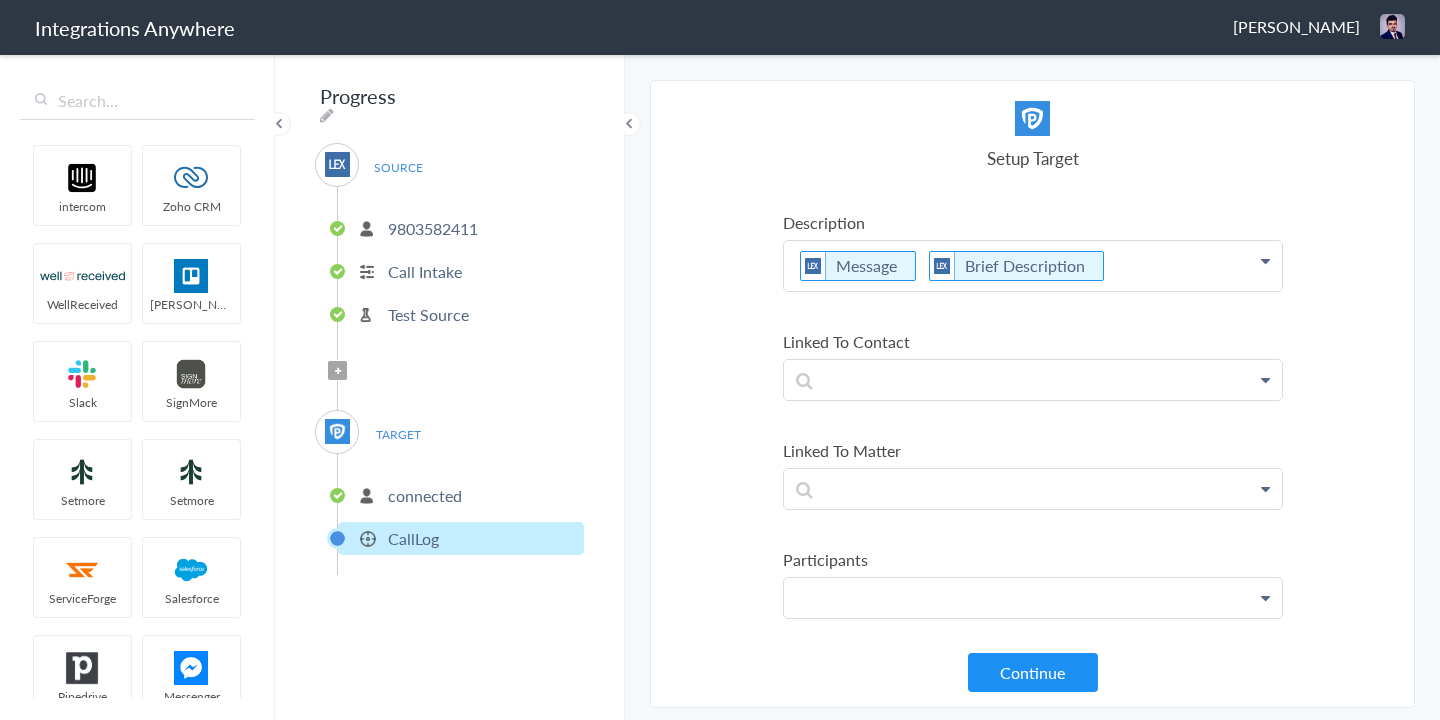 click at bounding box center [1033, -449] 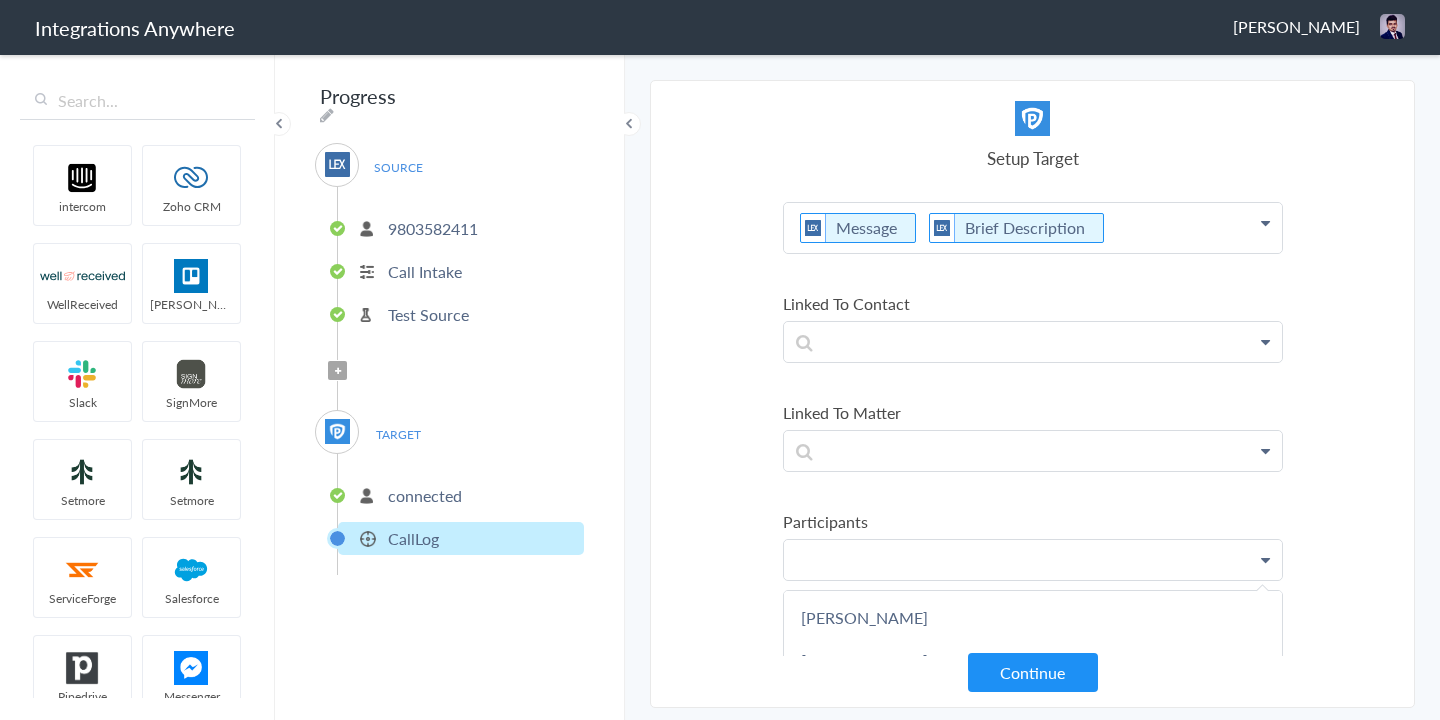 scroll, scrollTop: 830, scrollLeft: 0, axis: vertical 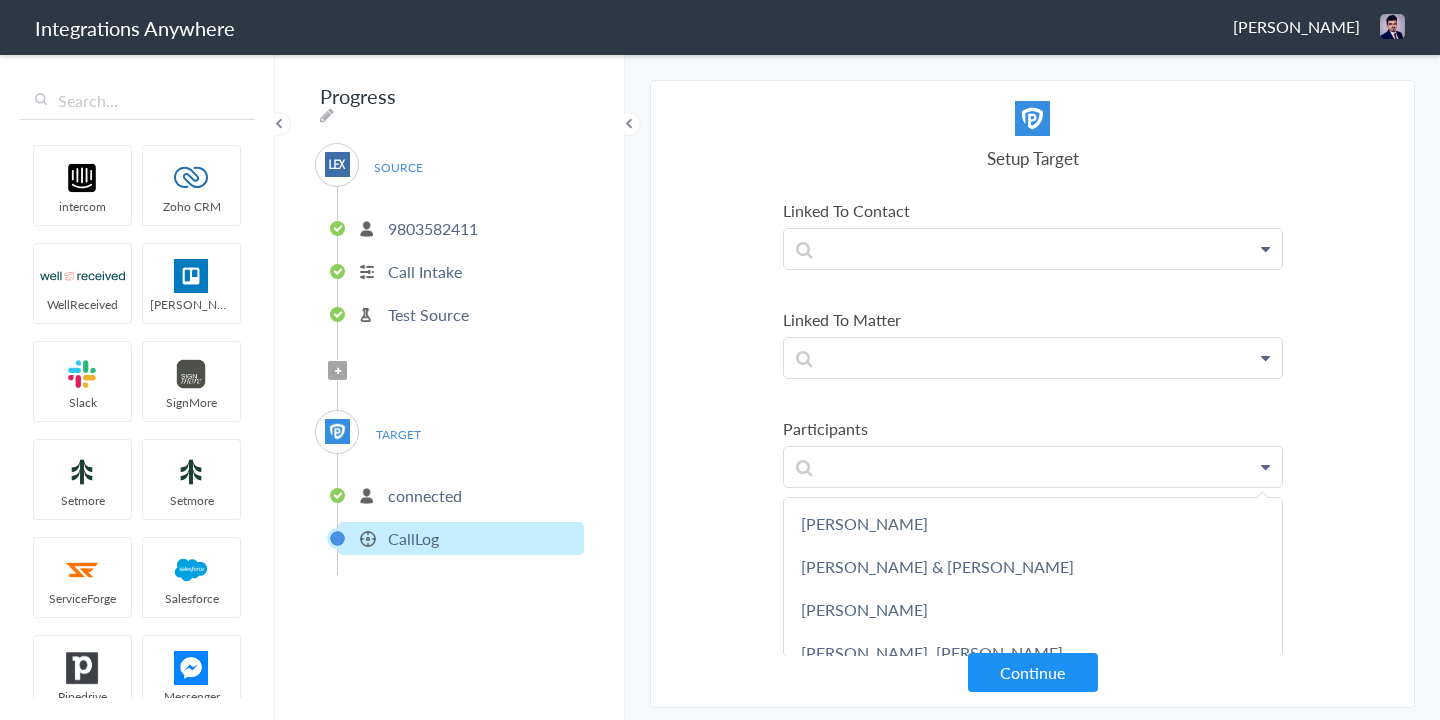 click on "Select  Account 9803582411       Rename   Delete   (a few seconds ago) 4045668586       Rename   Delete   (a month ago) 9104463002       Rename   Delete   (a month ago) 1210007703       Rename   Delete   (a month ago) 8285651760       Rename   Delete   (2 months ago) 9804122778       Rename   Delete   (2 months ago) 2527724973       Rename   Delete   (2 months ago) 9102921846       Rename   Delete   (3 months ago) 8282763313       Rename   Delete   (3 months ago) 8282763313       Rename   Delete   (3 months ago) 8669693944       Rename   Delete   (4 months ago) 7044477371       Rename   Delete   (6 months ago) 9198423278       Rename   Delete   (10 months ago) 3369414334       Rename   Delete   (a year ago) + connect Continue Setup Source Call Intake Triggers when a new Call is taken Continue Test Source Test Source Test Failed
Select  Account connected       Rename   Delete   (a few seconds ago) + connect Continue Setup Target CallLog Create a call log Contacts Notes Continue" at bounding box center [1032, 394] 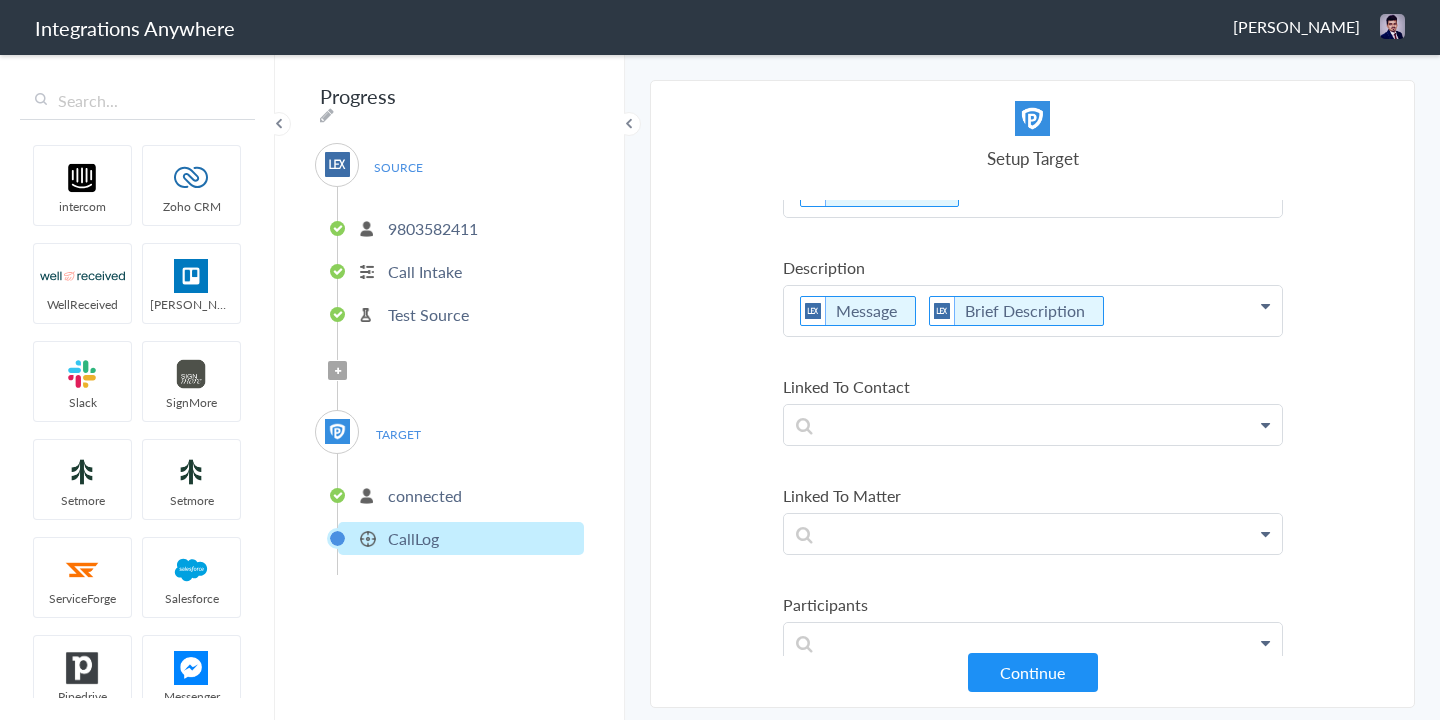 scroll, scrollTop: 699, scrollLeft: 0, axis: vertical 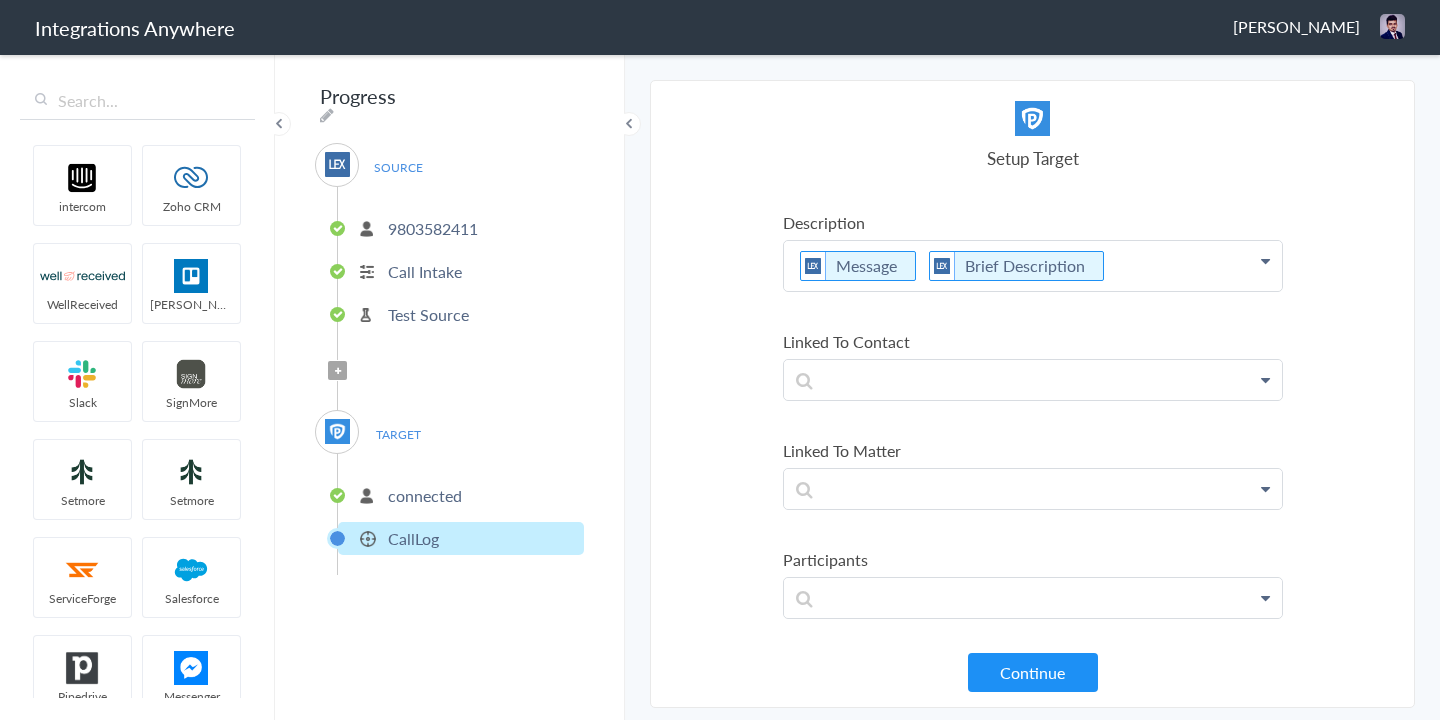 click on "connected" at bounding box center [425, 495] 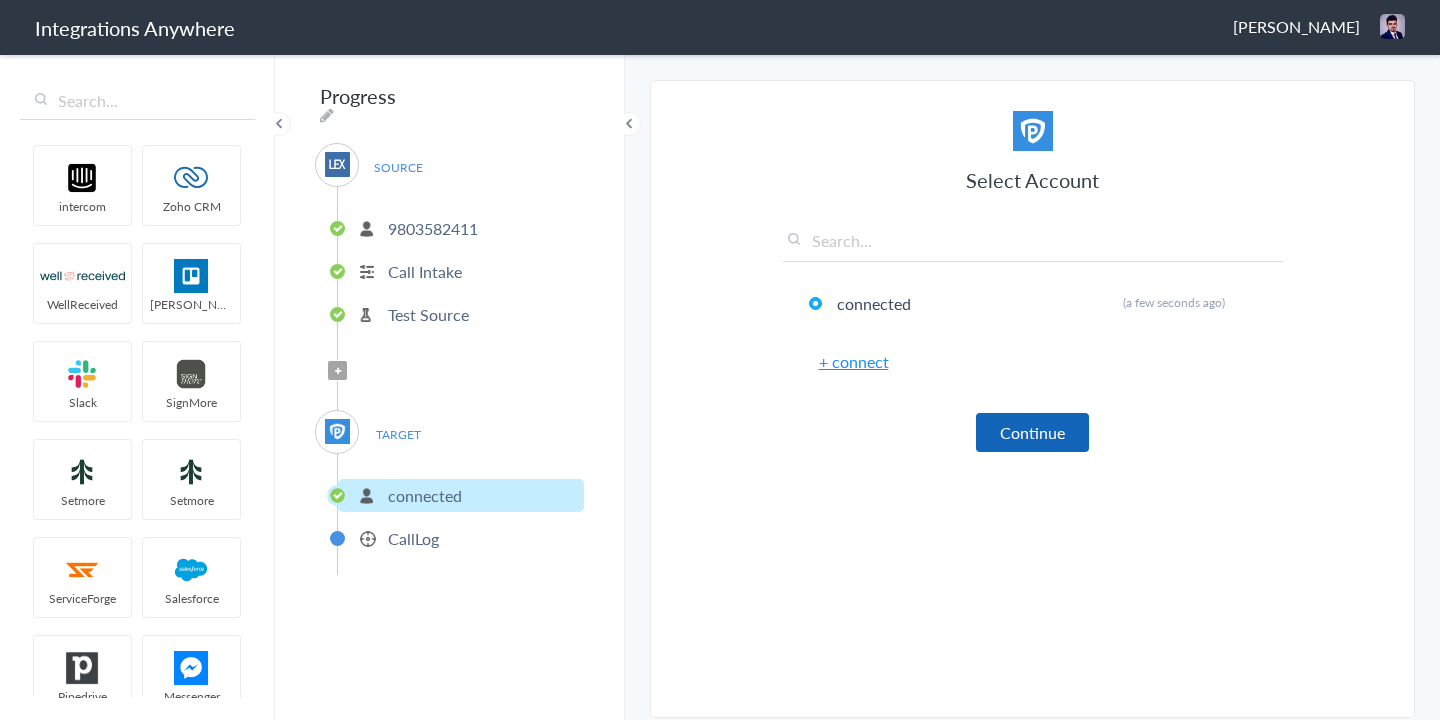click on "Continue" at bounding box center (1032, 432) 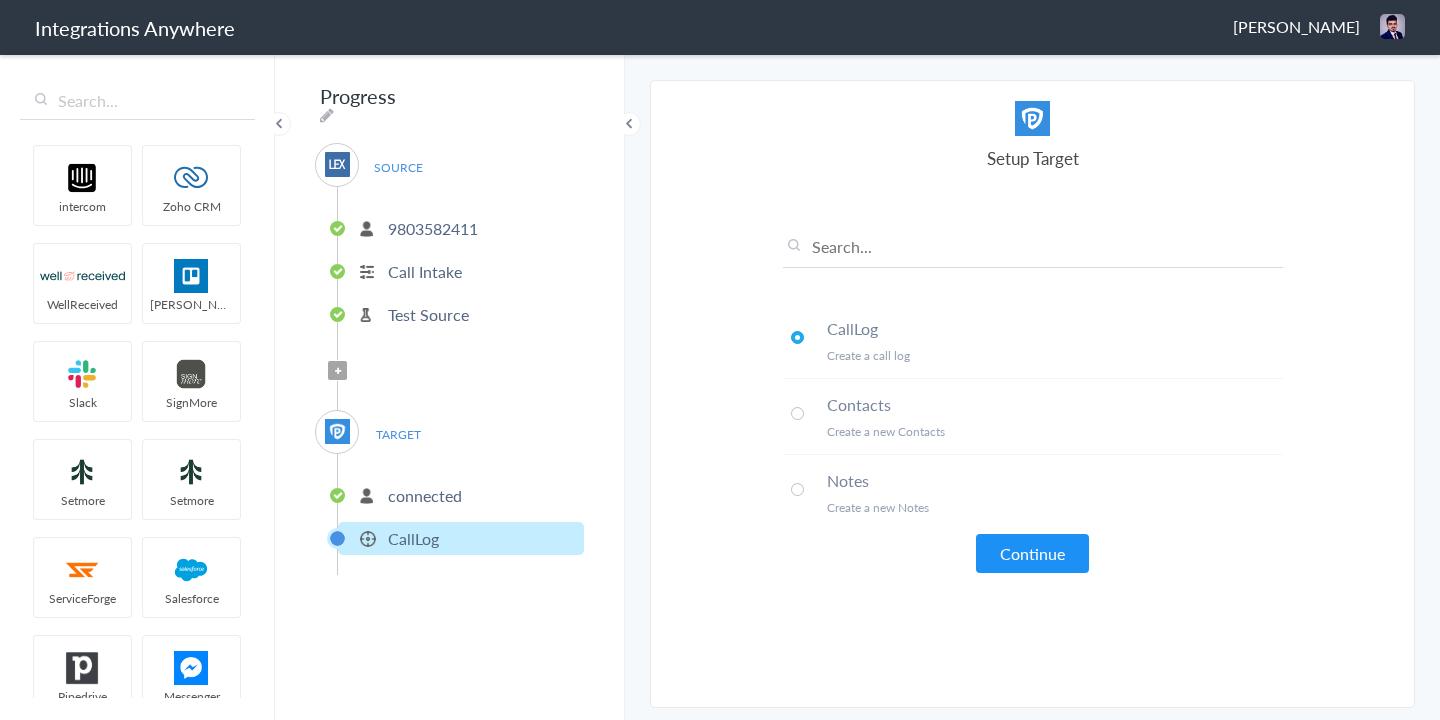 click on "Notes" at bounding box center (1055, 480) 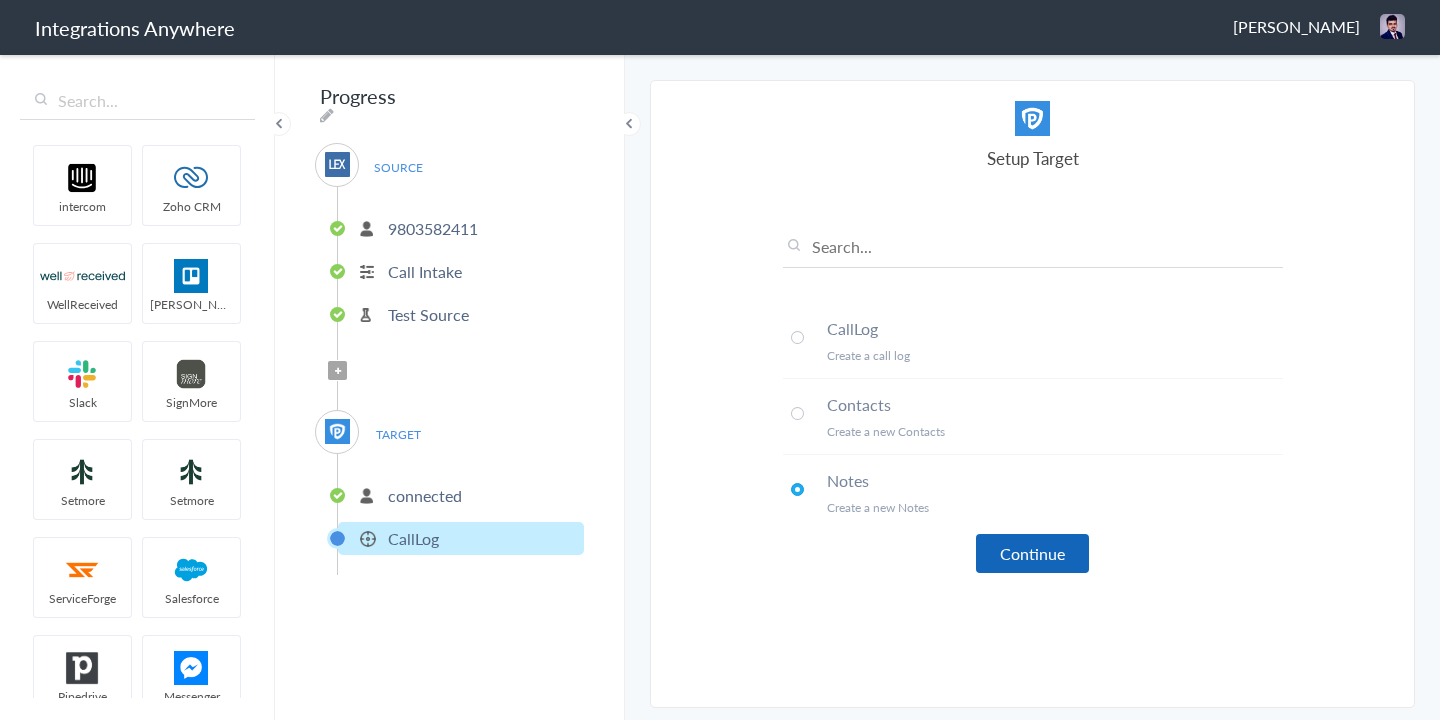 click on "Continue" at bounding box center (1032, 553) 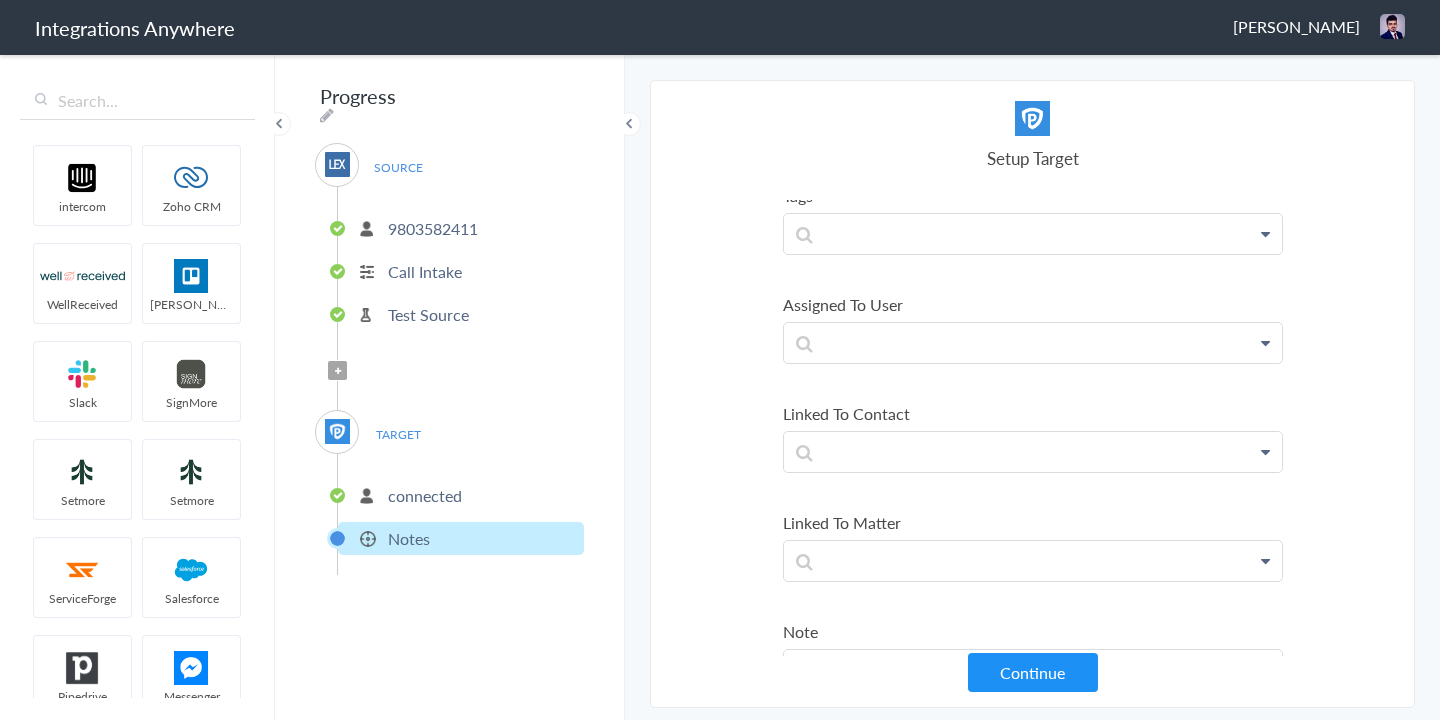 scroll, scrollTop: 238, scrollLeft: 0, axis: vertical 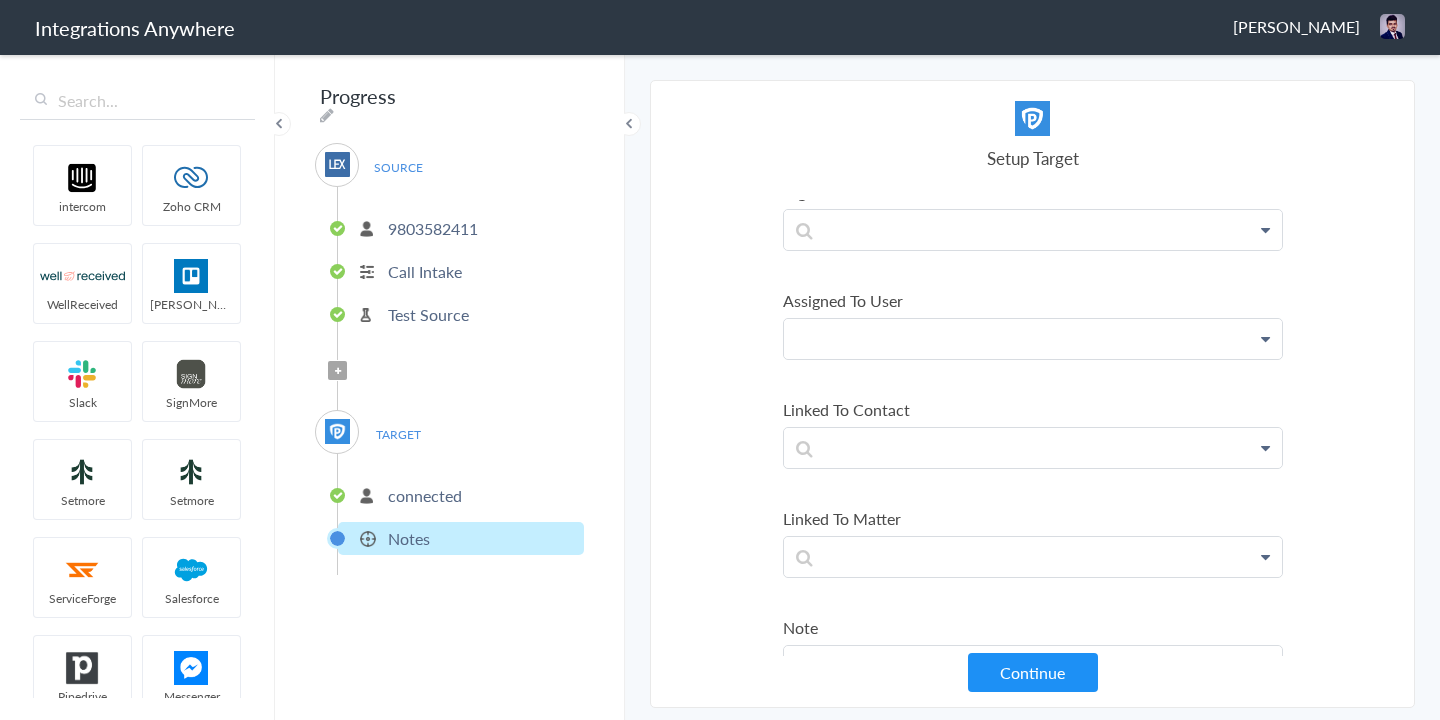 click at bounding box center [1033, 12] 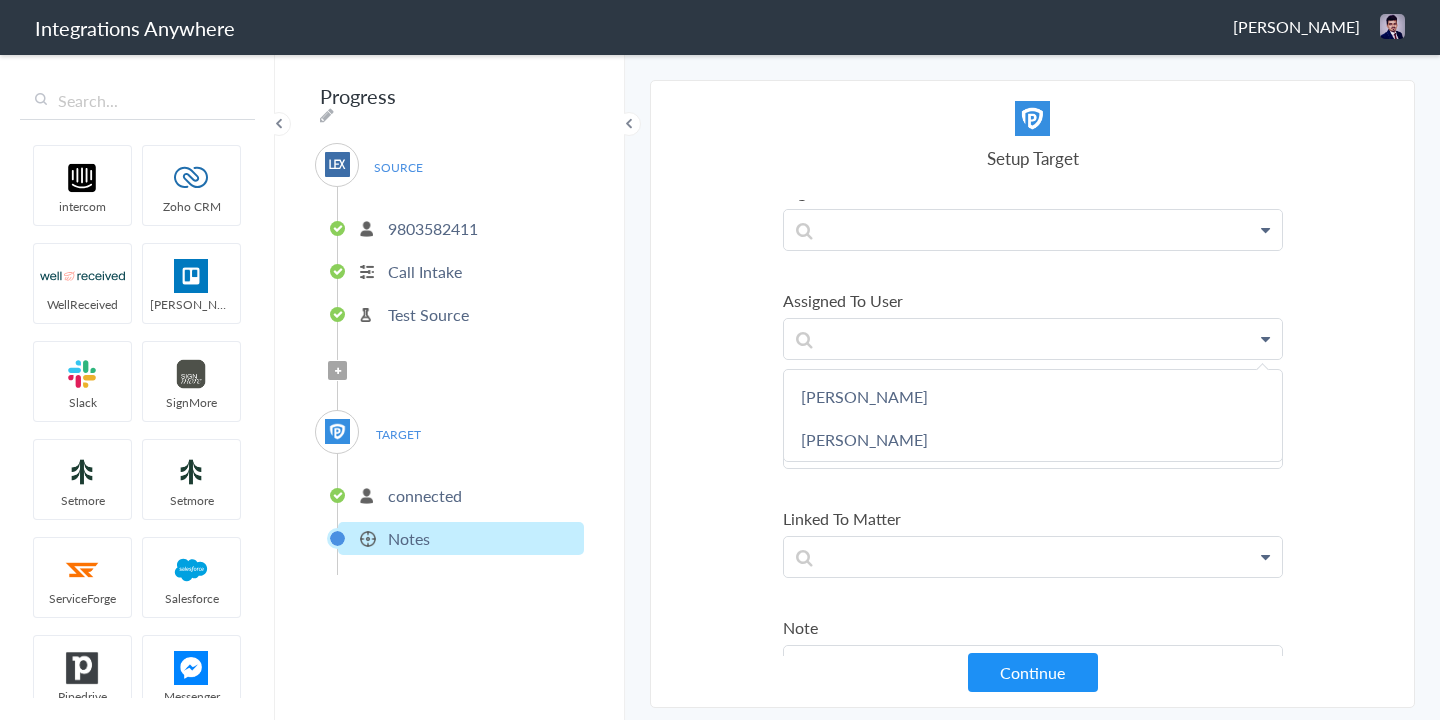 click on "Select  Account 9803582411       Rename   Delete   (a few seconds ago) 4045668586       Rename   Delete   (a month ago) 9104463002       Rename   Delete   (a month ago) 1210007703       Rename   Delete   (a month ago) 8285651760       Rename   Delete   (2 months ago) 9804122778       Rename   Delete   (2 months ago) 2527724973       Rename   Delete   (2 months ago) 9102921846       Rename   Delete   (3 months ago) 8282763313       Rename   Delete   (3 months ago) 8282763313       Rename   Delete   (3 months ago) 8669693944       Rename   Delete   (4 months ago) 7044477371       Rename   Delete   (6 months ago) 9198423278       Rename   Delete   (10 months ago) 3369414334       Rename   Delete   (a year ago) + connect Continue Setup Source Call Intake Triggers when a new Call is taken Continue Test Source Test Source Test Failed
Select  Account connected       Rename   Delete   (a few seconds ago) + connect Continue Setup Target CallLog Create a call log Contacts Notes Continue" at bounding box center (1032, 394) 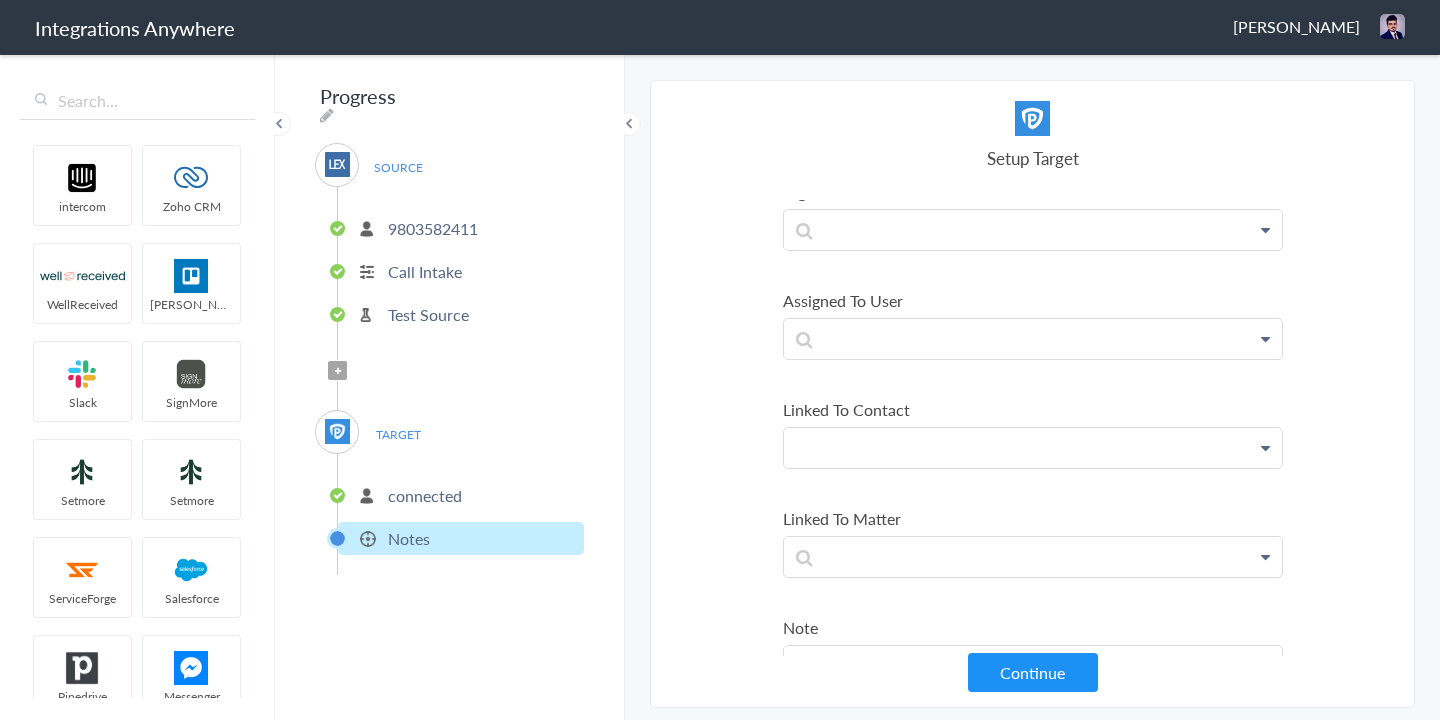 click at bounding box center (1033, 12) 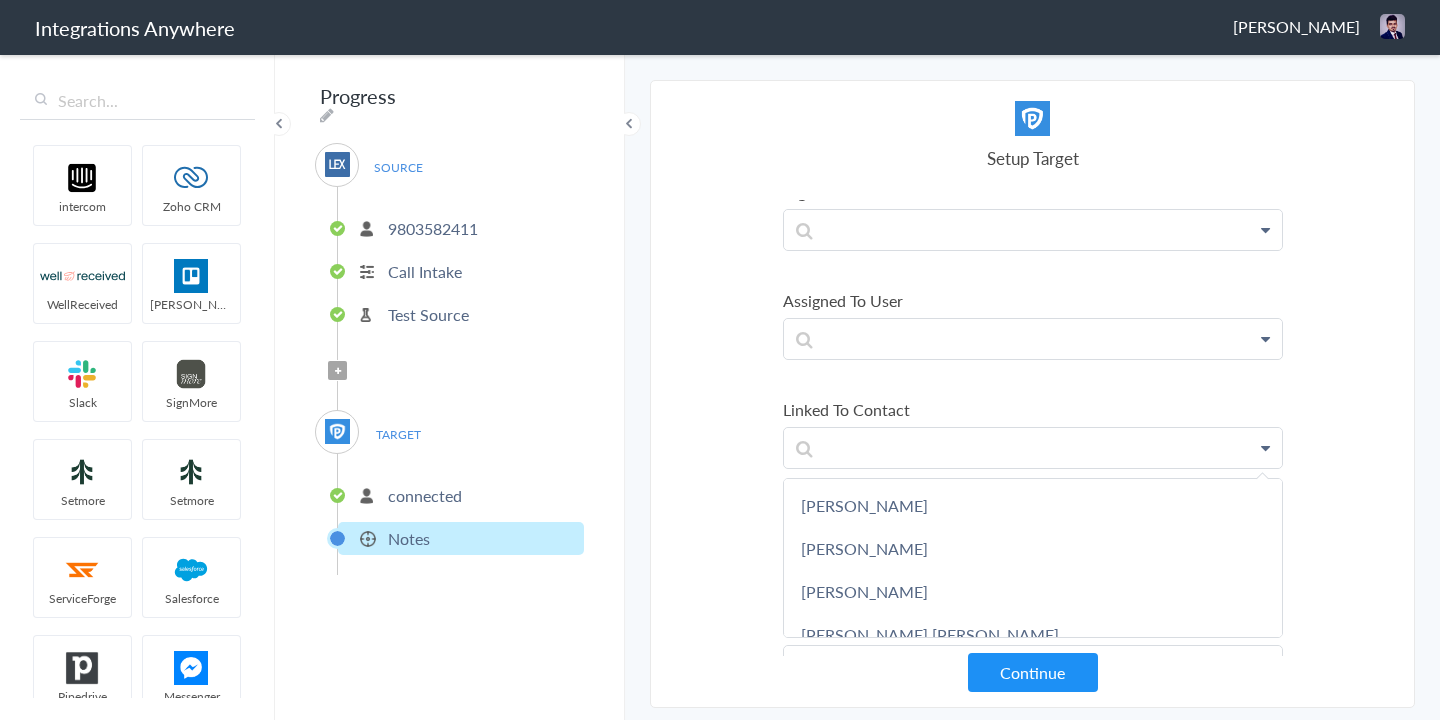 click on "Linked To Contact" at bounding box center [1033, 409] 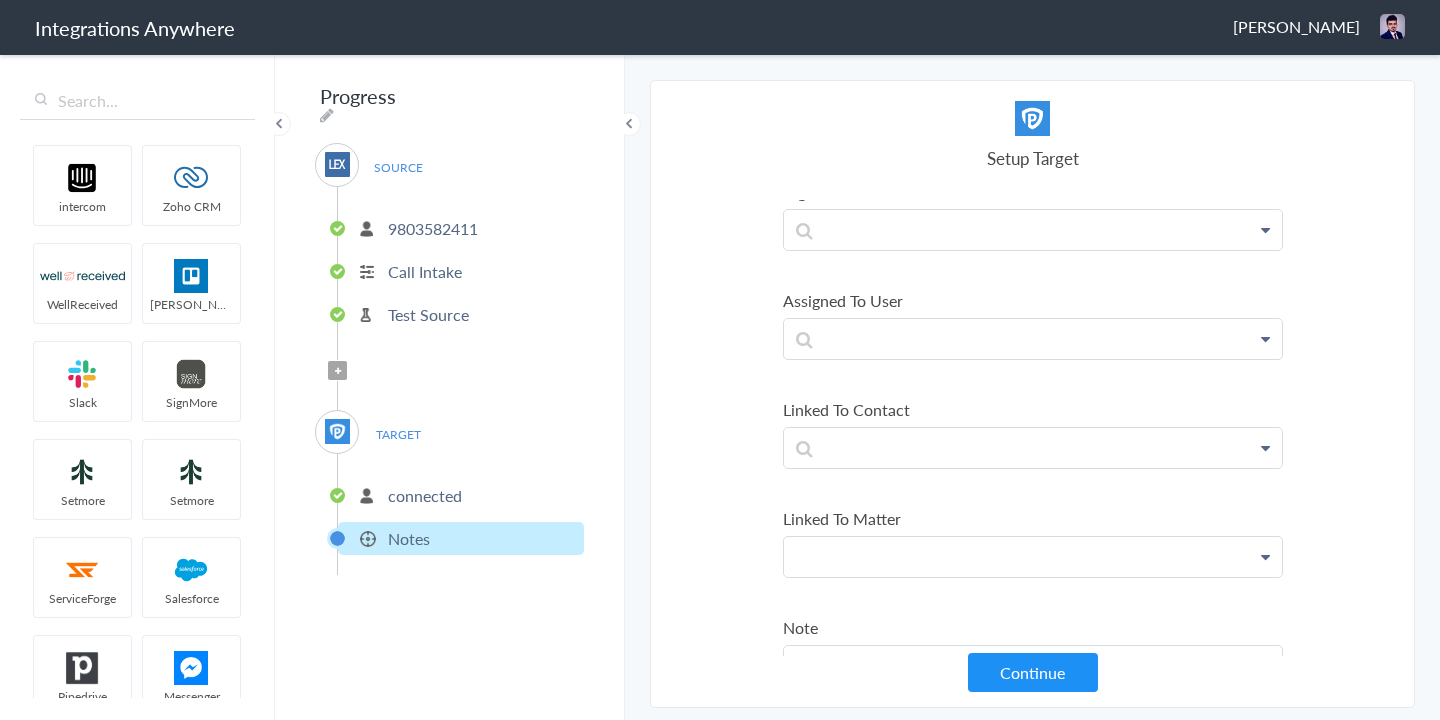 click at bounding box center [1033, 12] 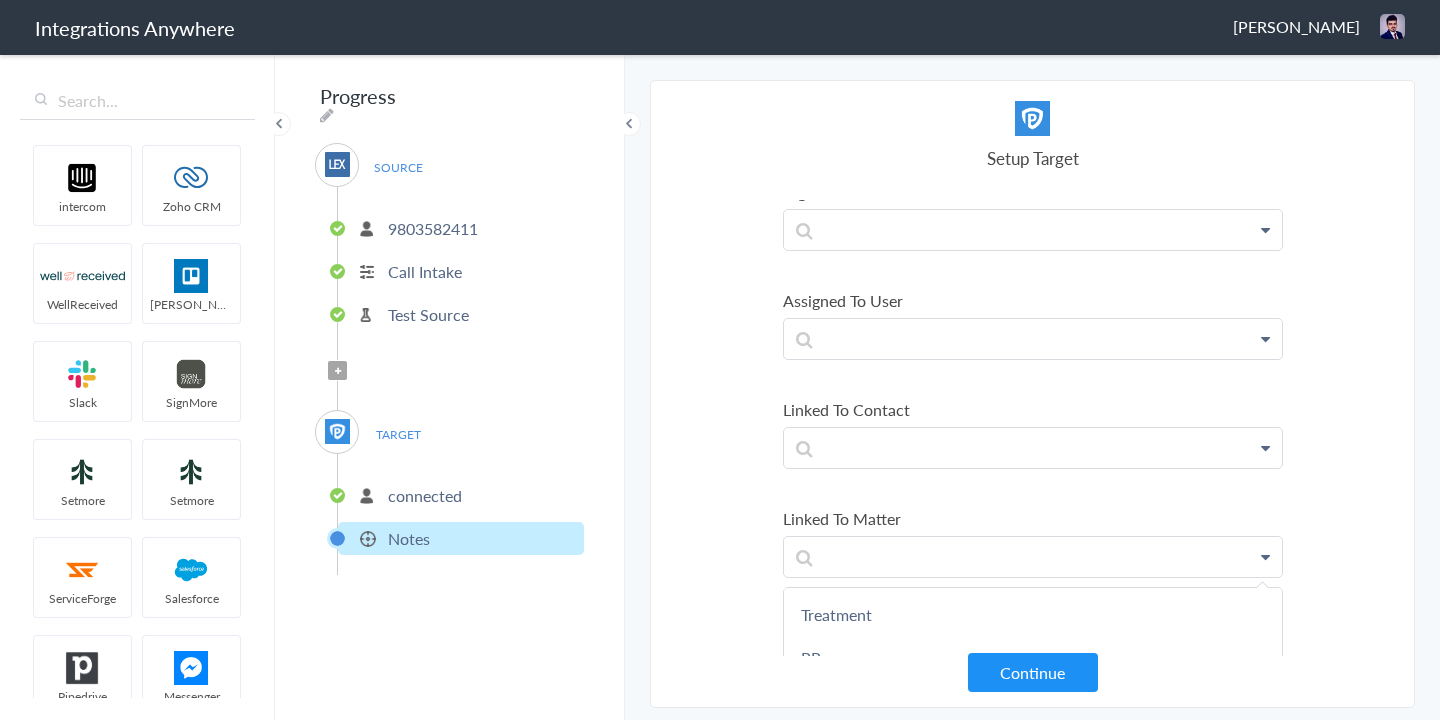 click on "Subject First Name Last Name Phone Case Name/Number Client's Name Was the call transferred to Adriana? Date stamp Was the call transferred to James Martinez? Message Case Type Brief Description Call End Time Connection Id Caller ID Why not transferred to James Martinez? Staff ID Call Closing Note Call Start Time Account ID HistoryId Why not transferred to Adriana? Claim Number accountNumber Call Regarding Call Type Message Page URL Date First Name Last Name Phone Case Name/Number Client's Name Was the call transferred to Adriana? Date stamp Was the call transferred to James Martinez? Message Case Type Brief Description Call End Time Connection Id Caller ID Why not transferred to James Martinez? Staff ID Call Closing Note Call Start Time Account ID HistoryId Why not transferred to Adriana? Claim Number accountNumber Call Regarding Call Type Message Page URL Tags Assigned To User Adriana Vasquez James Martinez Linked To Contact Taha, Maysoon Carter, Darlene Flores, Rosa A Dominguez, Maria Carmen Mancera Lexitas" at bounding box center [1033, 324] 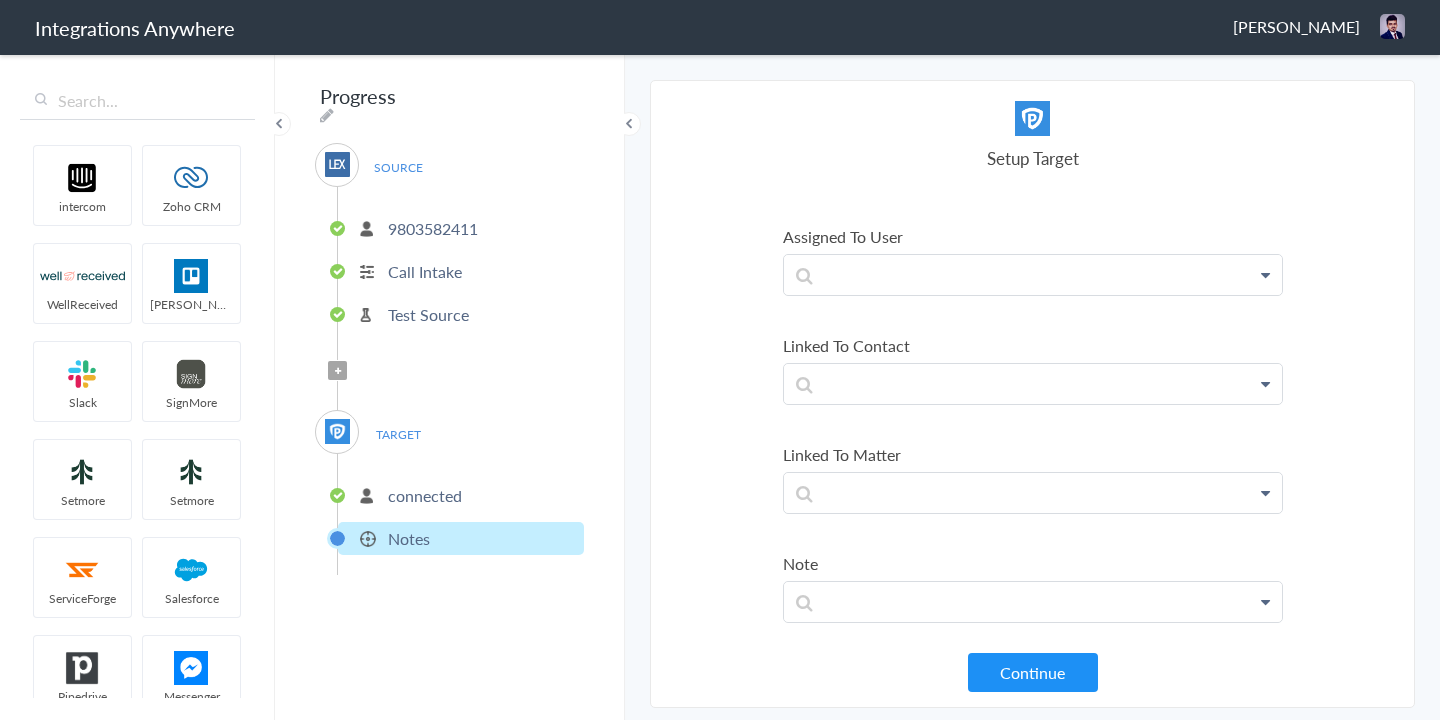 scroll, scrollTop: 307, scrollLeft: 0, axis: vertical 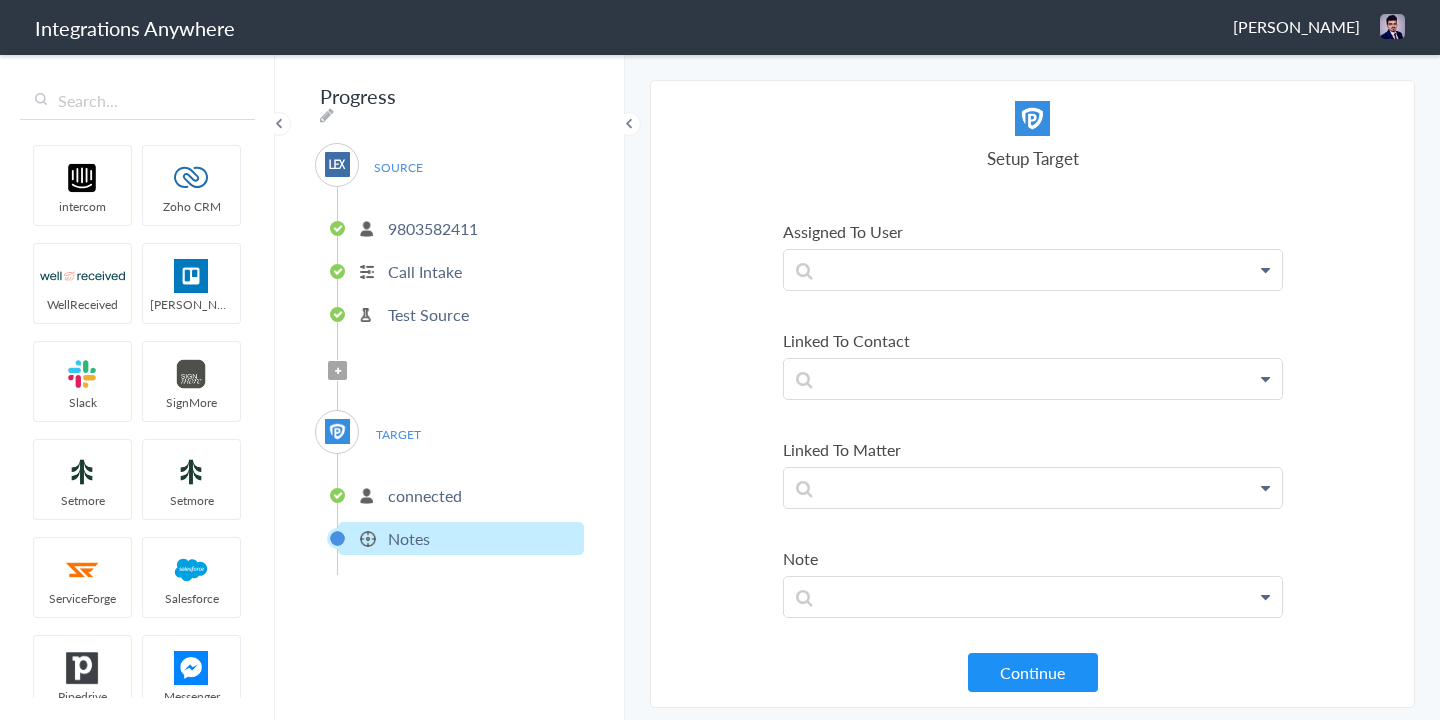 click on "connected" at bounding box center (425, 495) 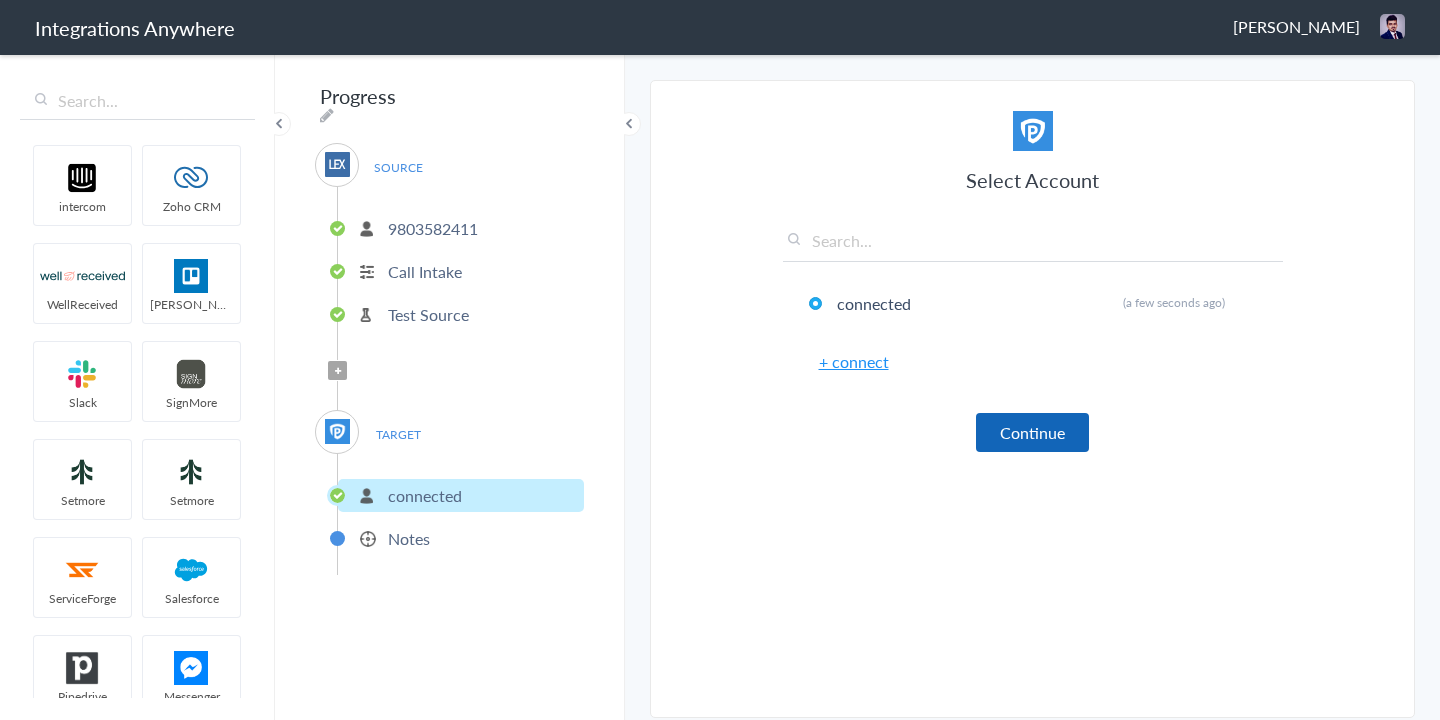 click on "Continue" at bounding box center (1032, 432) 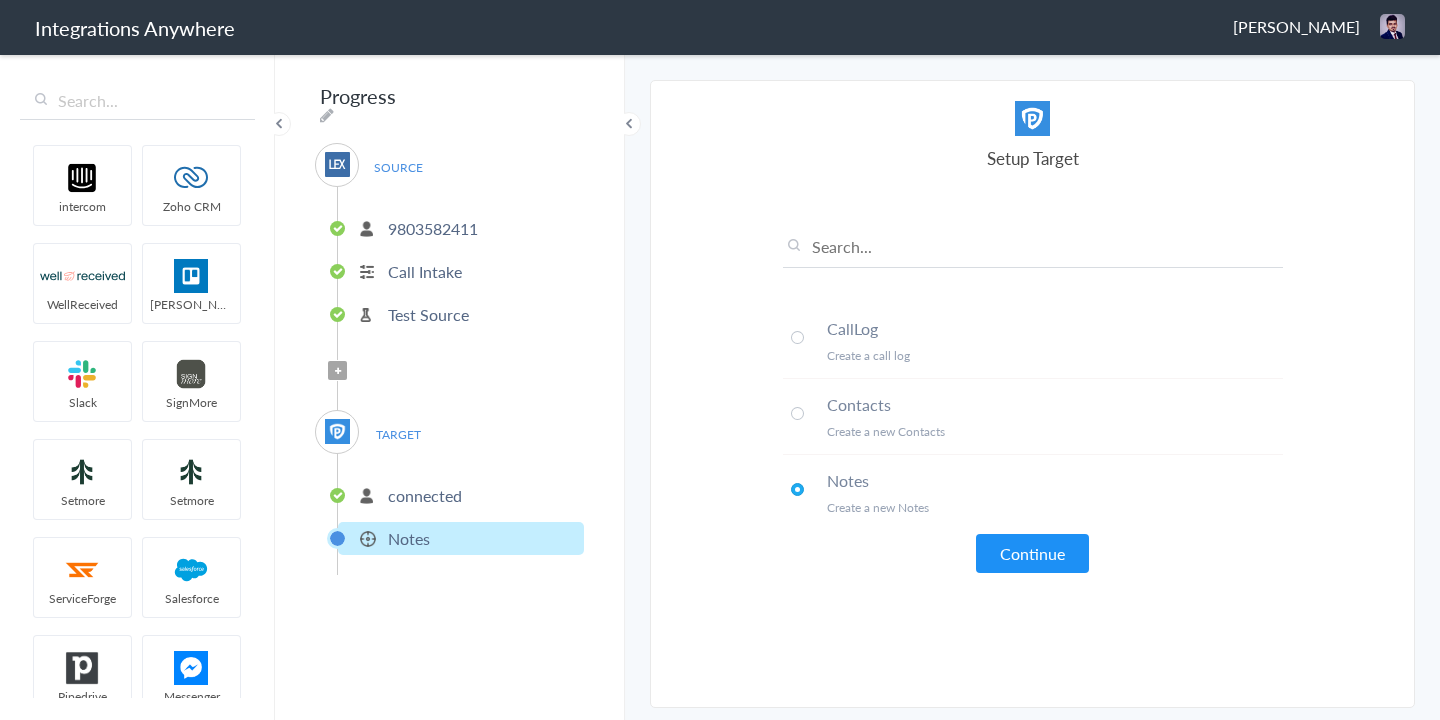 click at bounding box center (797, 413) 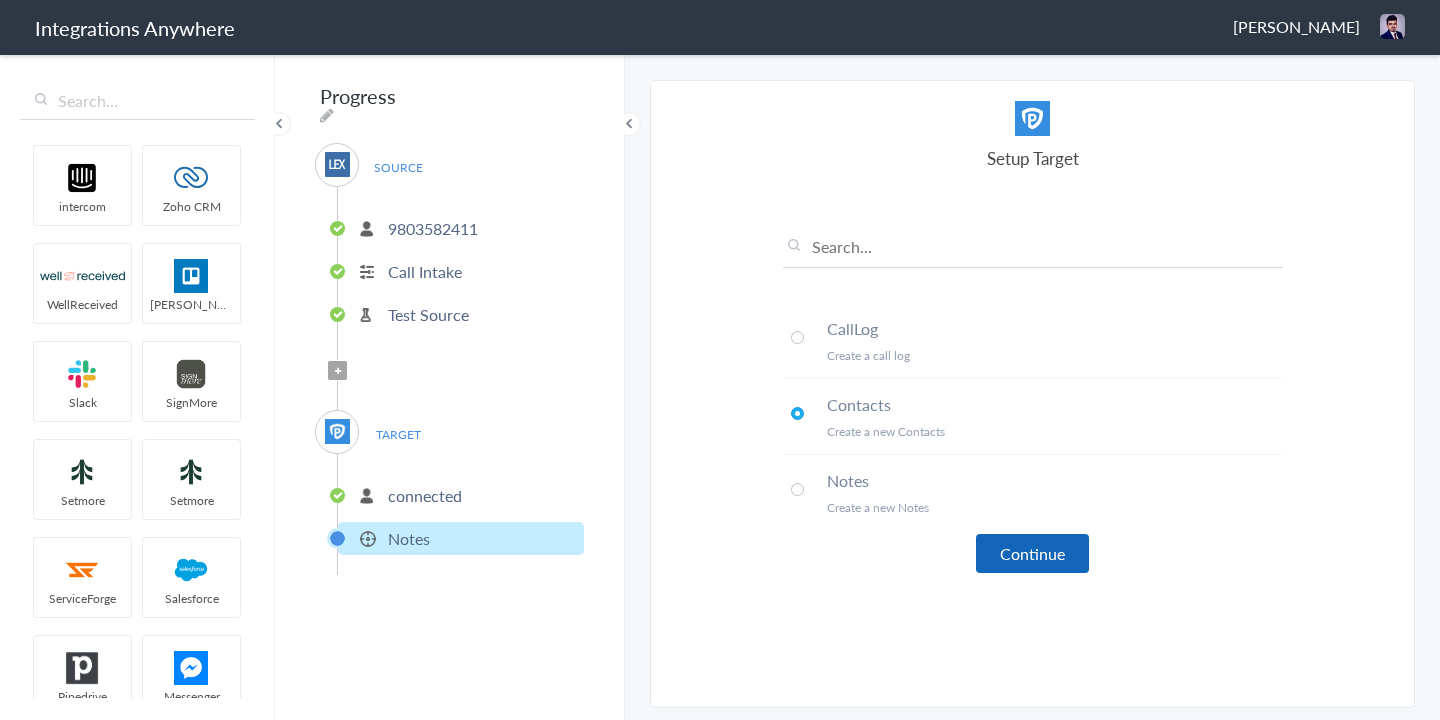 click on "Continue" at bounding box center (1032, 553) 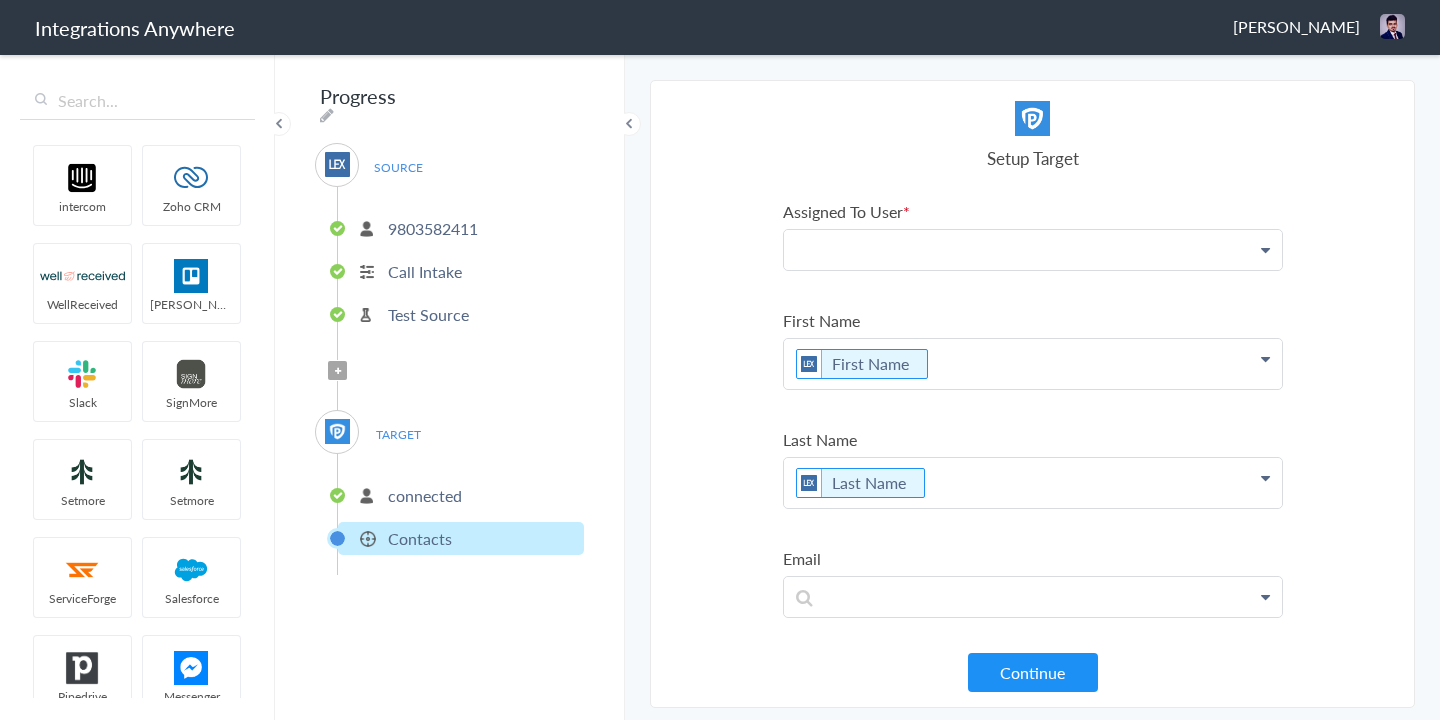 click at bounding box center (1033, 250) 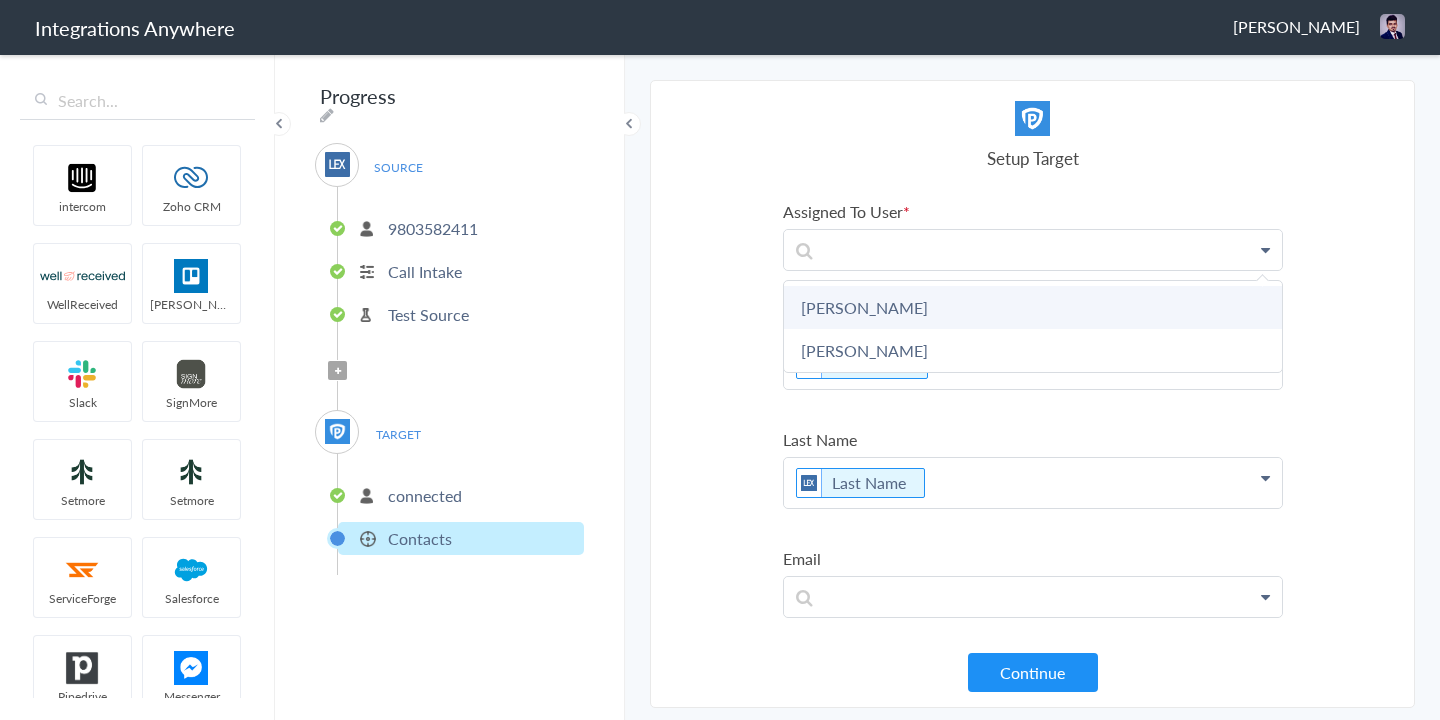 click on "Adriana Vasquez" at bounding box center [1033, 307] 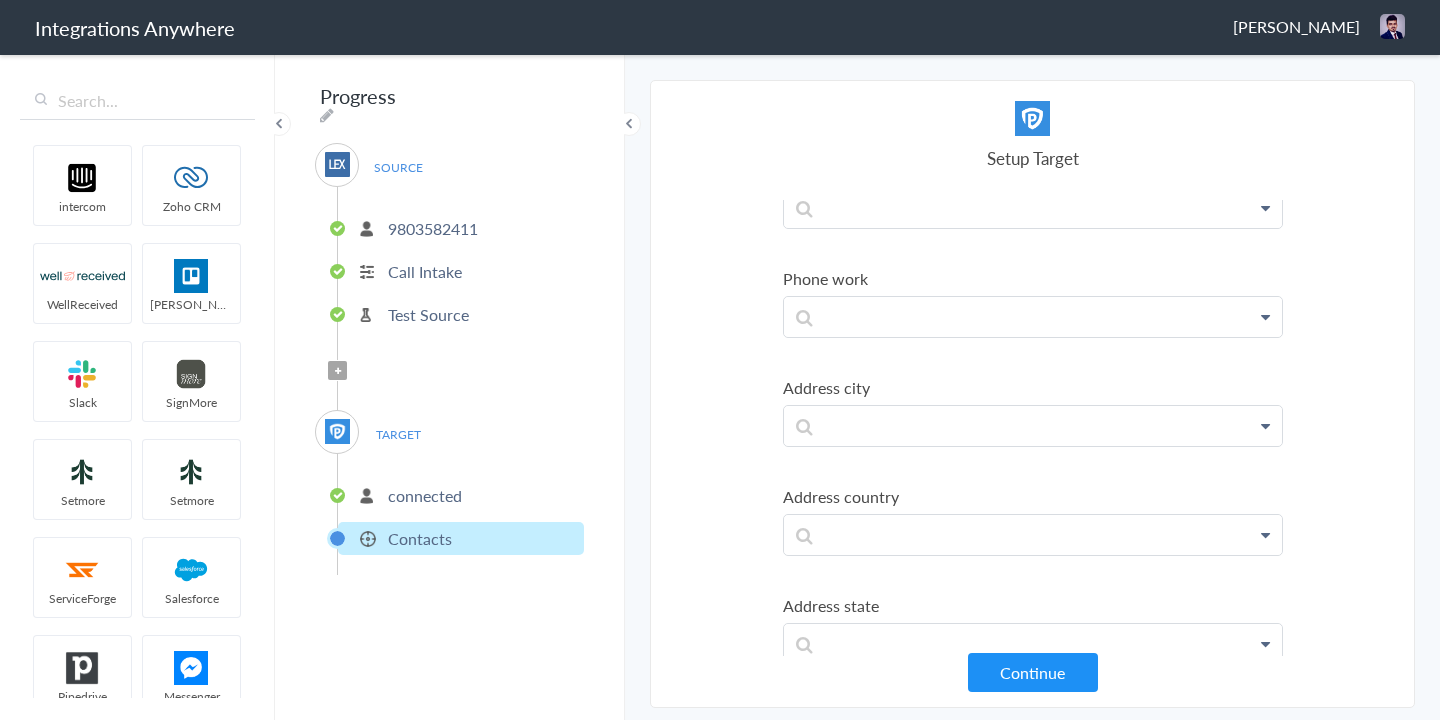 scroll, scrollTop: 667, scrollLeft: 0, axis: vertical 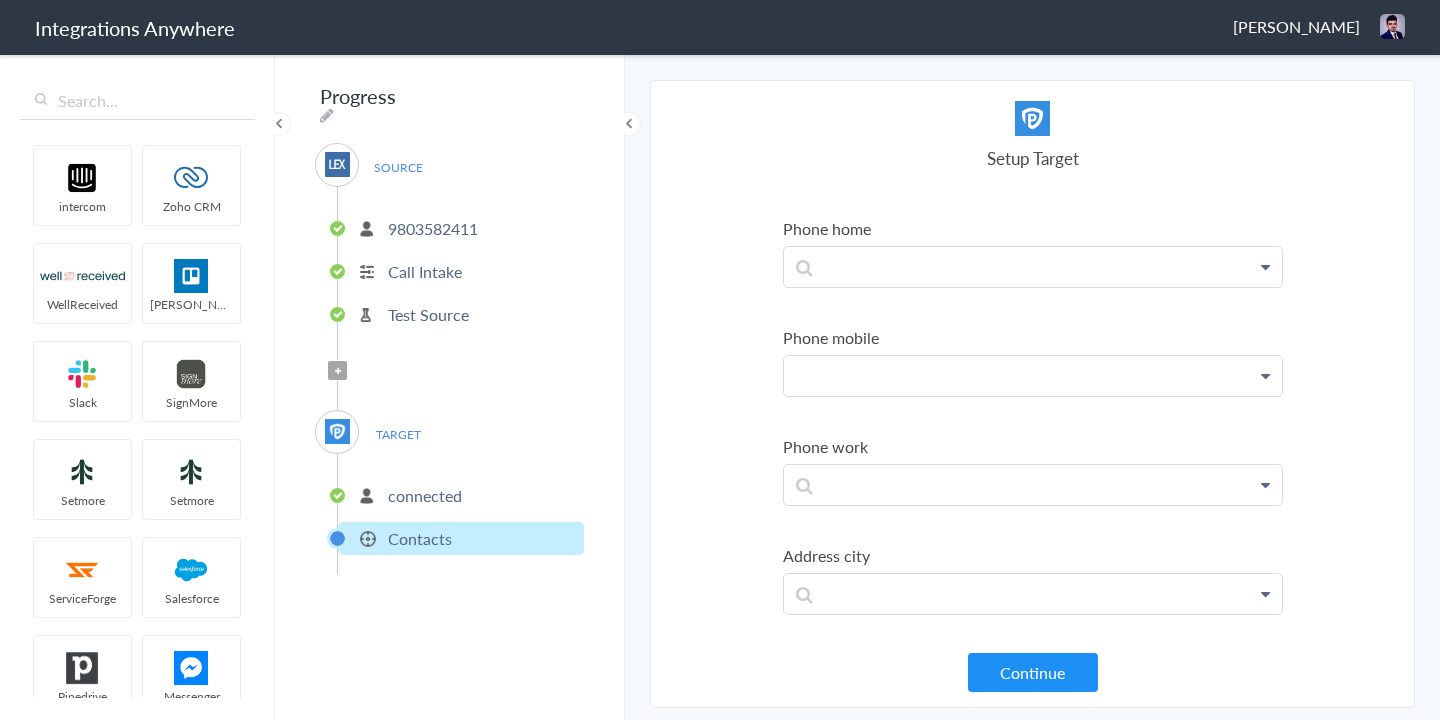 click at bounding box center [1033, -412] 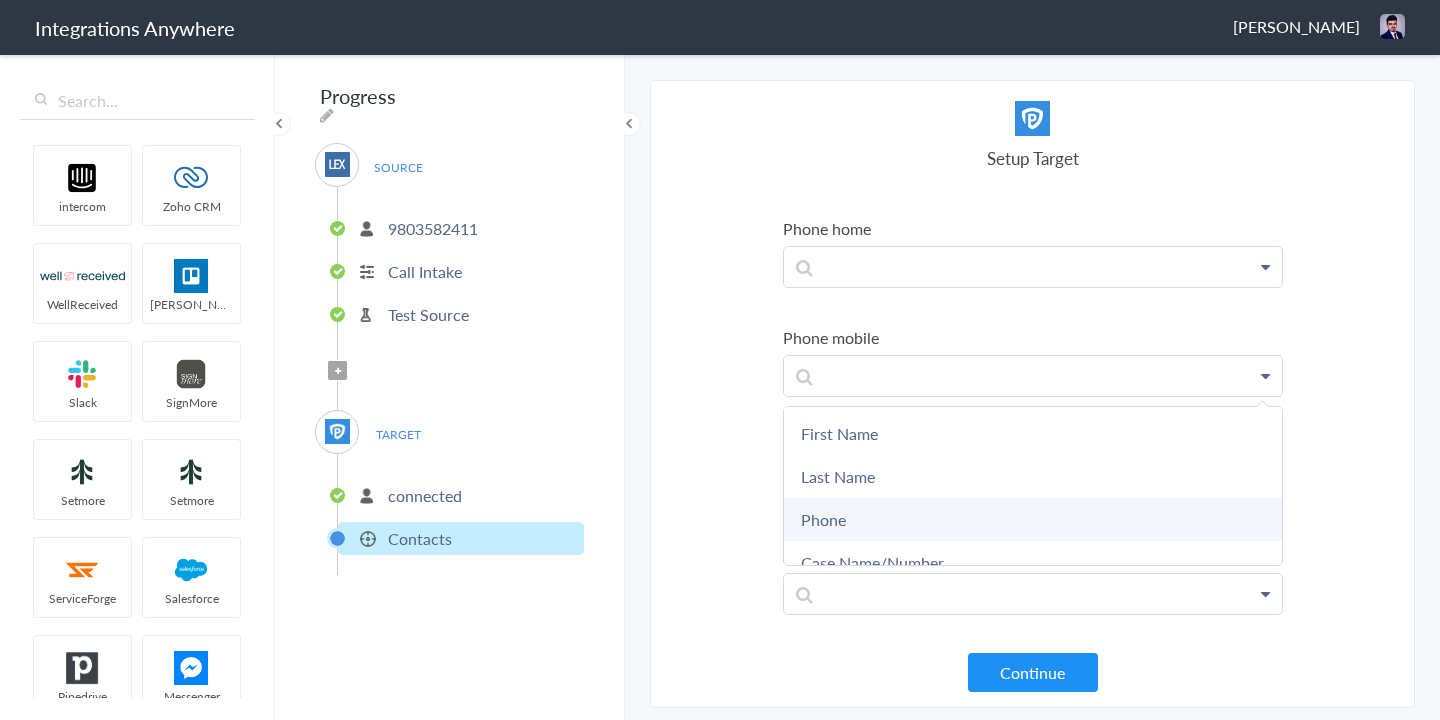 click on "Phone" at bounding box center (0, 0) 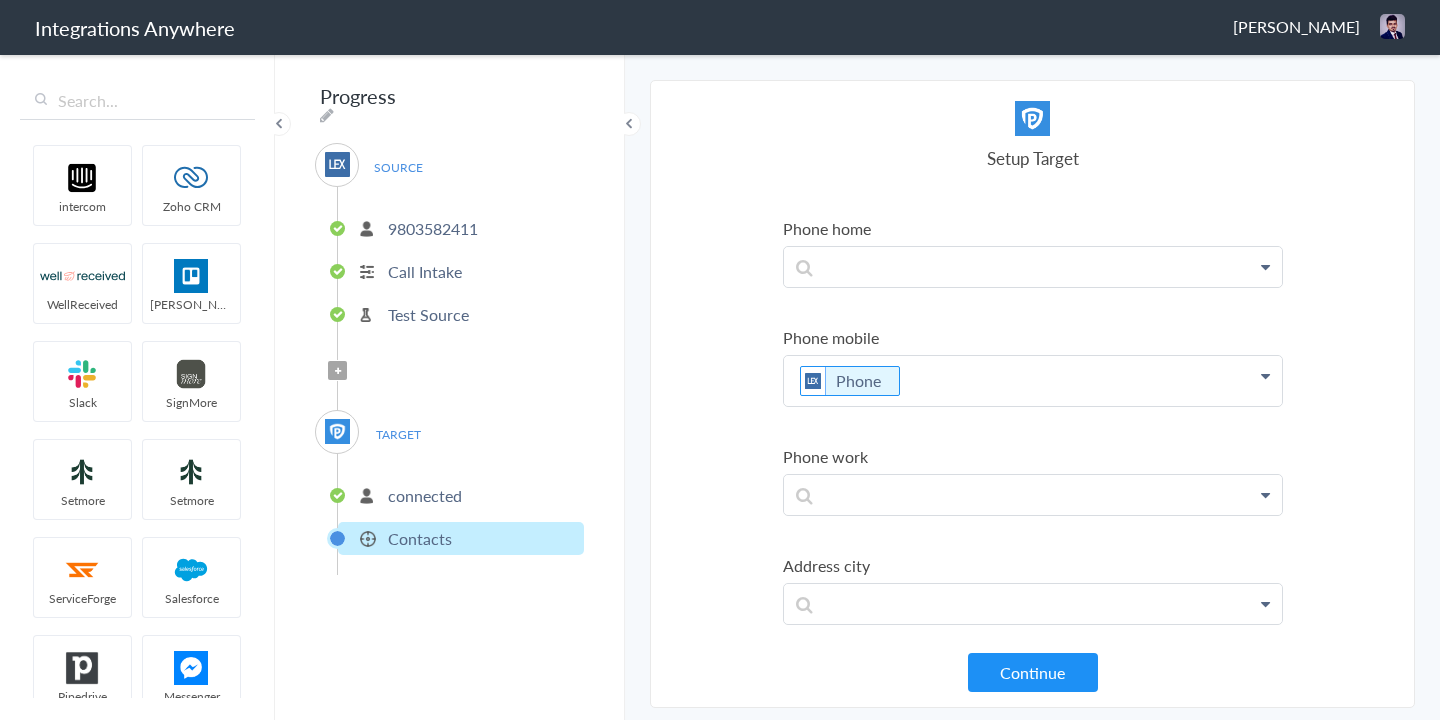 click on "Select  Account 9803582411       Rename   Delete   (a few seconds ago) 4045668586       Rename   Delete   (a month ago) 9104463002       Rename   Delete   (a month ago) 1210007703       Rename   Delete   (a month ago) 8285651760       Rename   Delete   (2 months ago) 9804122778       Rename   Delete   (2 months ago) 2527724973       Rename   Delete   (2 months ago) 9102921846       Rename   Delete   (3 months ago) 8282763313       Rename   Delete   (3 months ago) 8282763313       Rename   Delete   (3 months ago) 8669693944       Rename   Delete   (4 months ago) 7044477371       Rename   Delete   (6 months ago) 9198423278       Rename   Delete   (10 months ago) 3369414334       Rename   Delete   (a year ago) + connect Continue Setup Source Call Intake Triggers when a new Call is taken Continue Test Source Test Source Test Failed
Select  Account connected       Rename   Delete   (a few seconds ago) + connect Continue Setup Target CallLog Create a call log Contacts Notes Continue" at bounding box center (1032, 394) 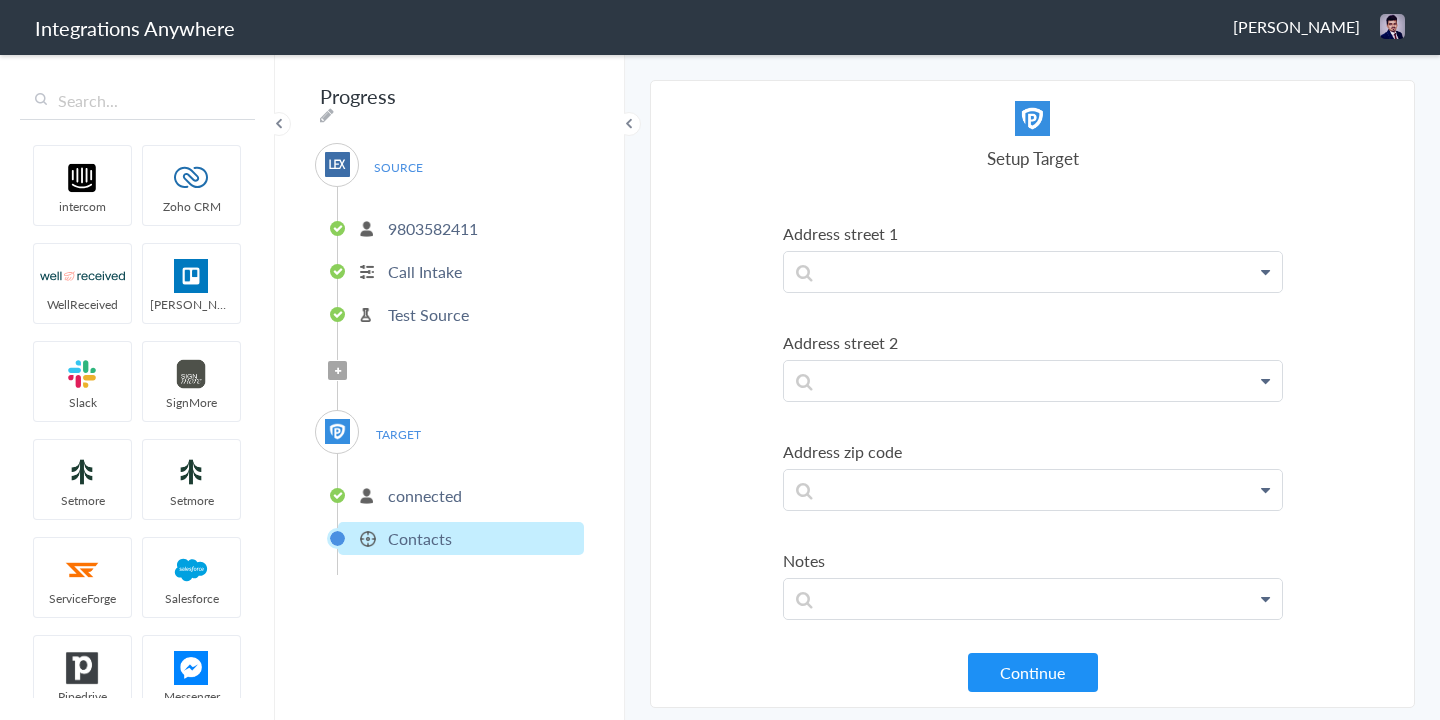 scroll, scrollTop: 1328, scrollLeft: 0, axis: vertical 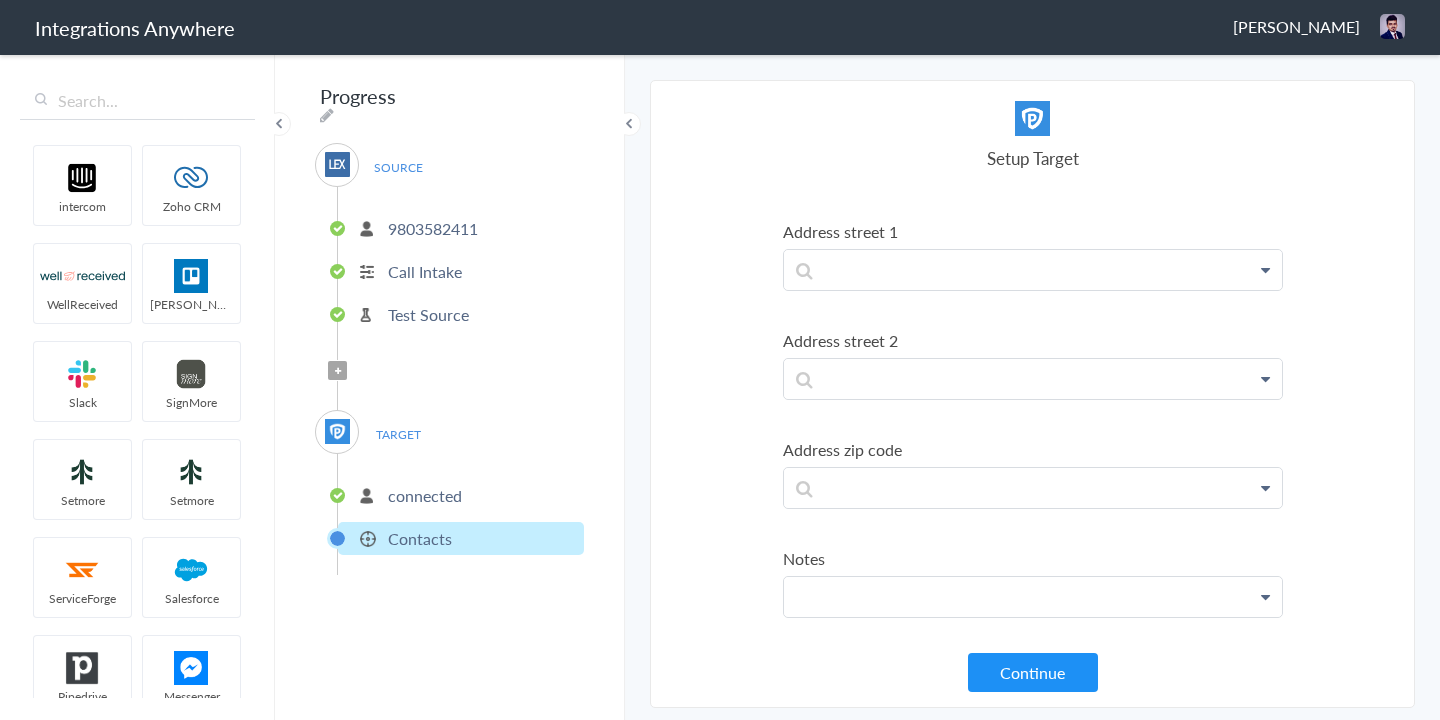 click at bounding box center (1033, -1073) 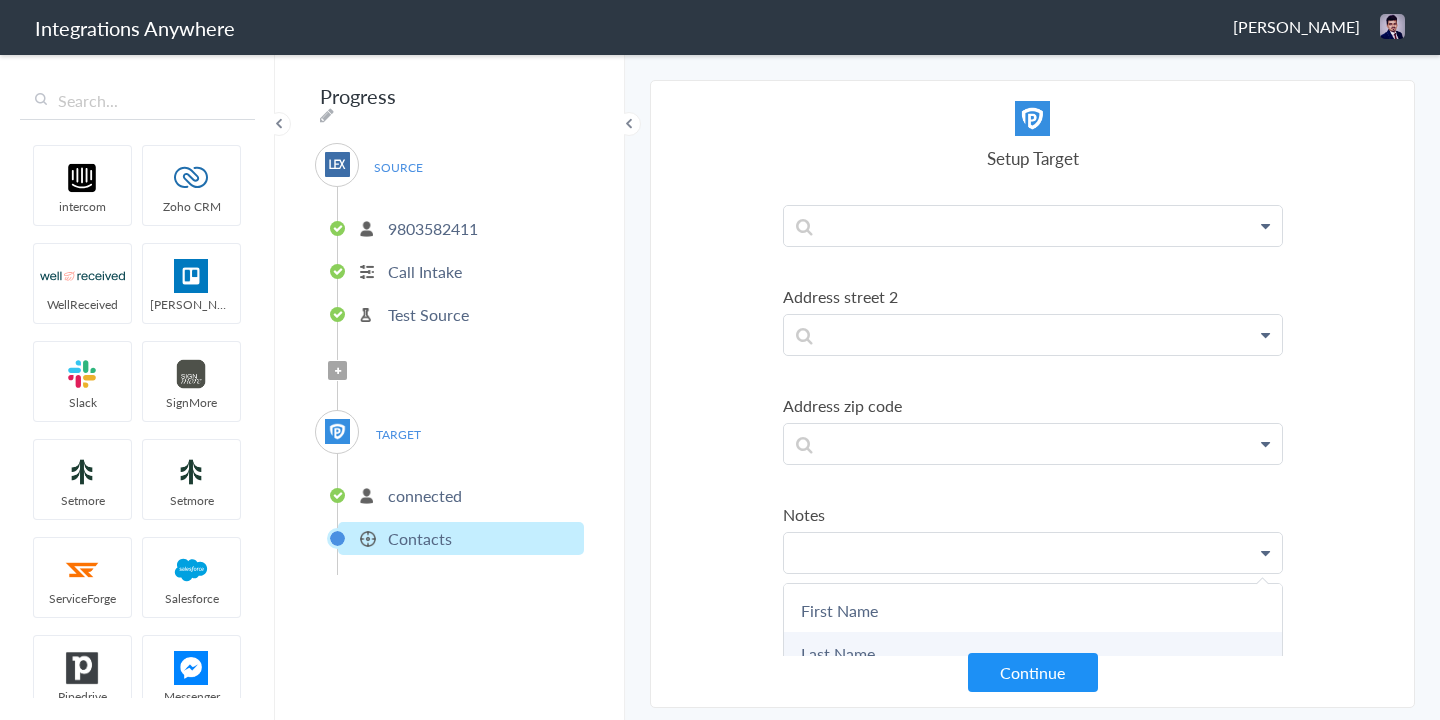 scroll, scrollTop: 1459, scrollLeft: 0, axis: vertical 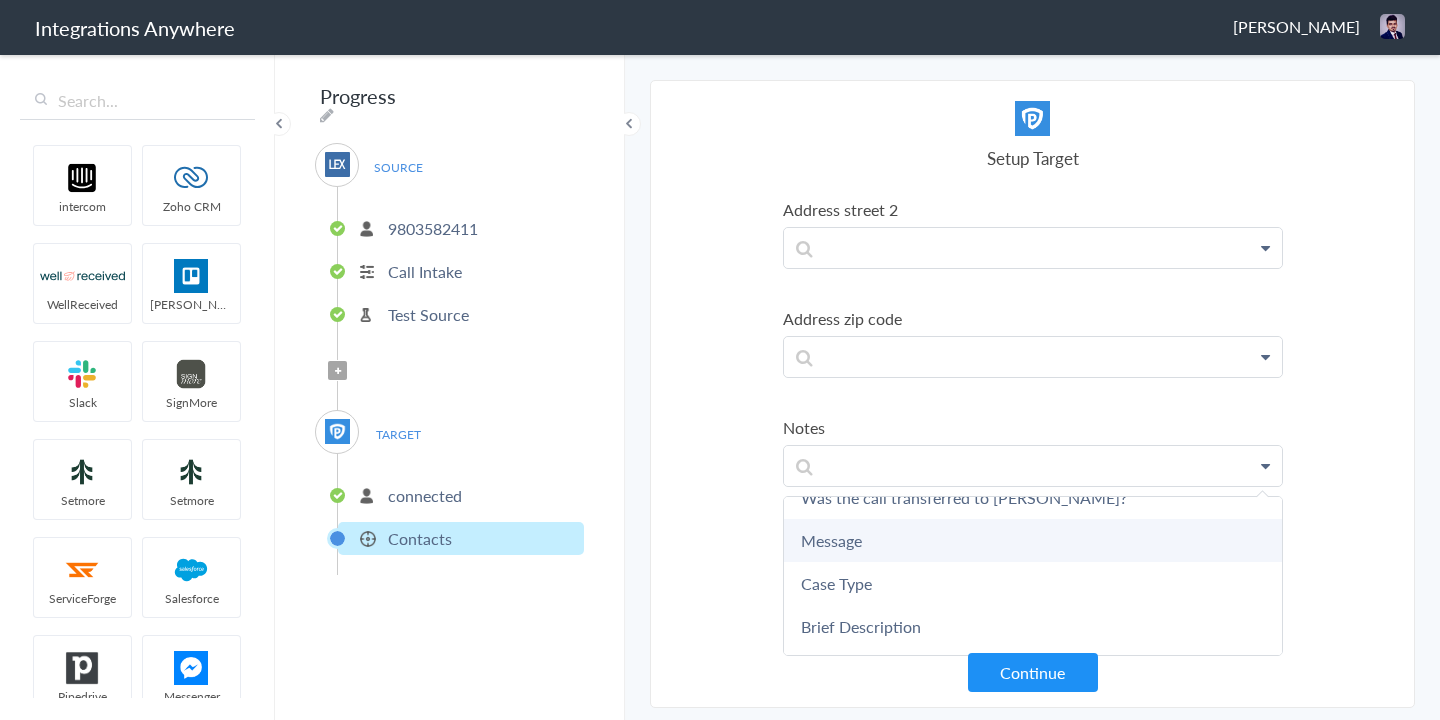 click on "Message" at bounding box center [0, 0] 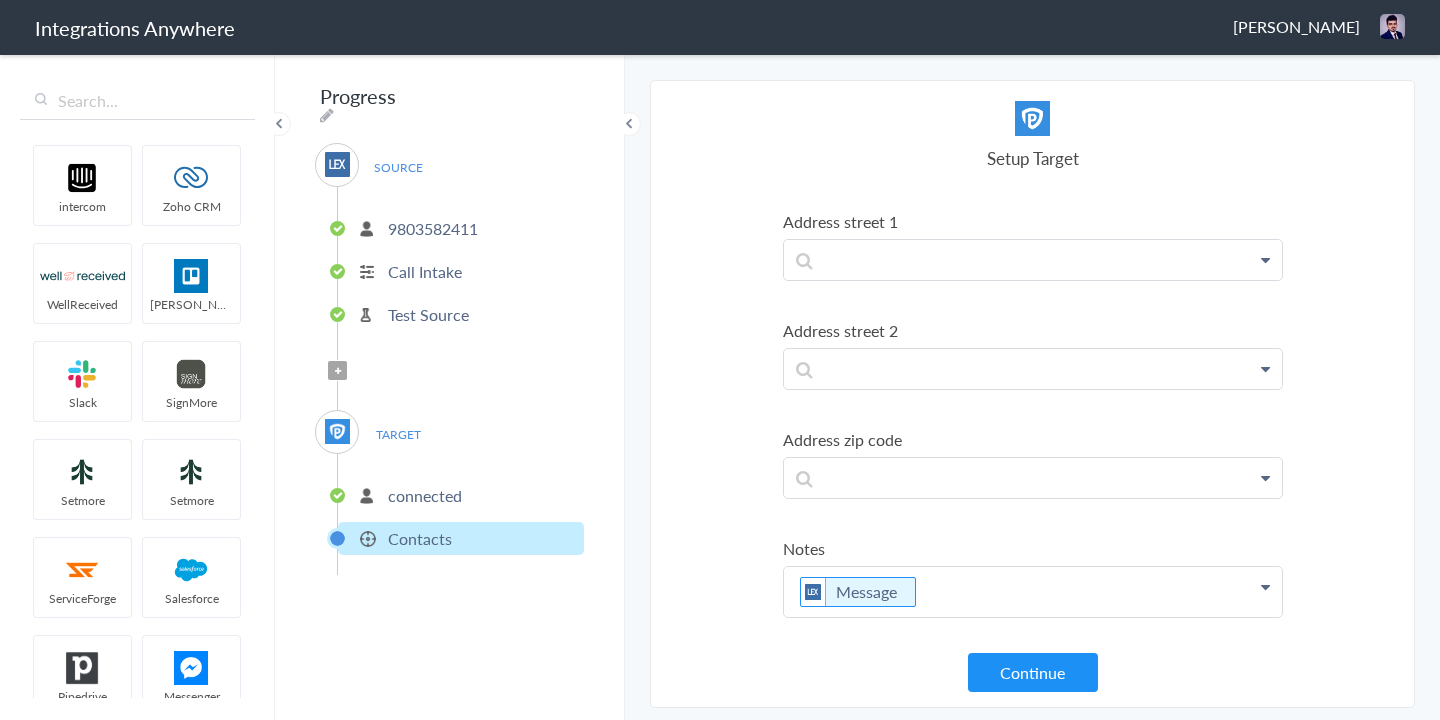 scroll, scrollTop: 1338, scrollLeft: 0, axis: vertical 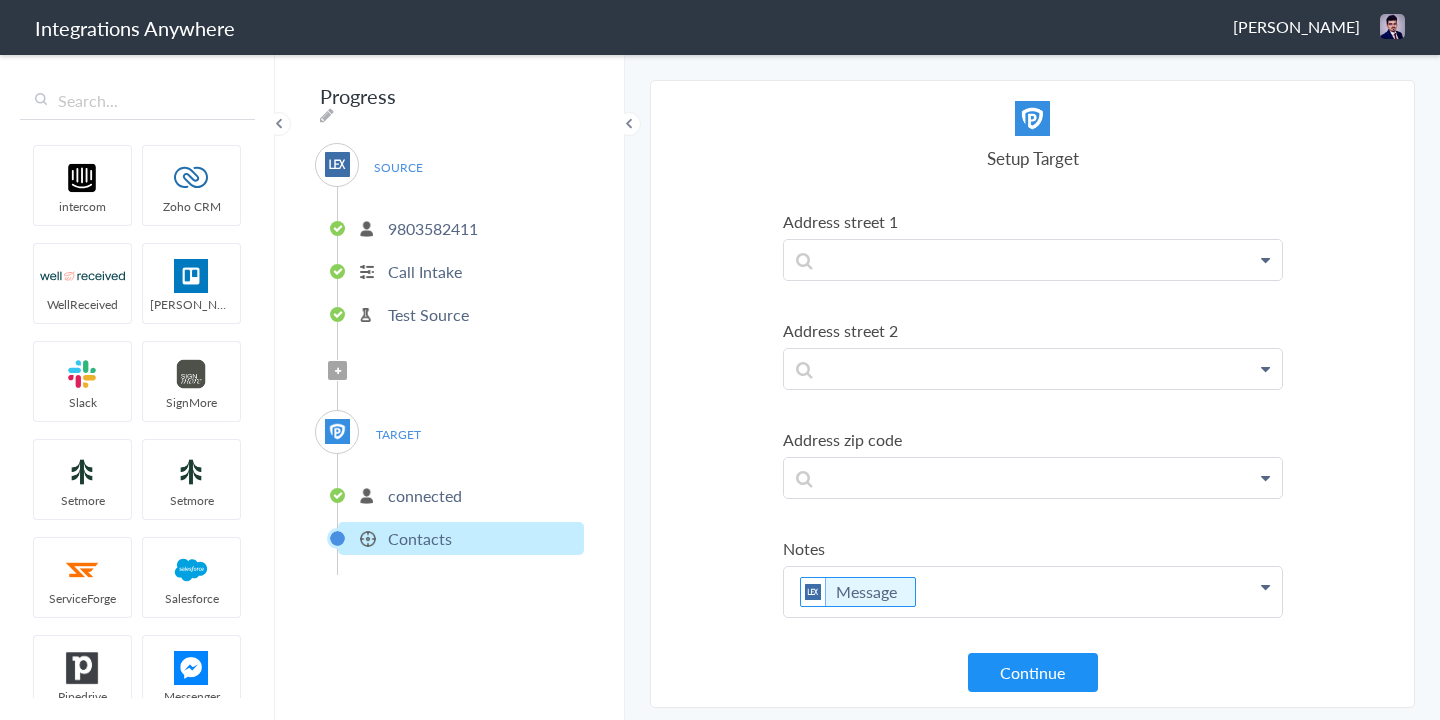 click on "Message" at bounding box center (1033, -1083) 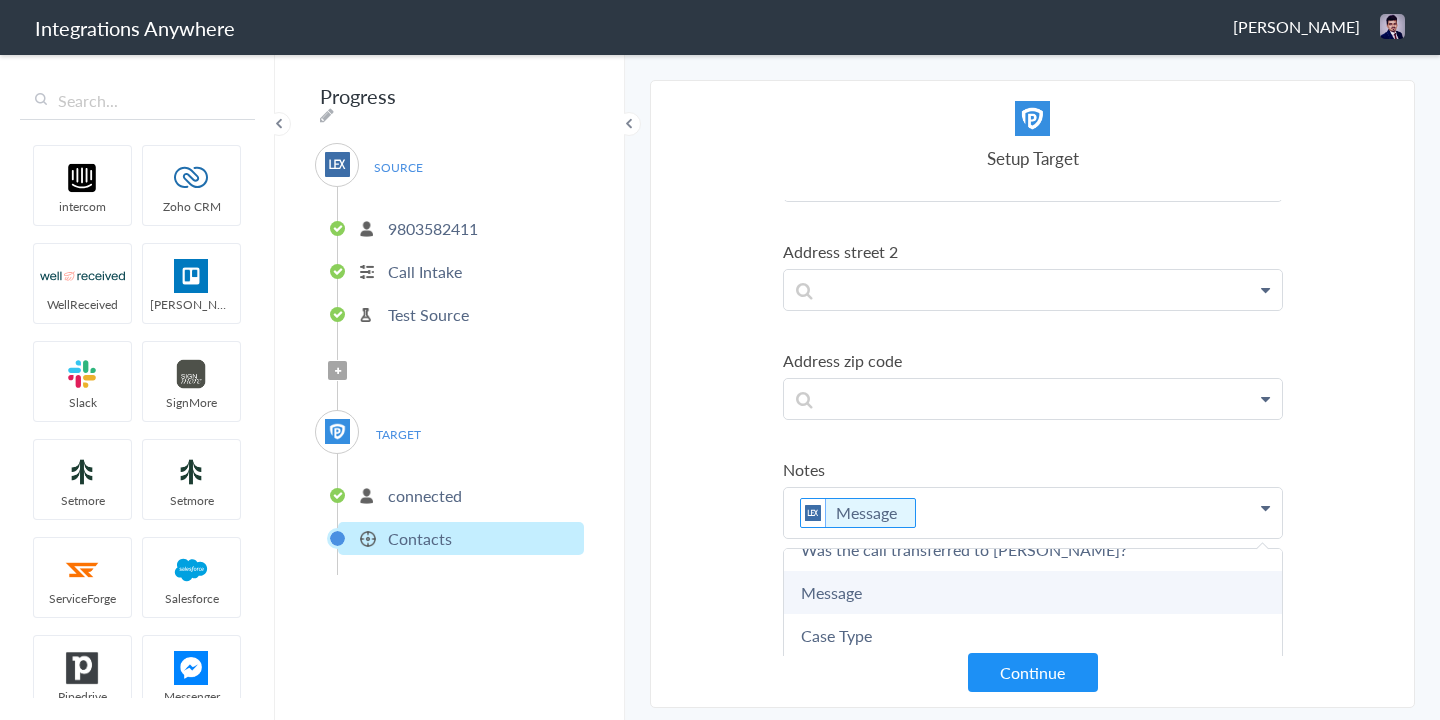 scroll, scrollTop: 1469, scrollLeft: 0, axis: vertical 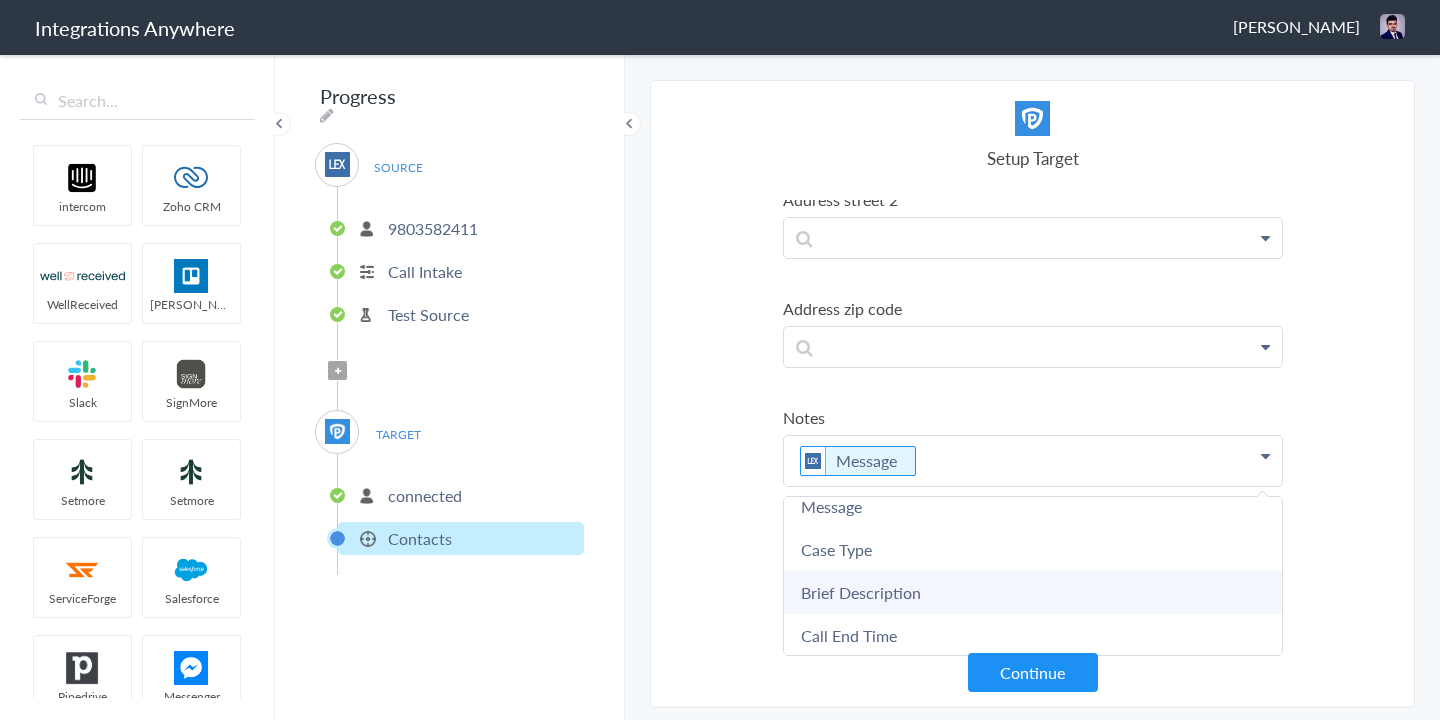 click on "Brief Description" at bounding box center (0, 0) 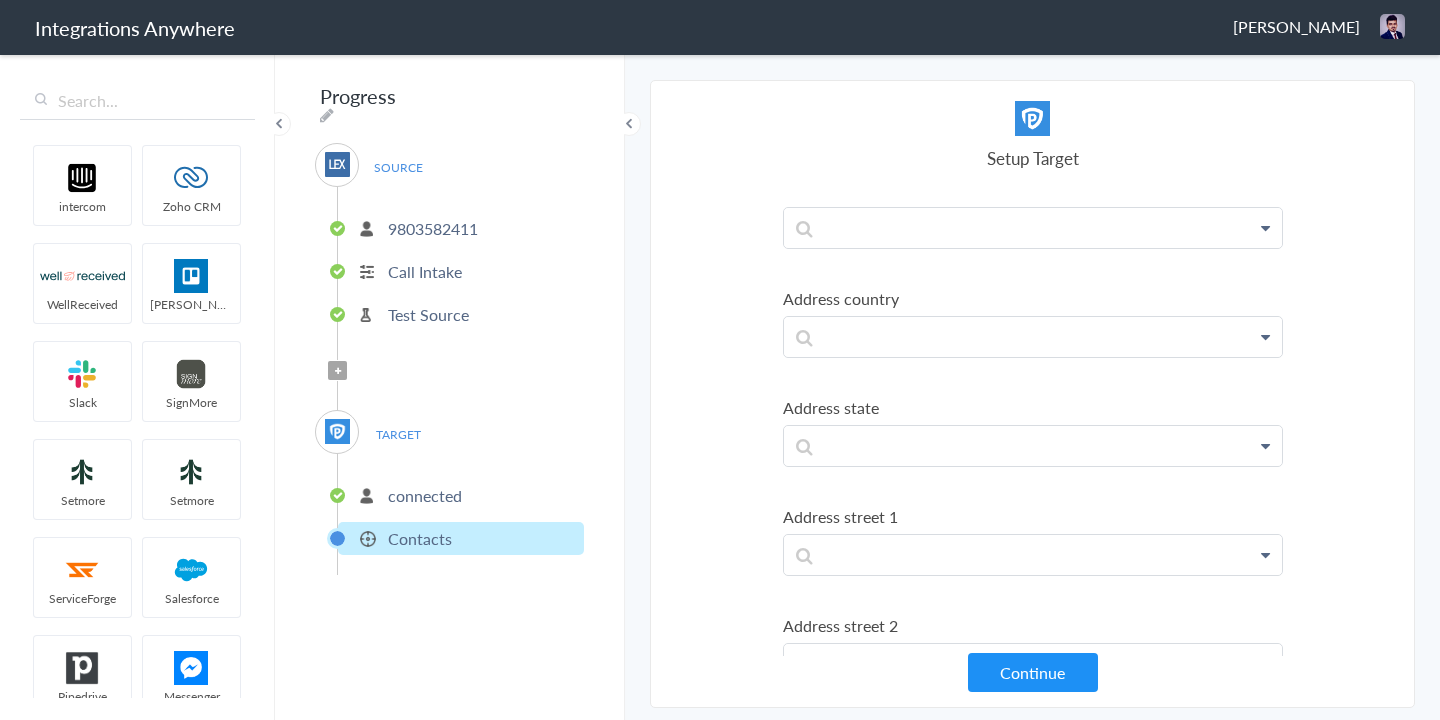 scroll, scrollTop: 1338, scrollLeft: 0, axis: vertical 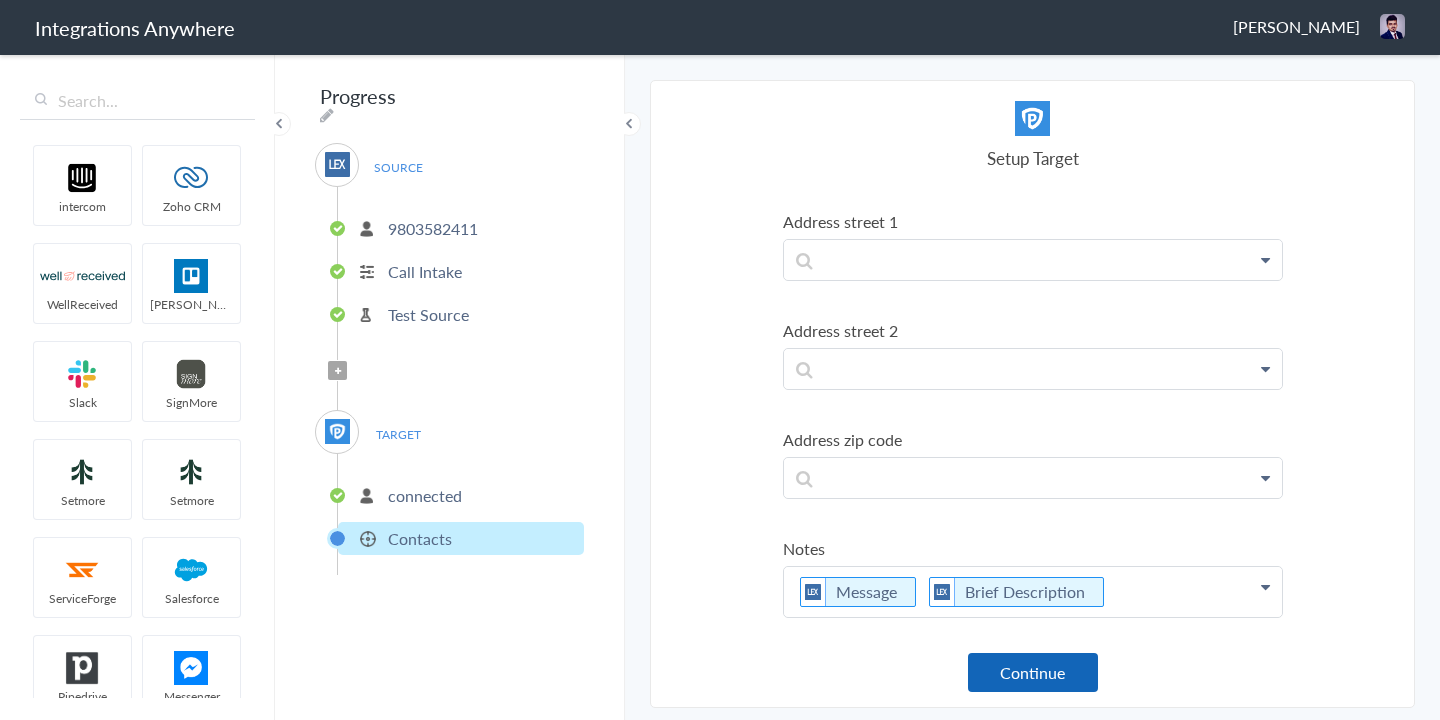click on "Continue" at bounding box center (1033, 672) 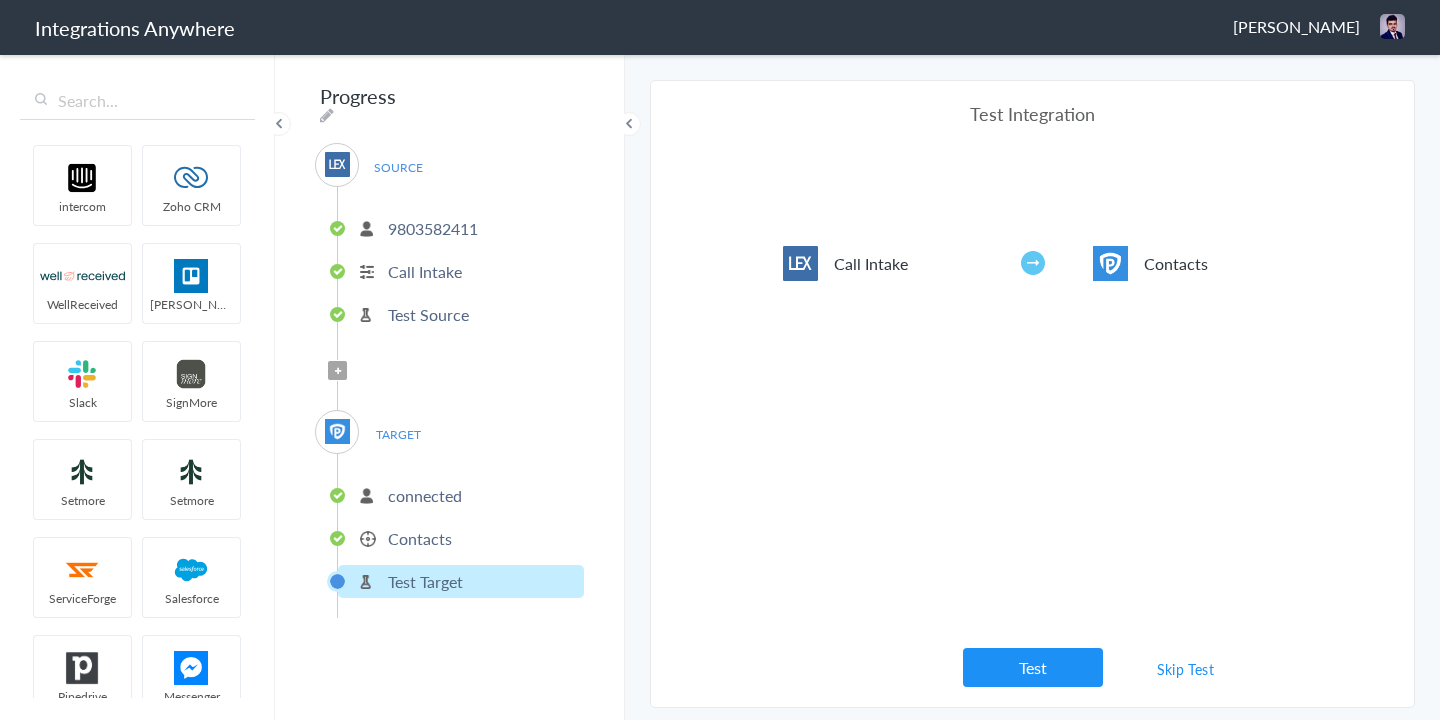 click on "Test" at bounding box center [1033, 667] 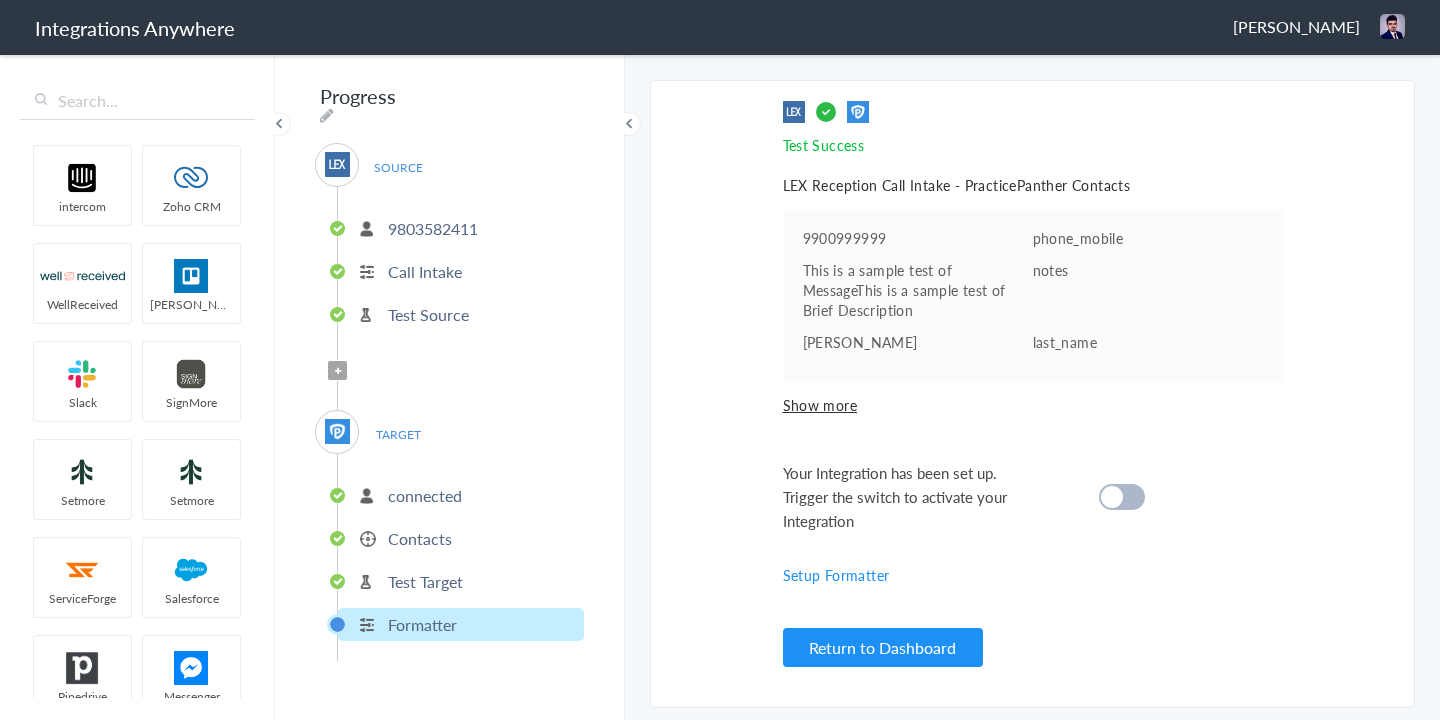 click at bounding box center (1112, 497) 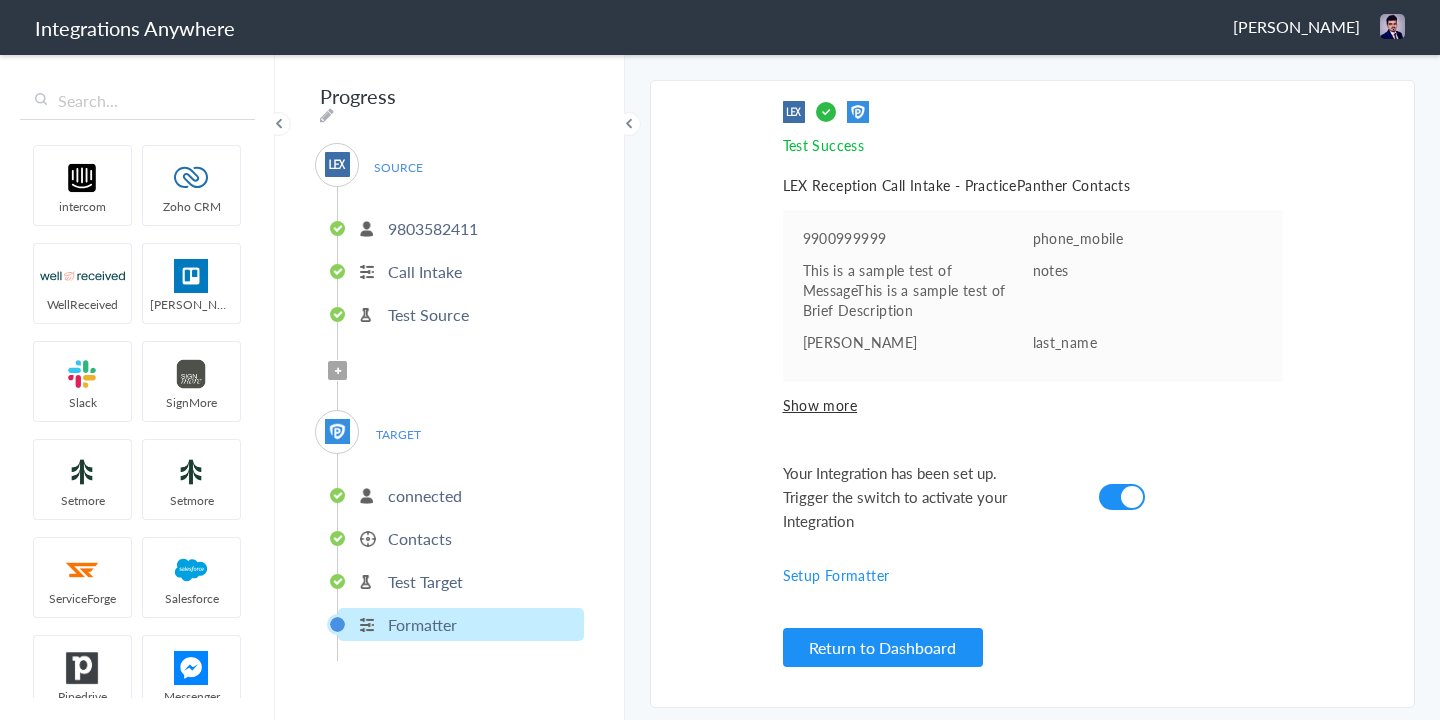 click on "Filter
Applied" at bounding box center [337, 370] 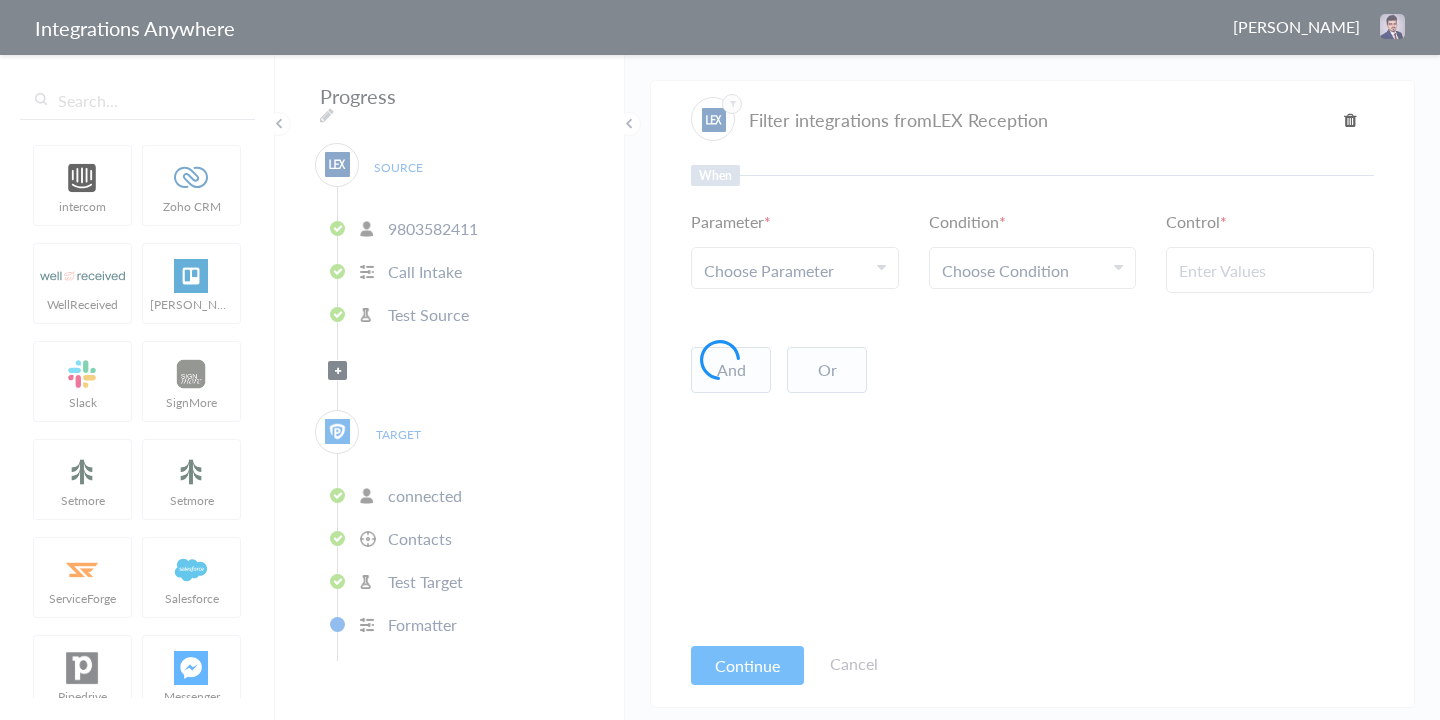 click on "Choose Parameter" at bounding box center [769, 270] 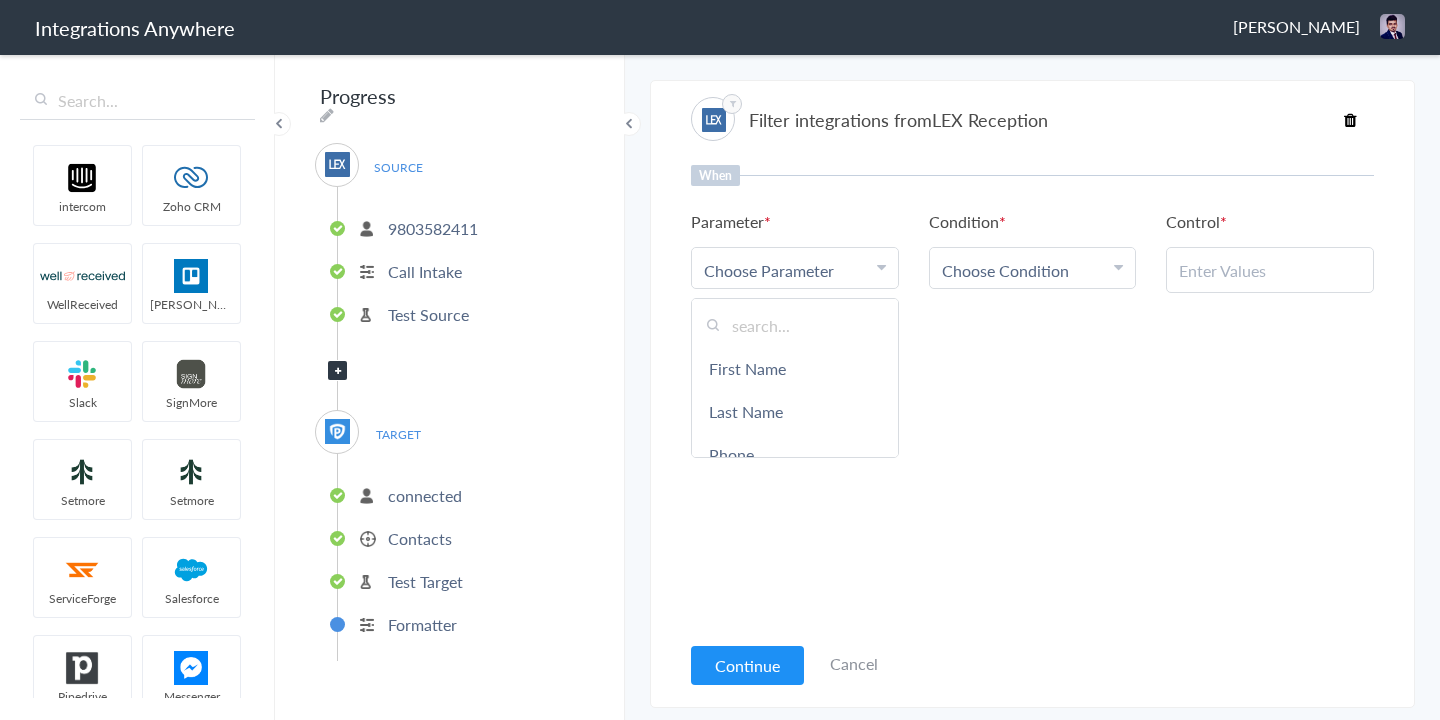 click at bounding box center (795, 325) 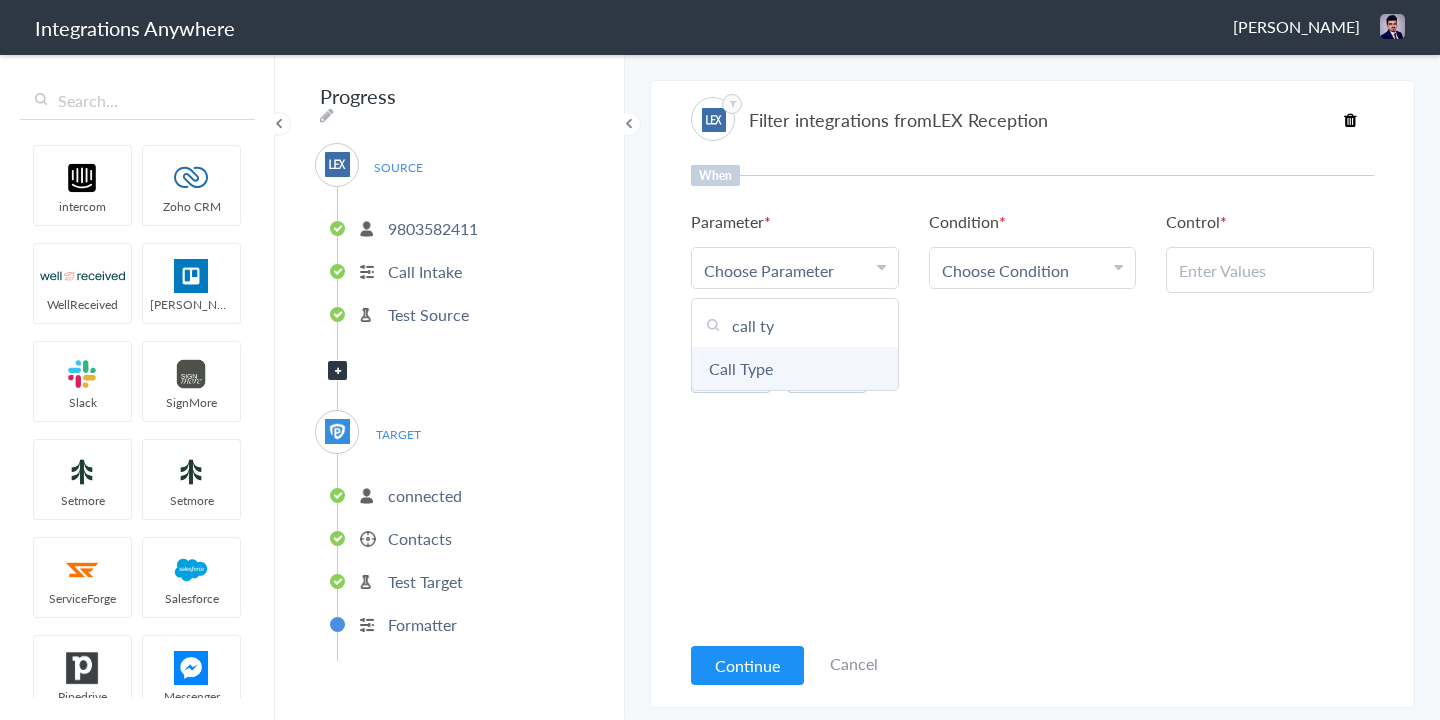 type on "call ty" 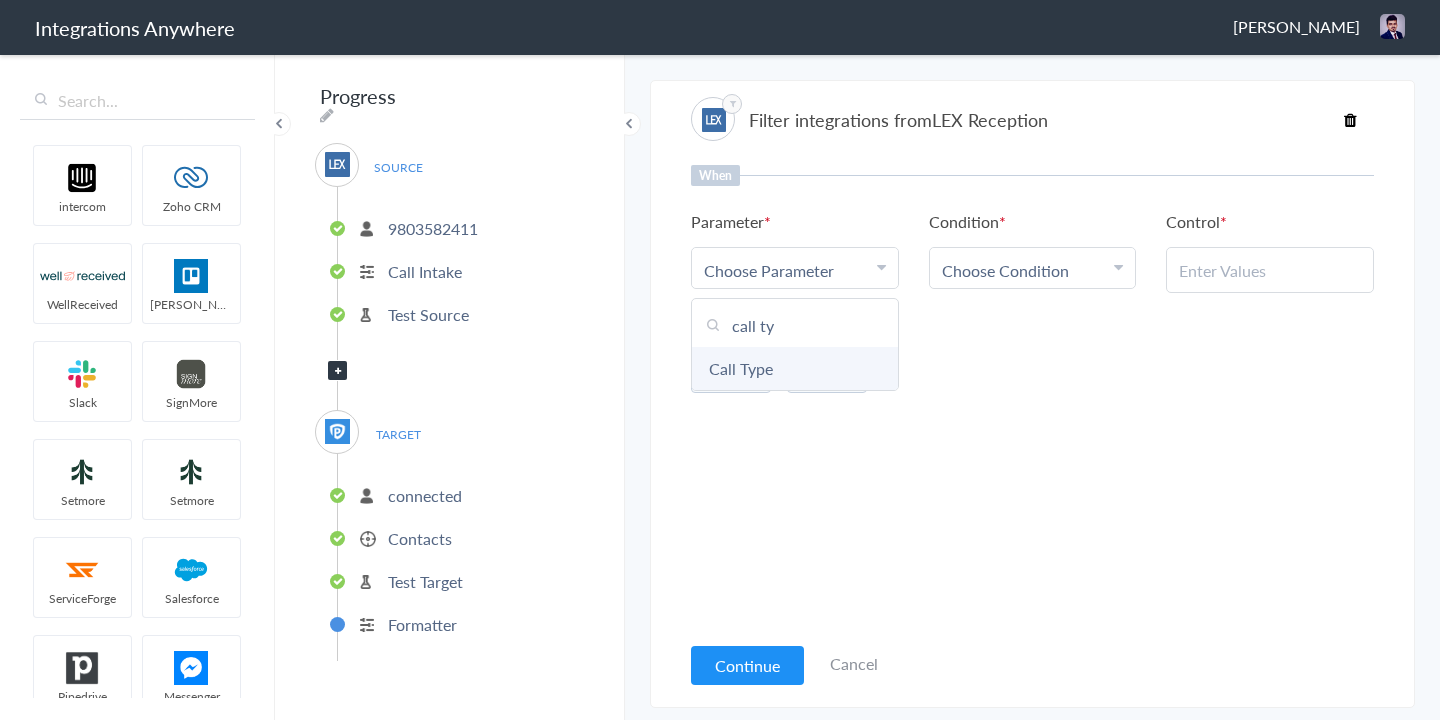 click on "Call Type" at bounding box center (795, 368) 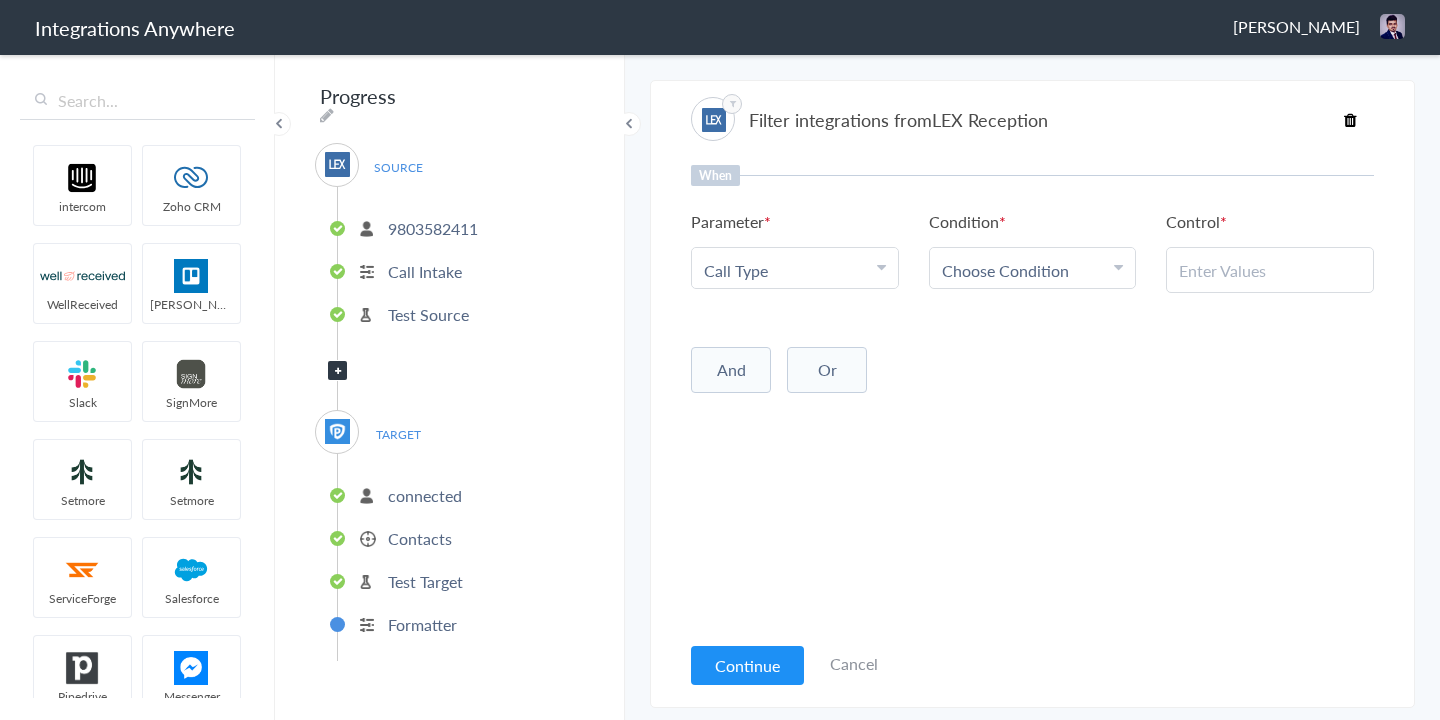 drag, startPoint x: 964, startPoint y: 291, endPoint x: 973, endPoint y: 281, distance: 13.453624 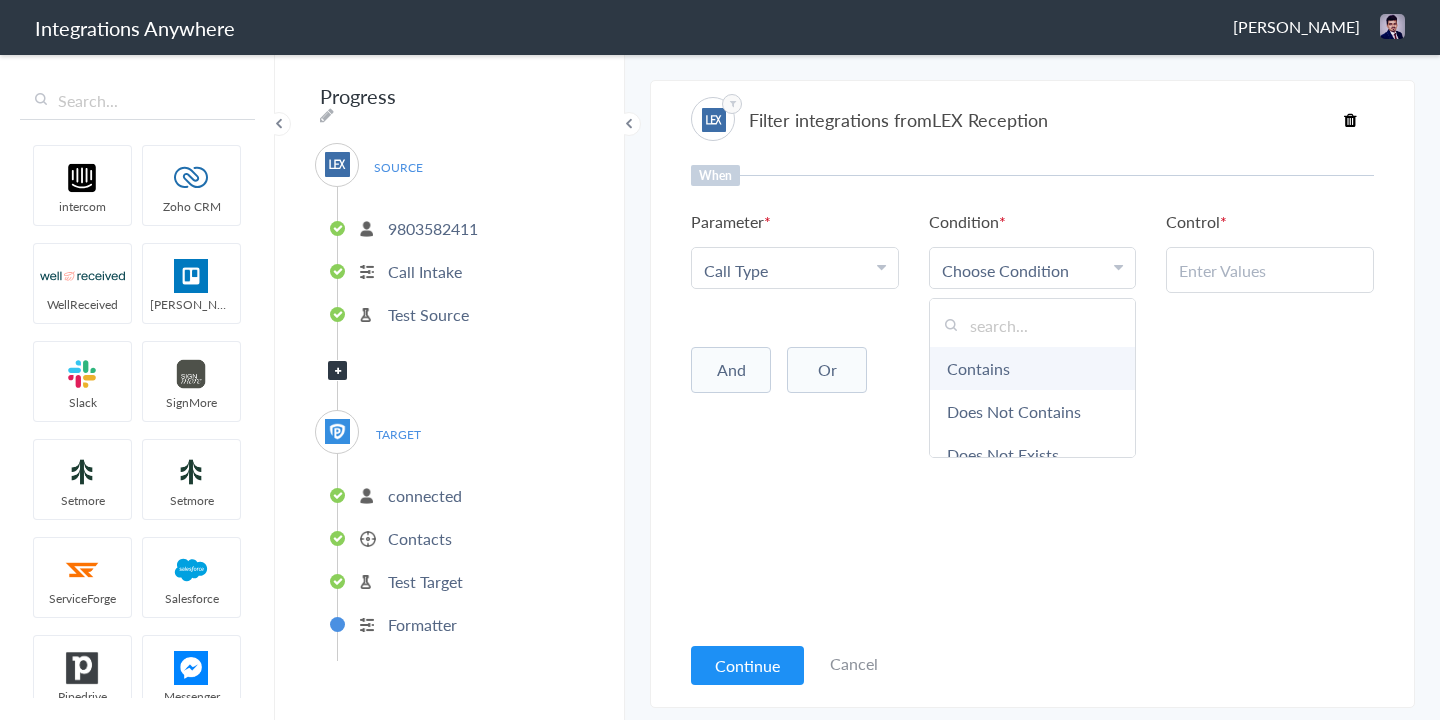 click on "Contains" at bounding box center [1033, 368] 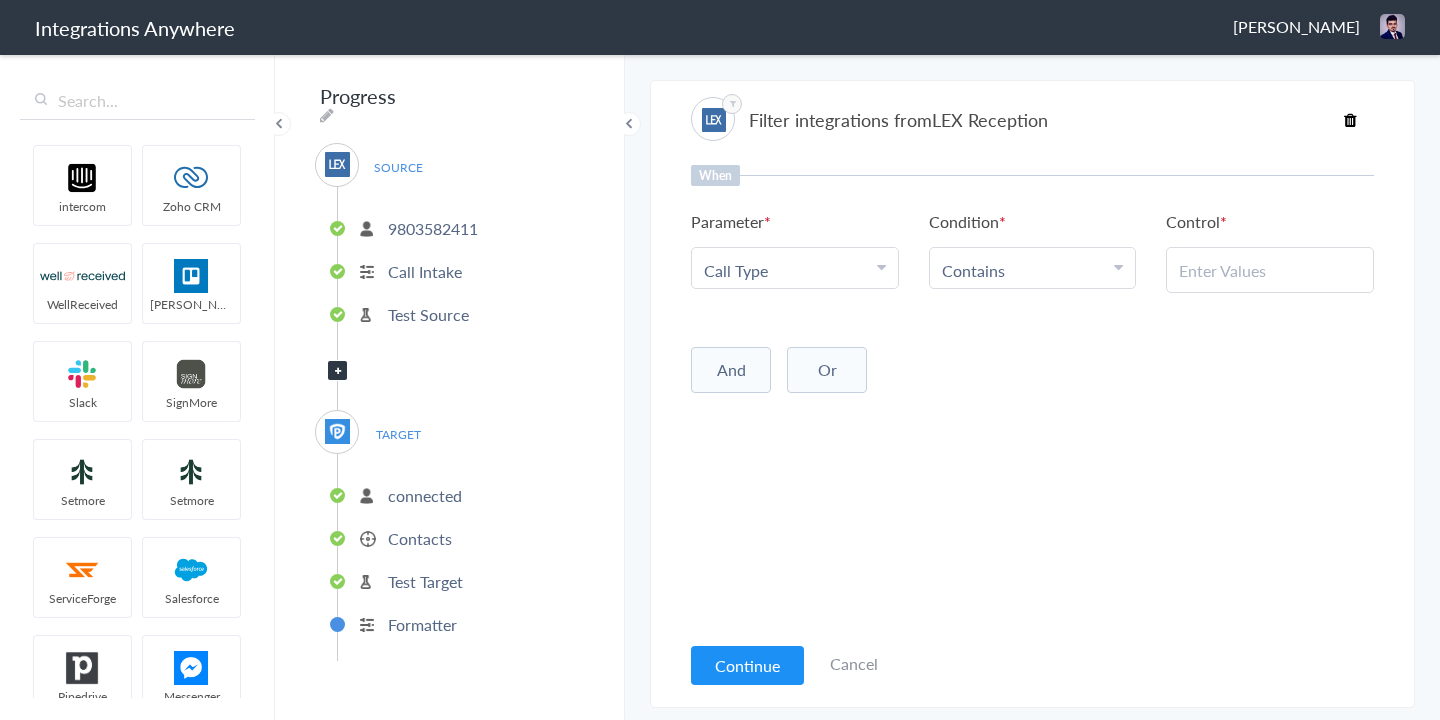 click at bounding box center (1270, 270) 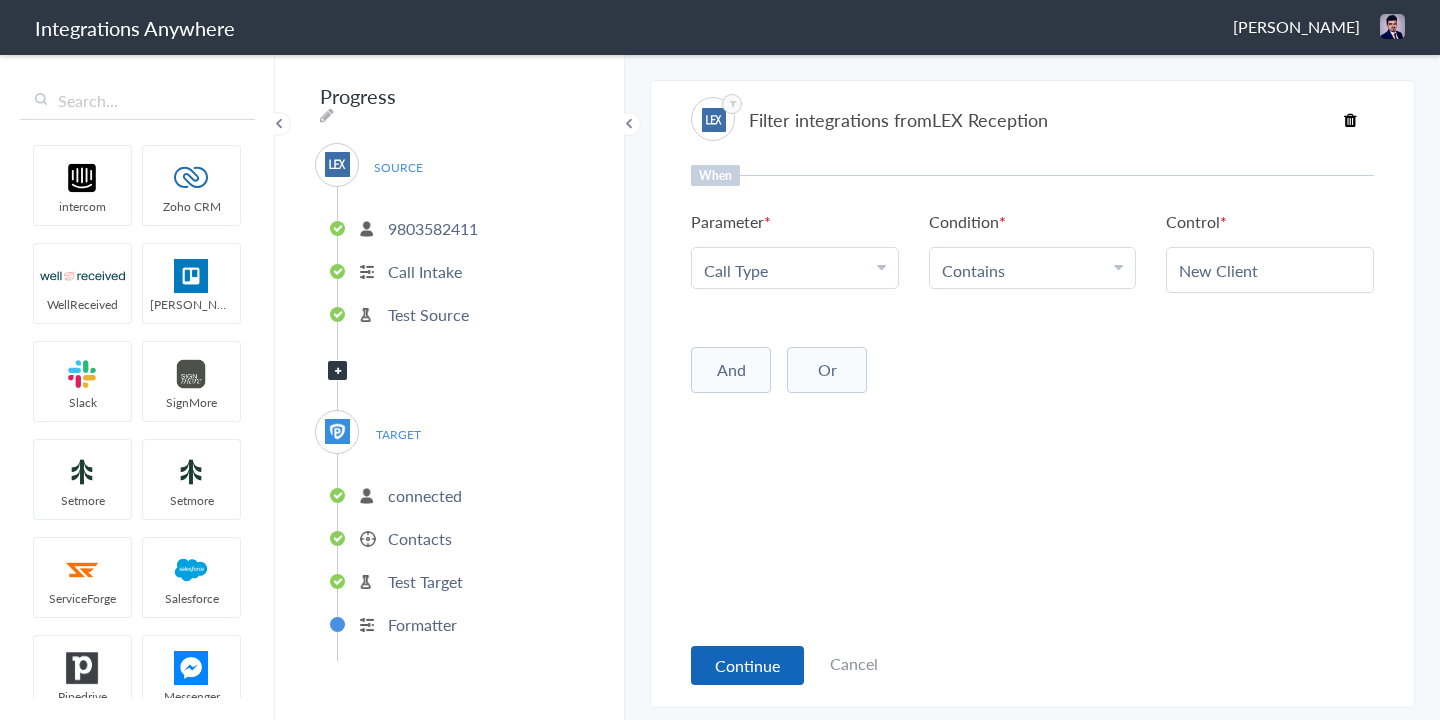 type on "New Client" 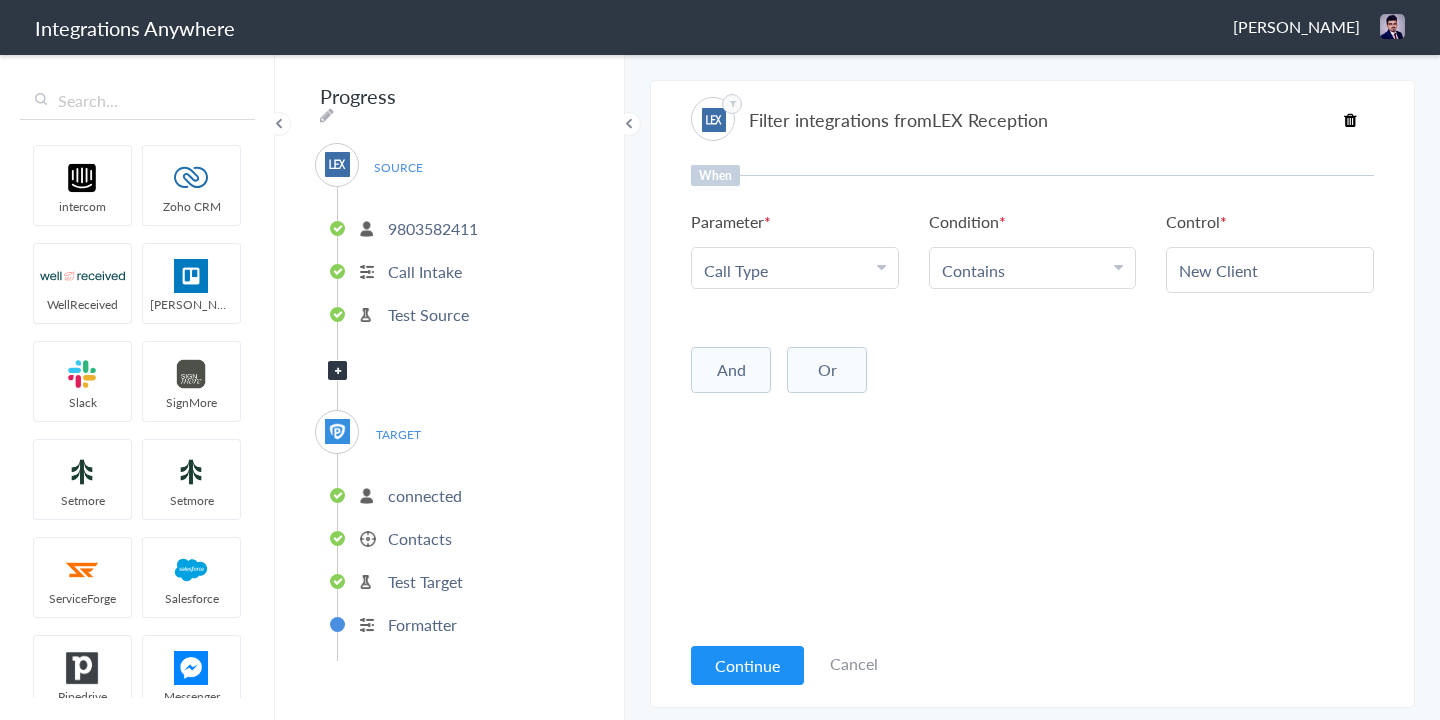click on "Continue" at bounding box center [747, 665] 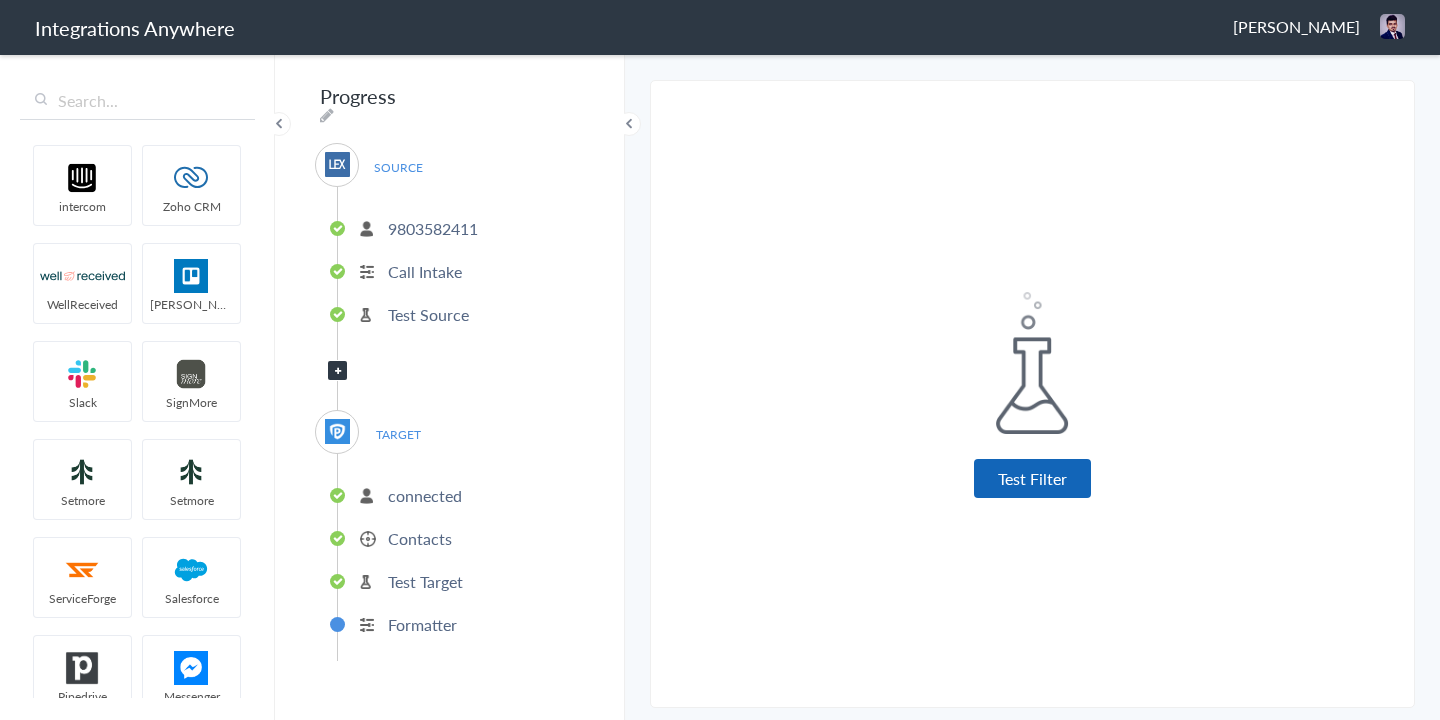 click on "Test Filter" at bounding box center [1032, 478] 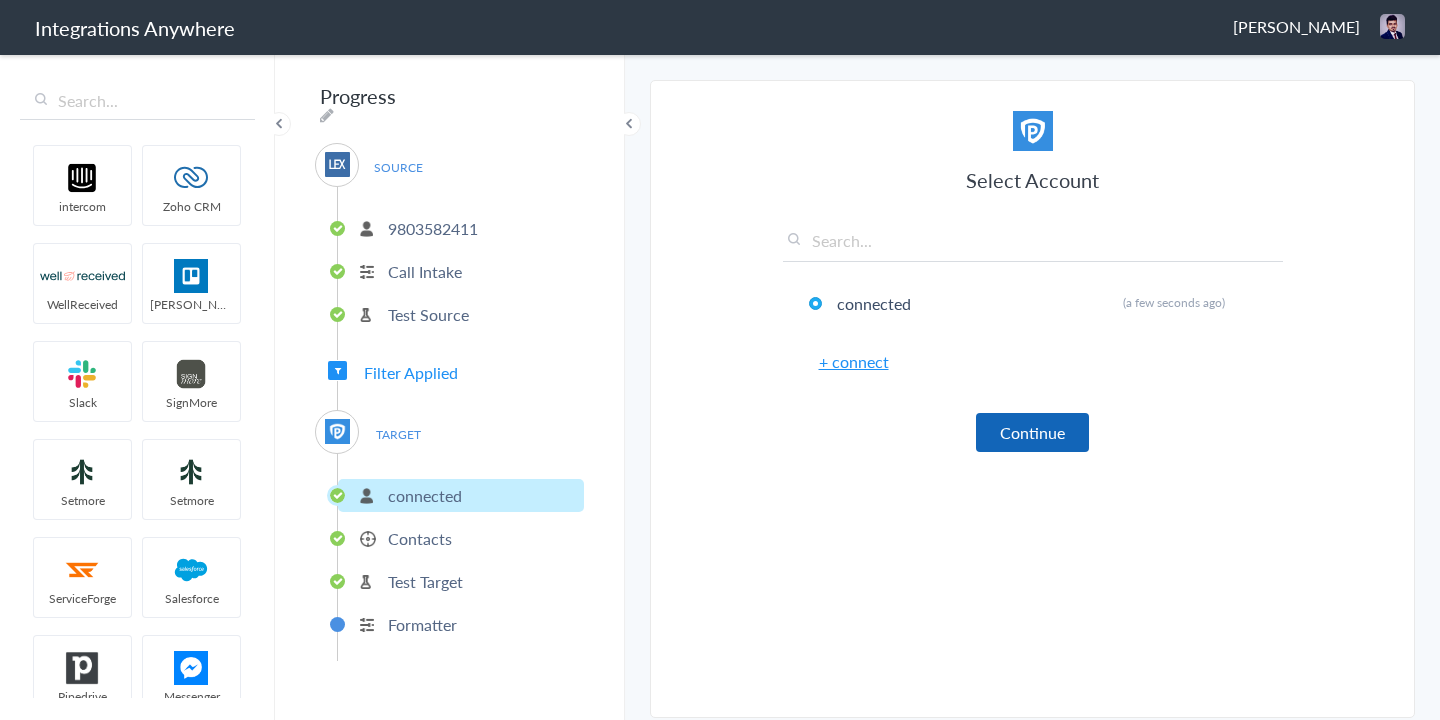click on "Continue" at bounding box center [1032, 432] 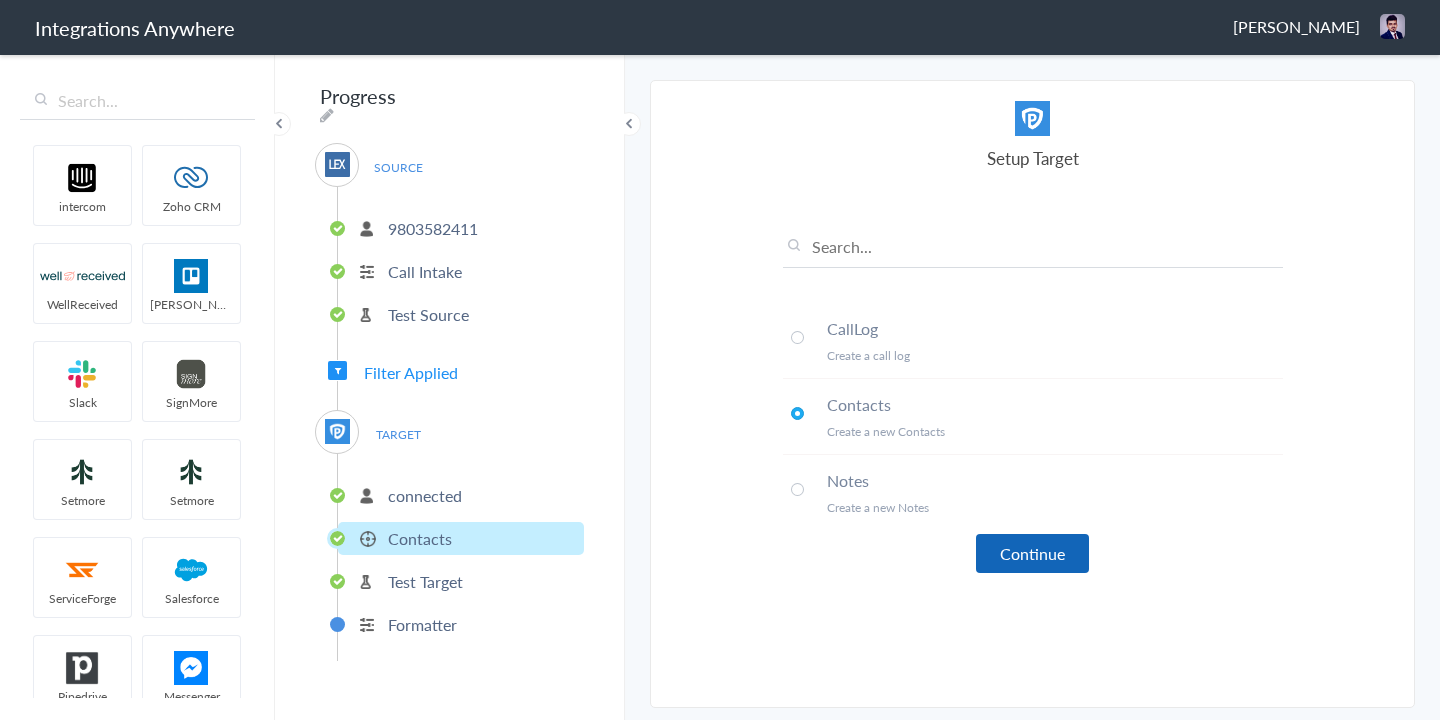 click on "Continue" at bounding box center (1032, 553) 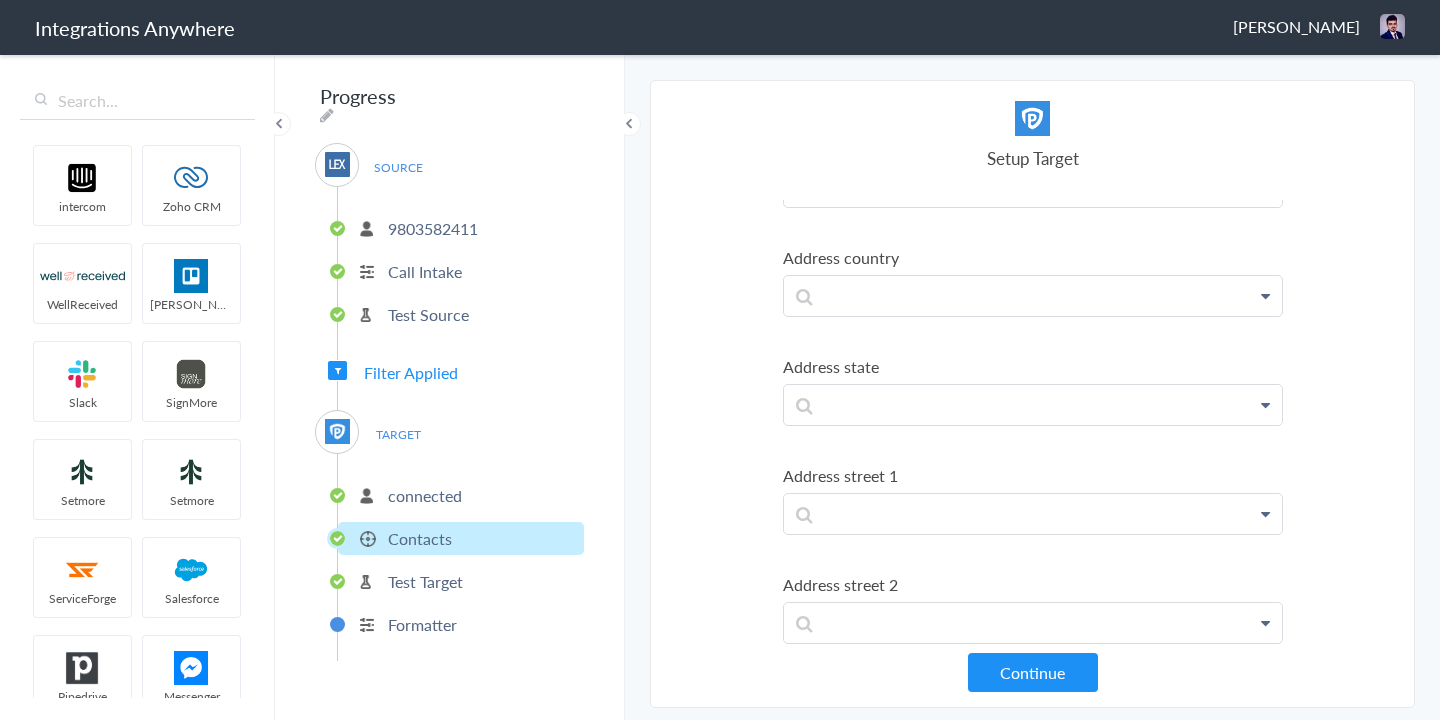 scroll, scrollTop: 1338, scrollLeft: 0, axis: vertical 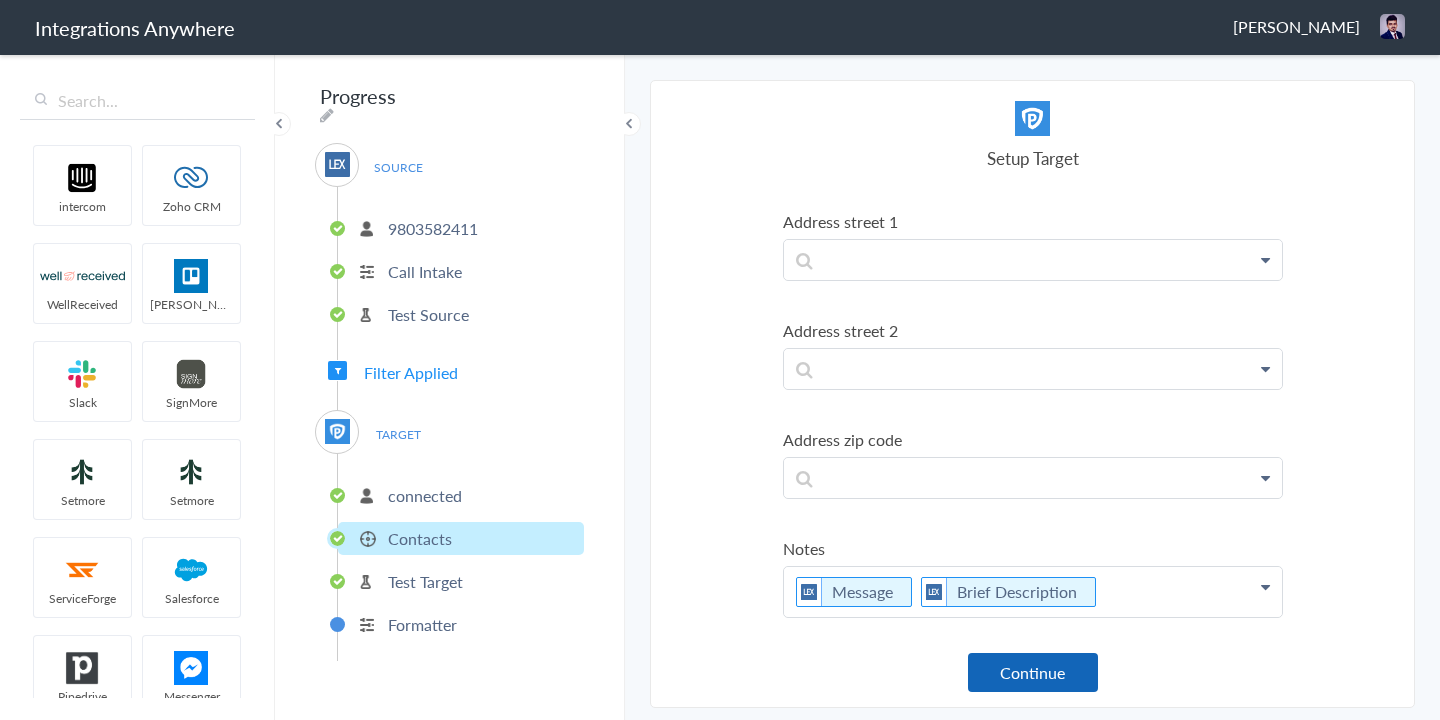 click on "Continue" at bounding box center [1033, 672] 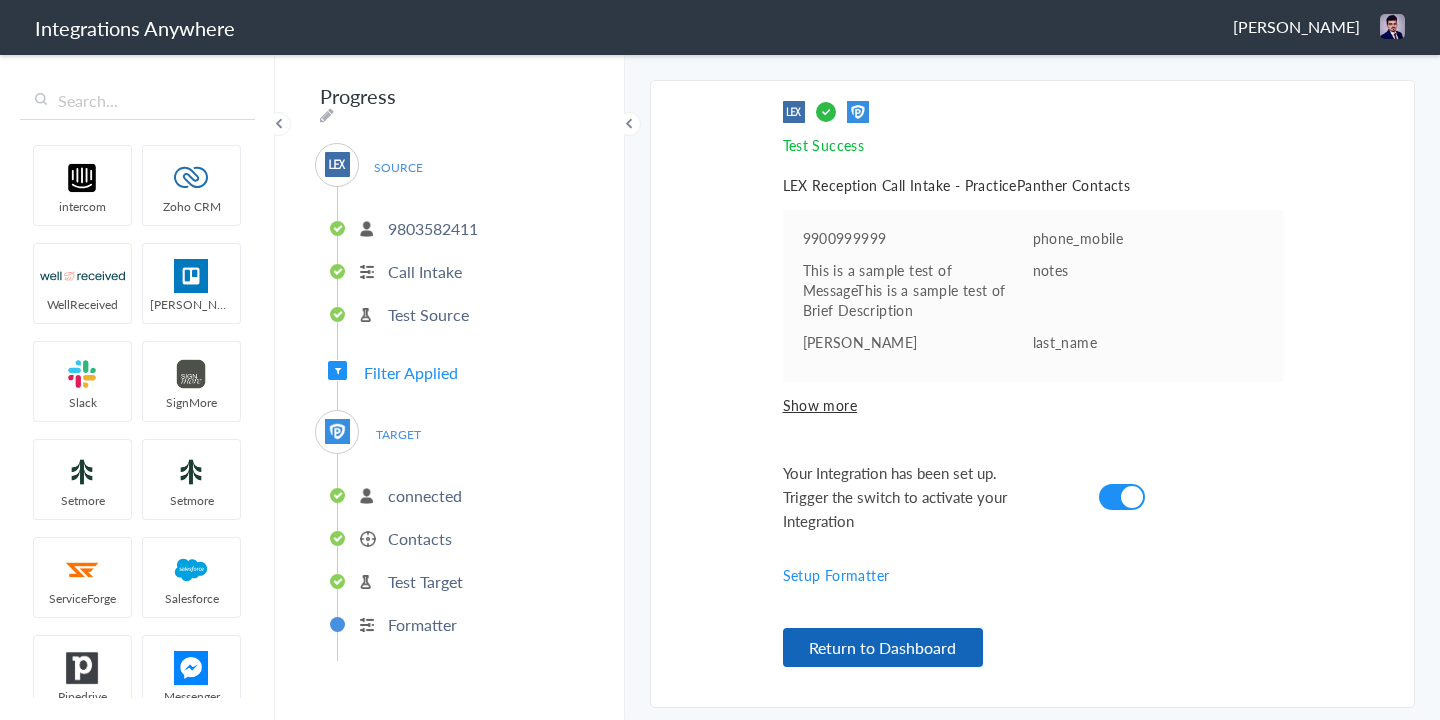 click on "Return to Dashboard" at bounding box center [883, 647] 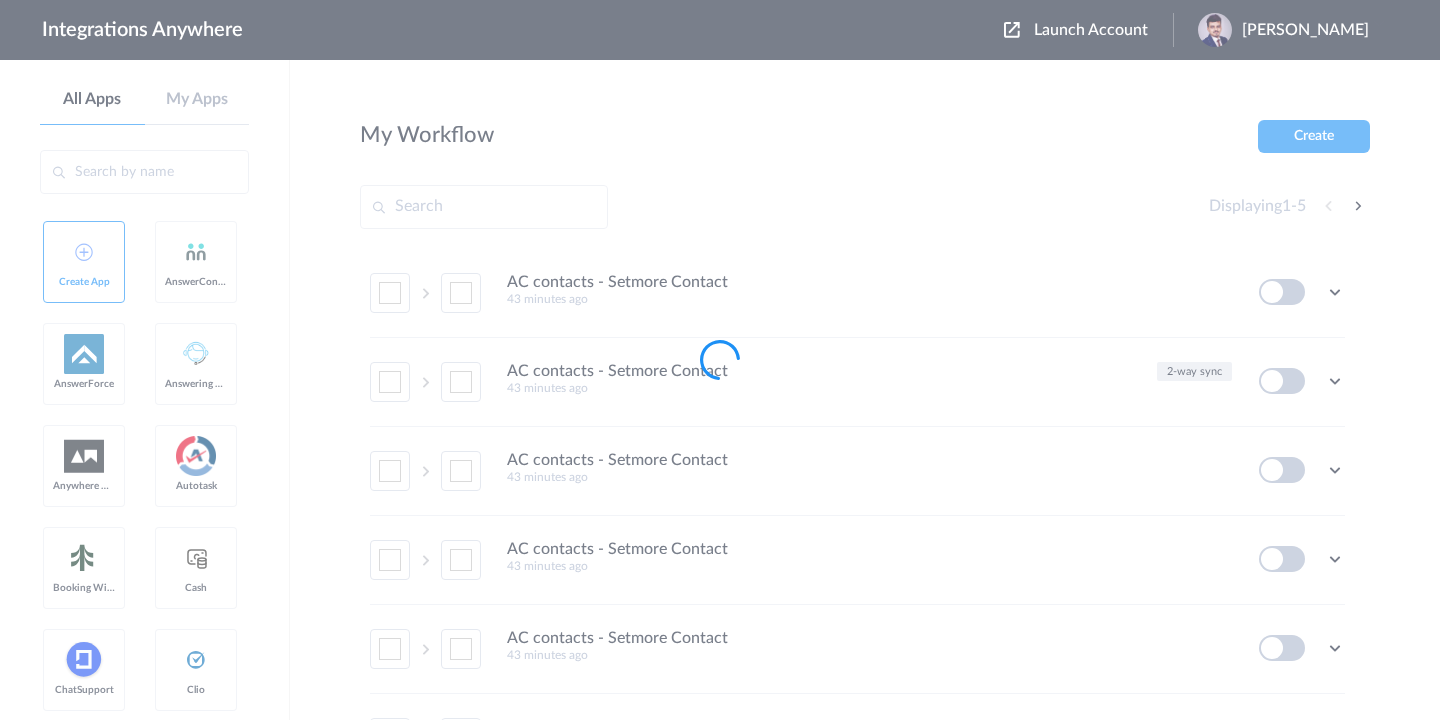 scroll, scrollTop: 0, scrollLeft: 0, axis: both 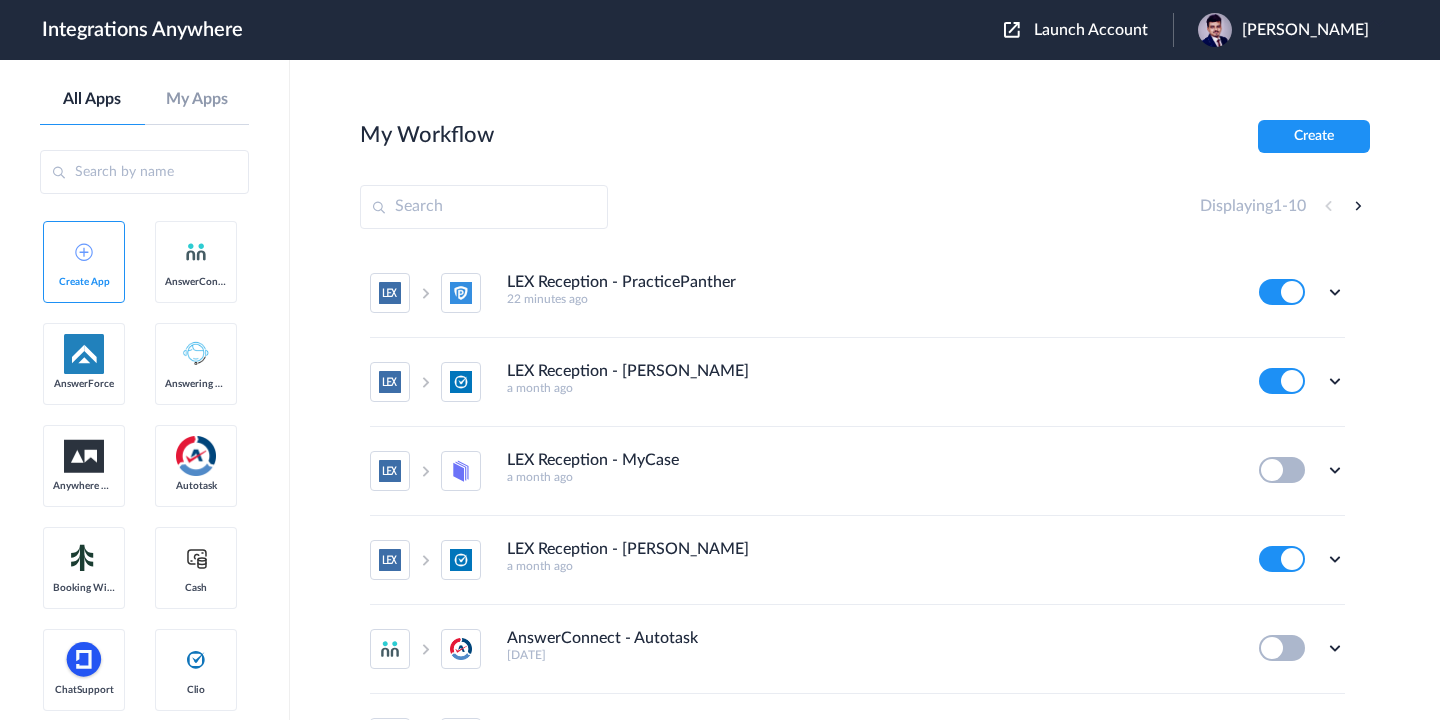 click on "Launch Account" at bounding box center (1091, 30) 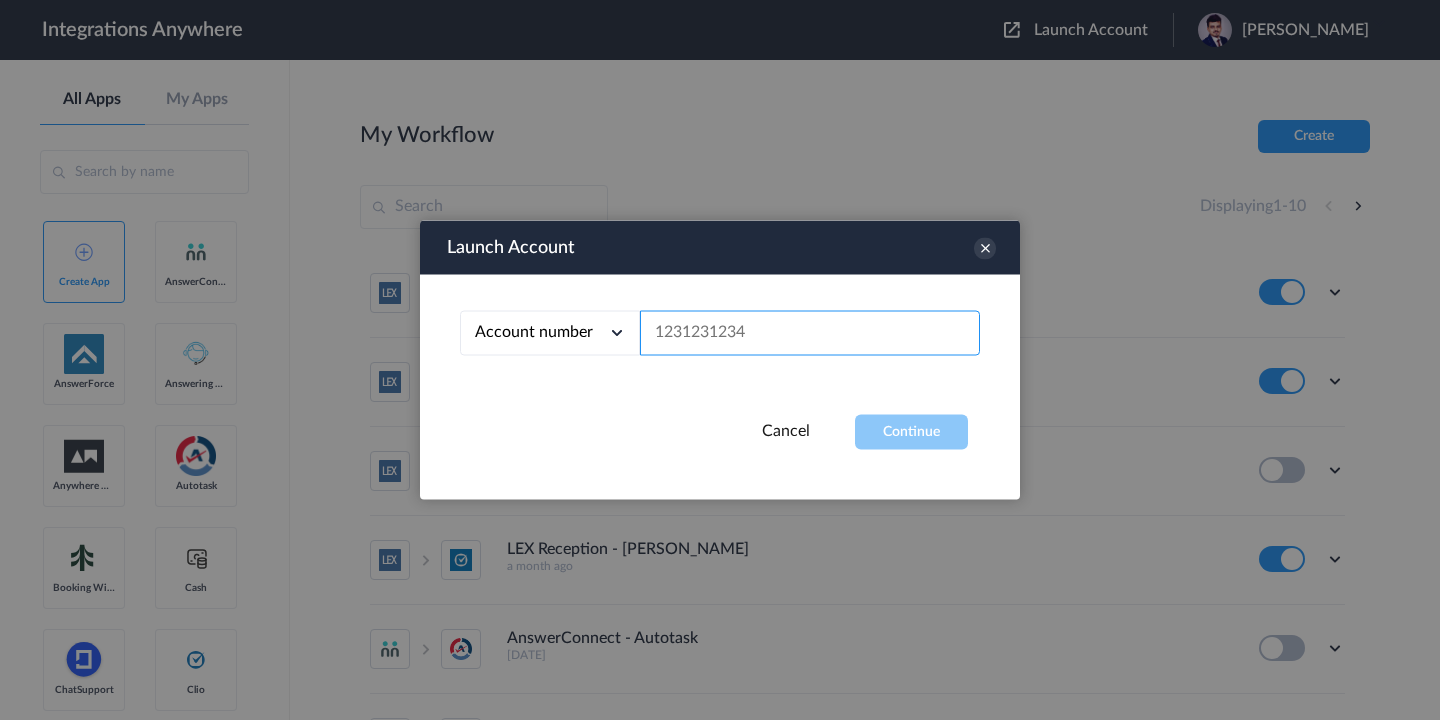 click at bounding box center (810, 333) 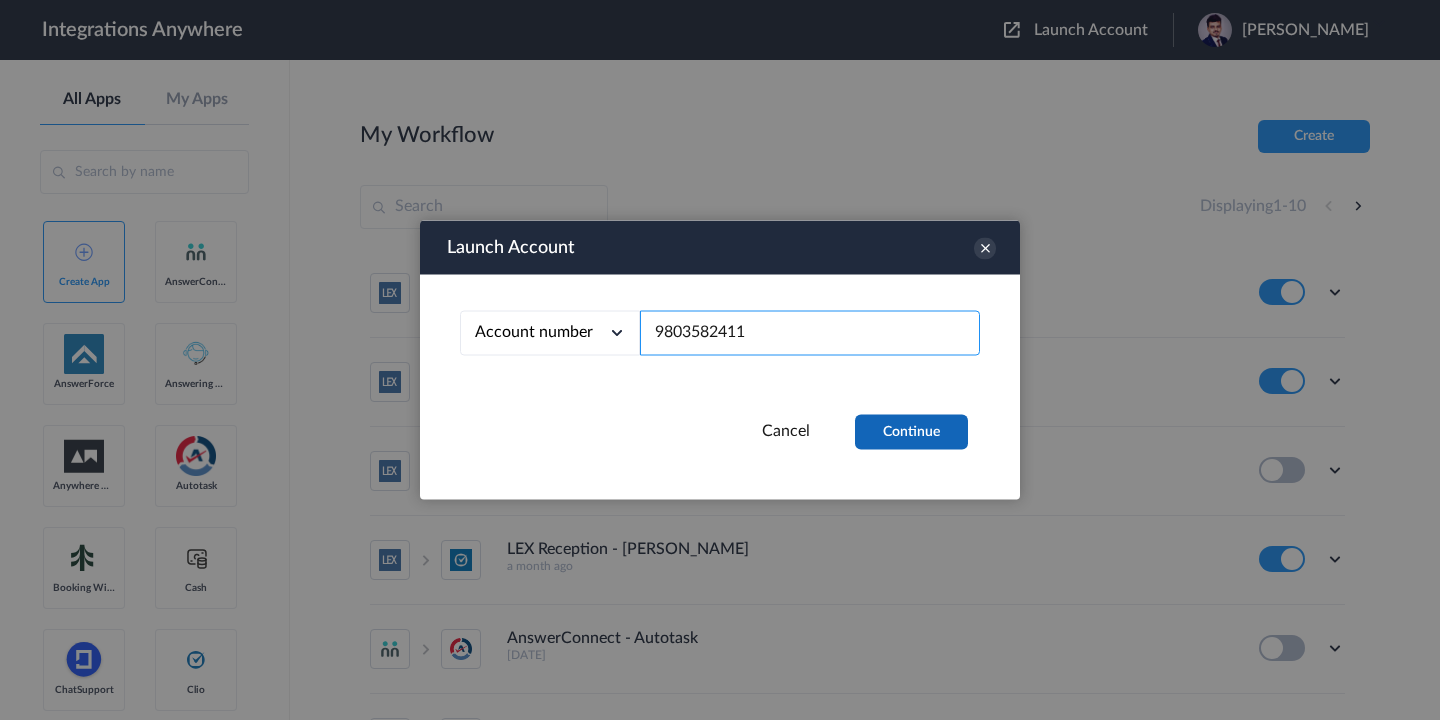 type on "9803582411" 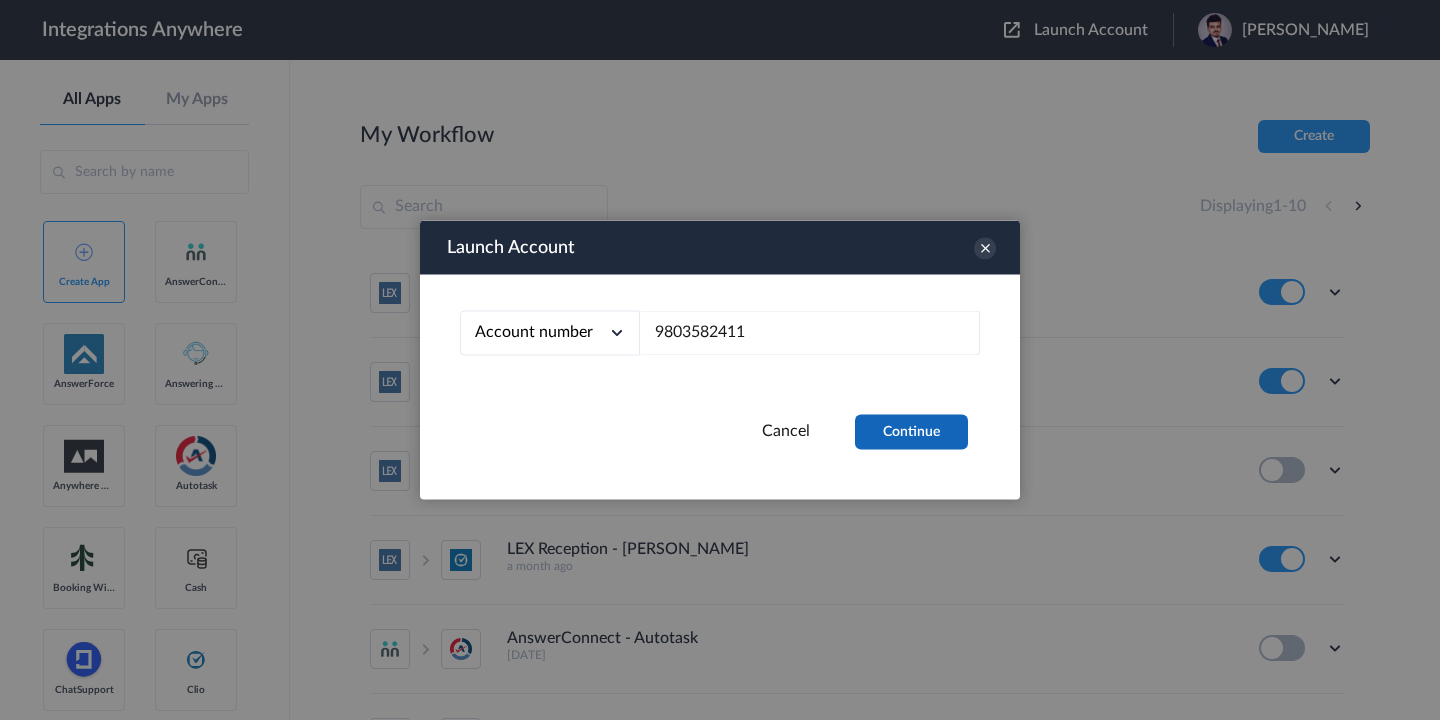 click on "Continue" at bounding box center [911, 432] 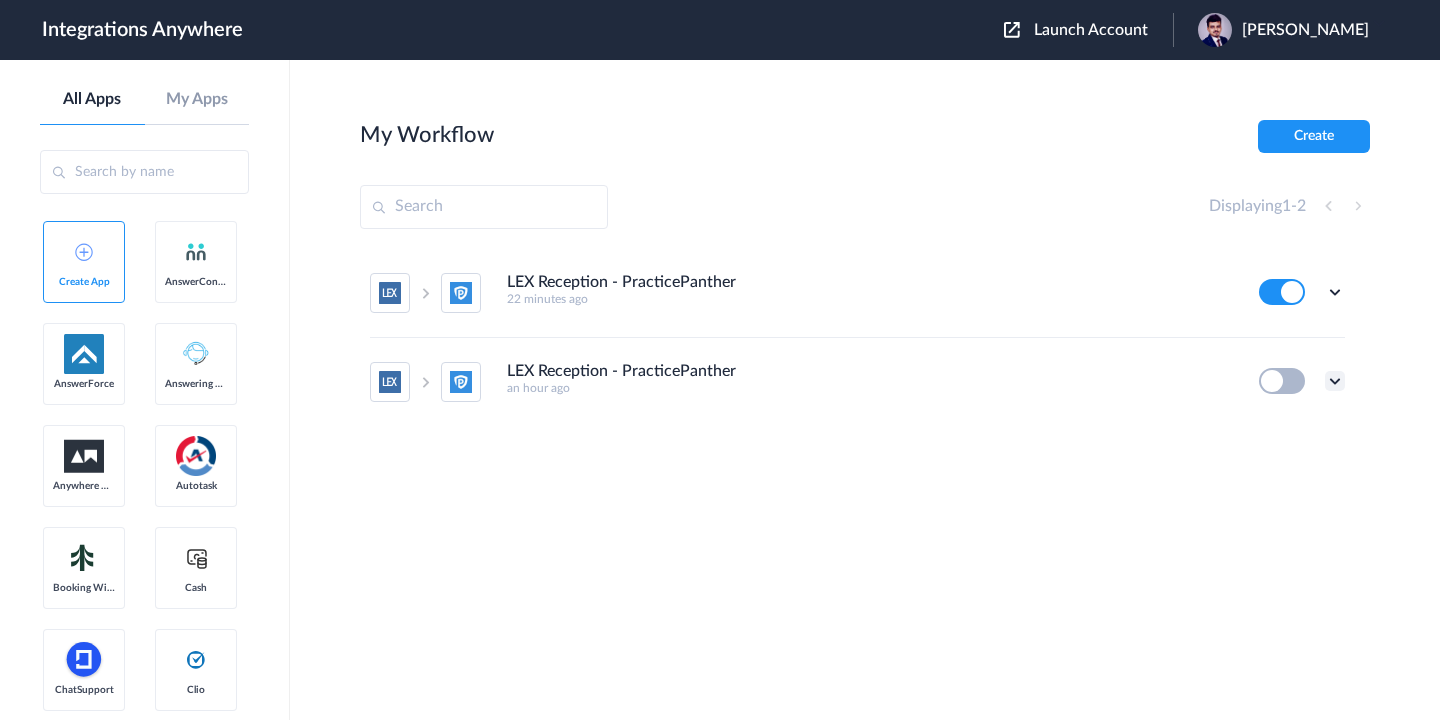 click at bounding box center (1335, 381) 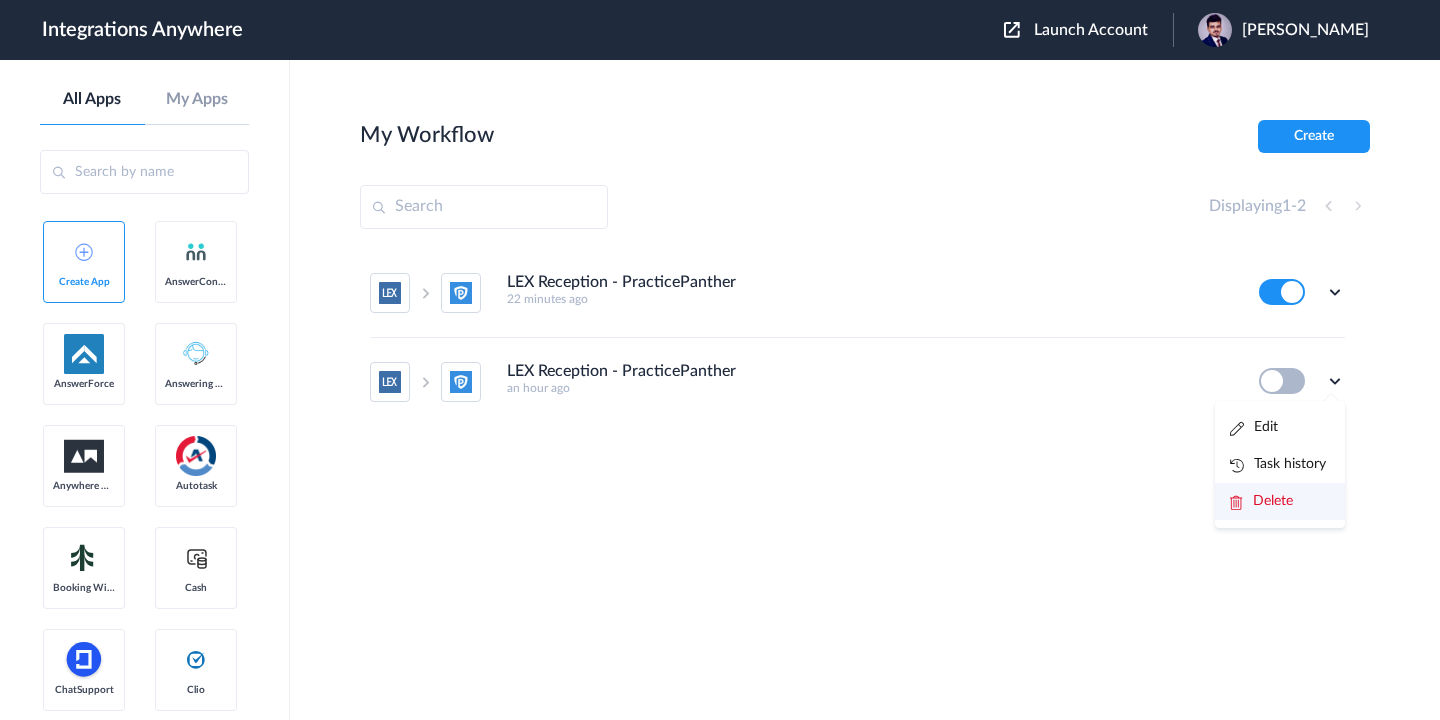 click on "Delete" at bounding box center (1280, 501) 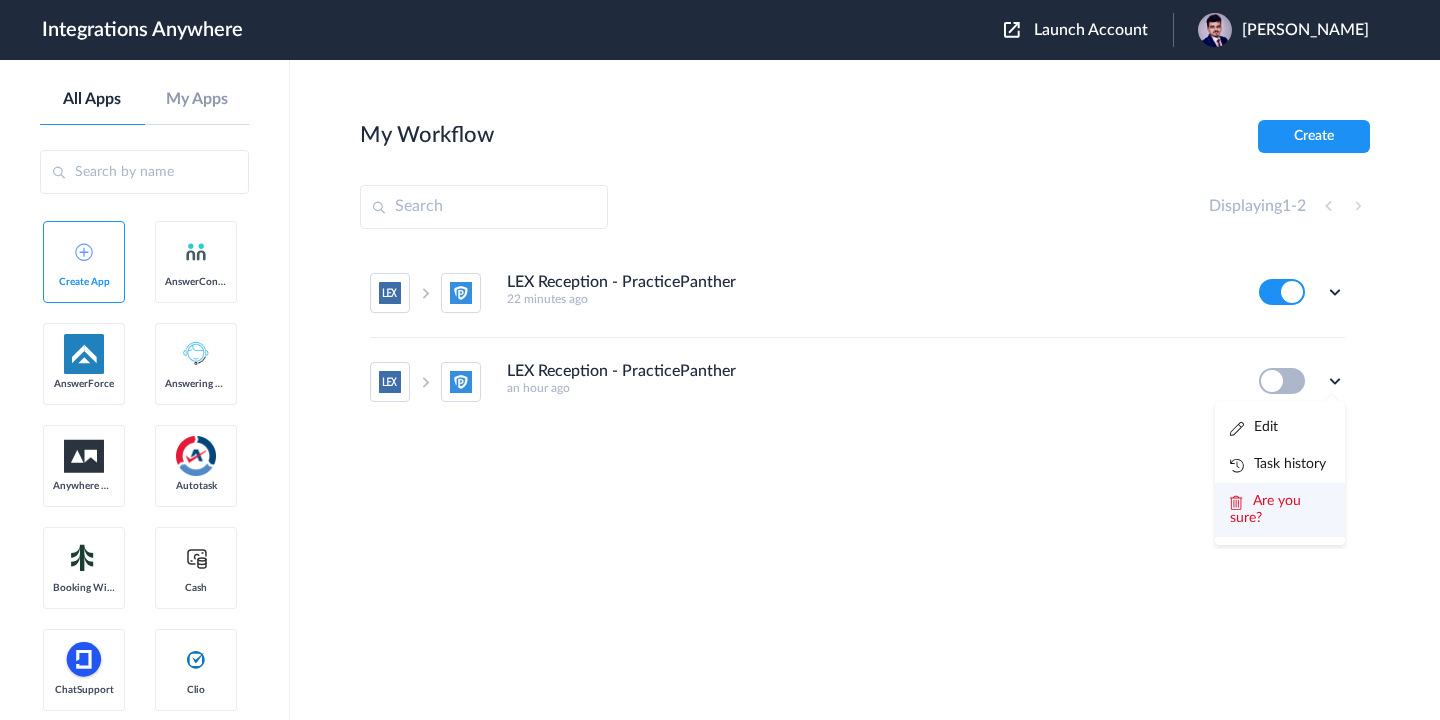 click on "Are you sure?" at bounding box center [1265, 509] 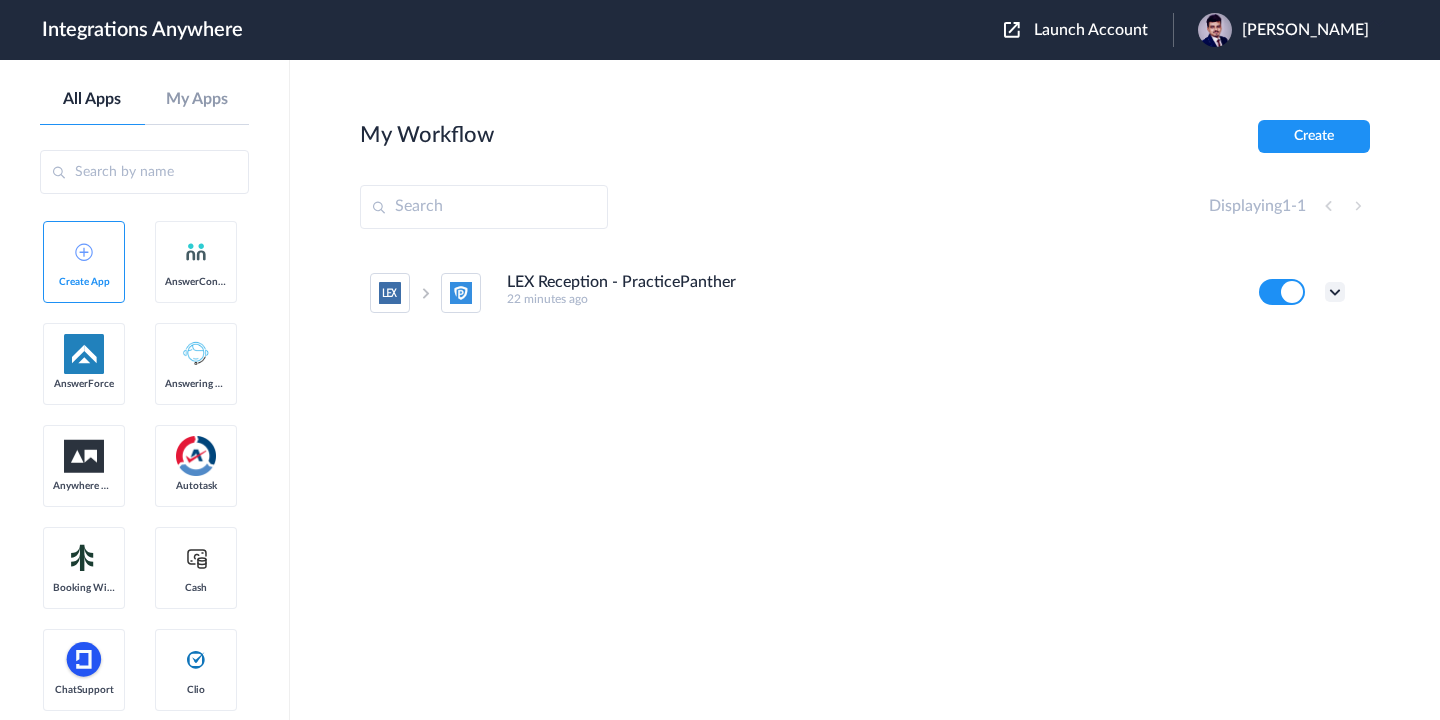 click at bounding box center [1335, 292] 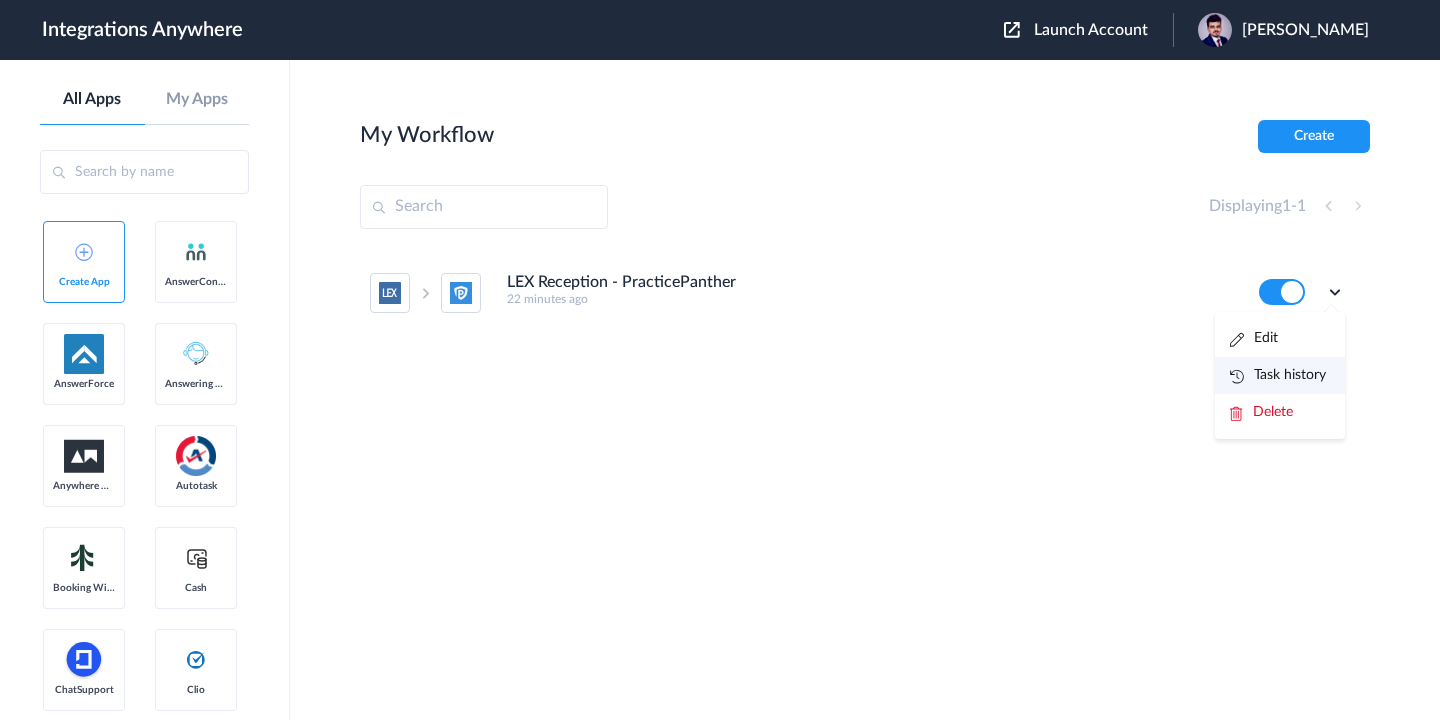 click on "Task history" at bounding box center [1278, 375] 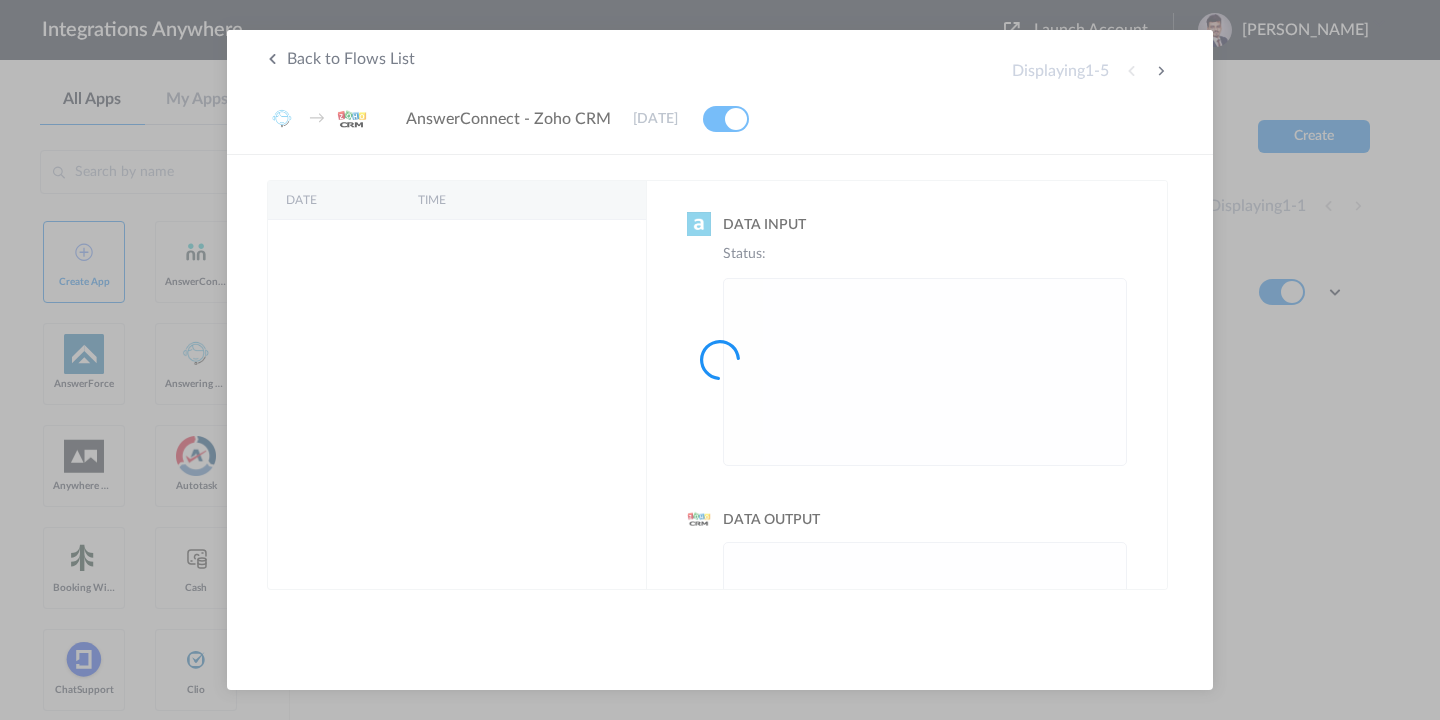 scroll, scrollTop: 0, scrollLeft: 0, axis: both 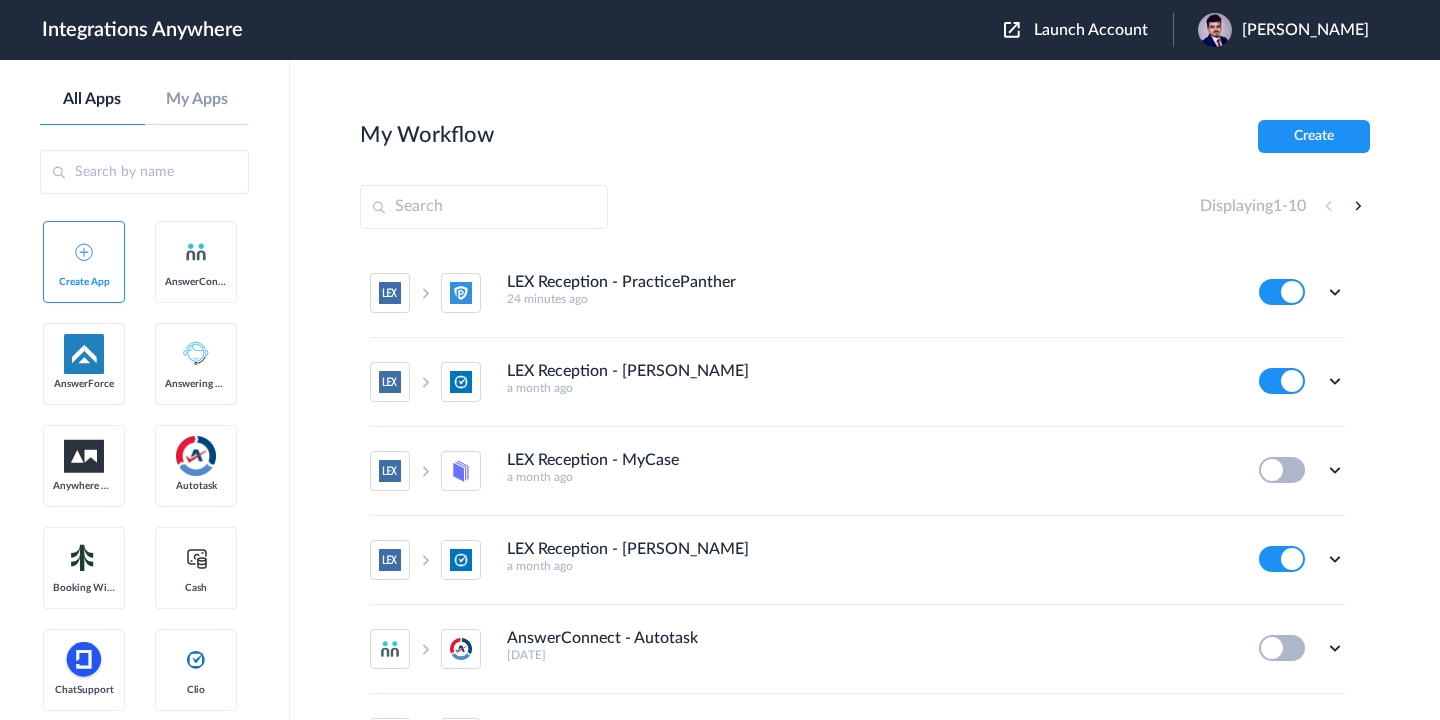 click on "Integrations Anywhere
Launch Account
[PERSON_NAME]
My Account
Logout" at bounding box center (720, 30) 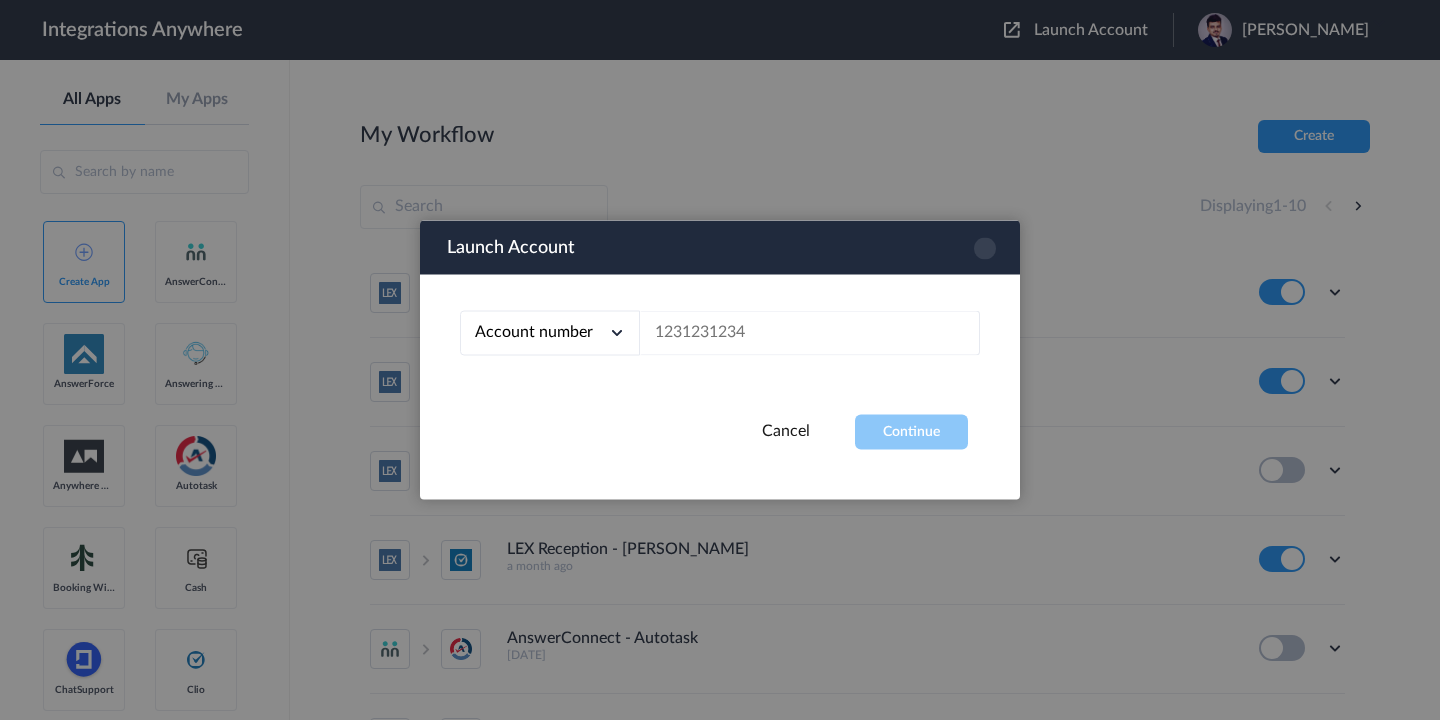 type 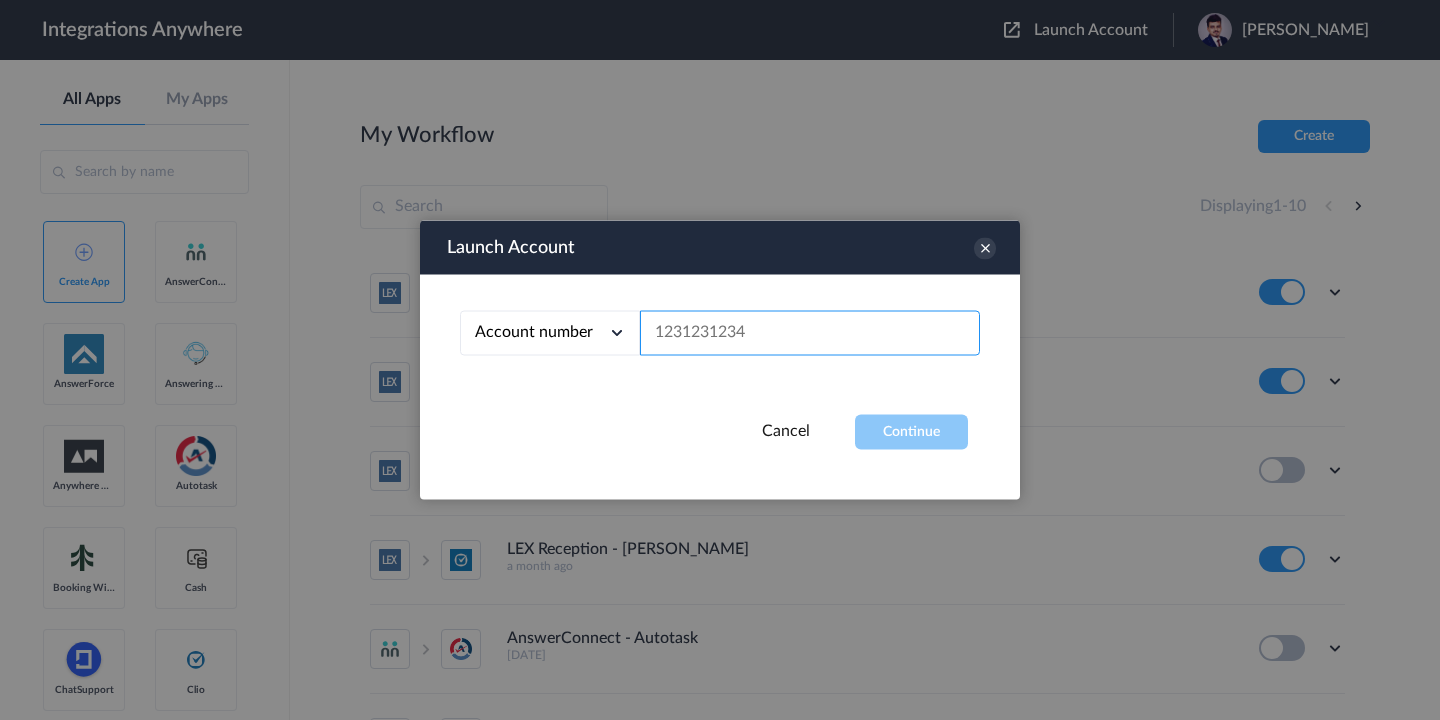 click at bounding box center [810, 333] 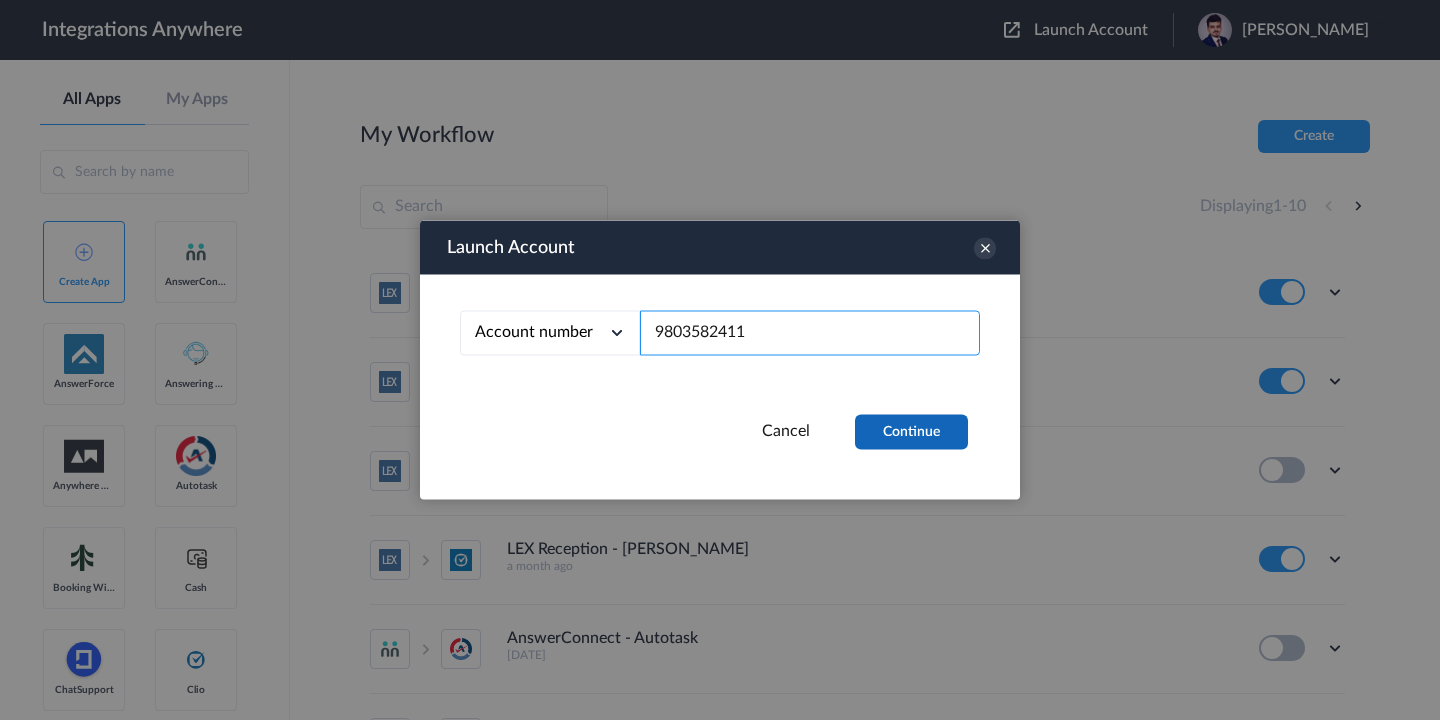 type on "9803582411" 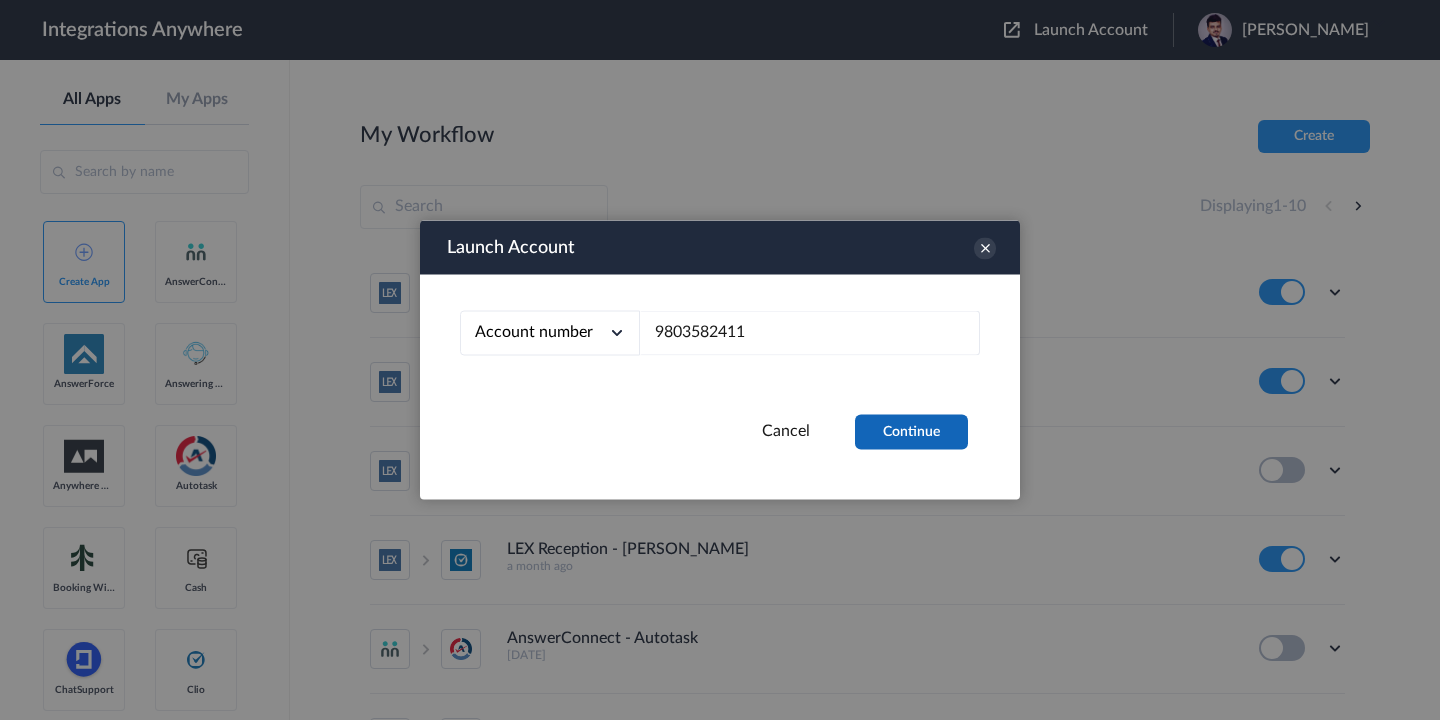 click on "Continue" at bounding box center [911, 432] 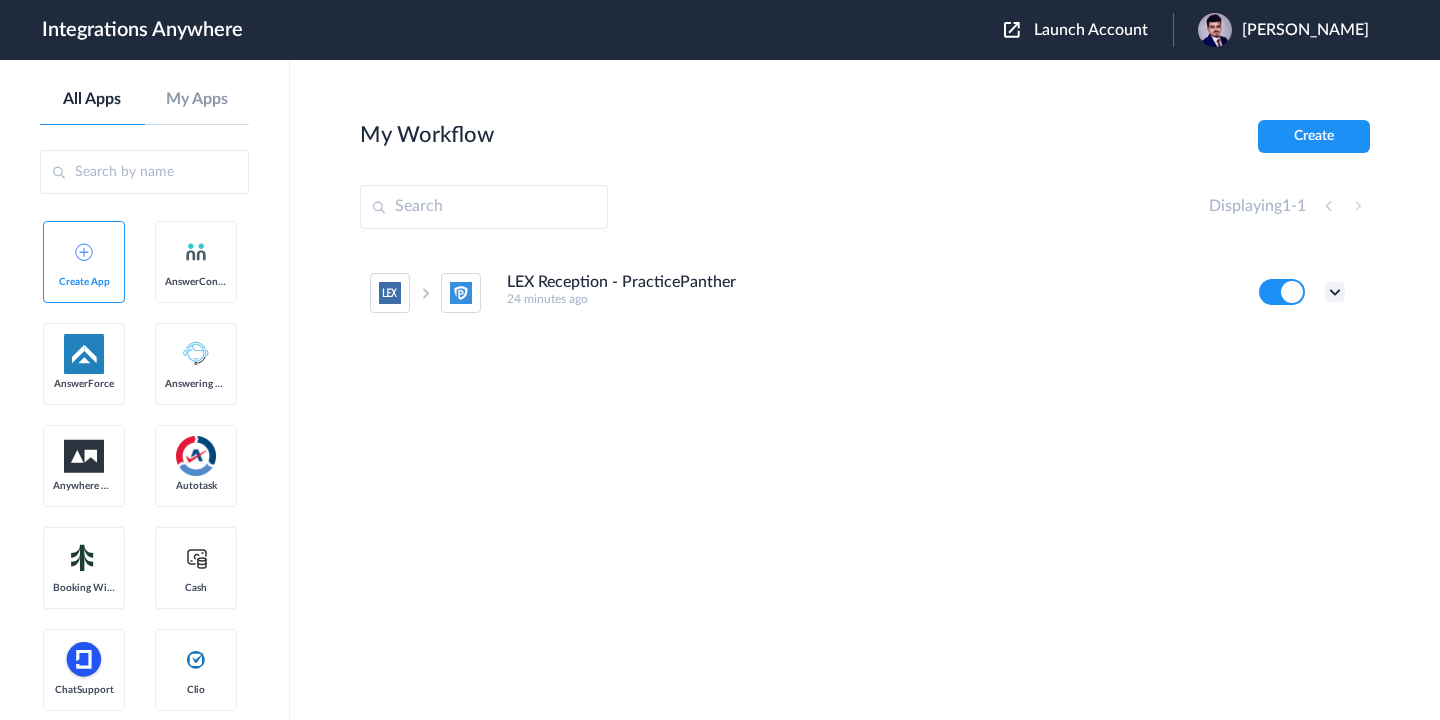 click at bounding box center (1335, 292) 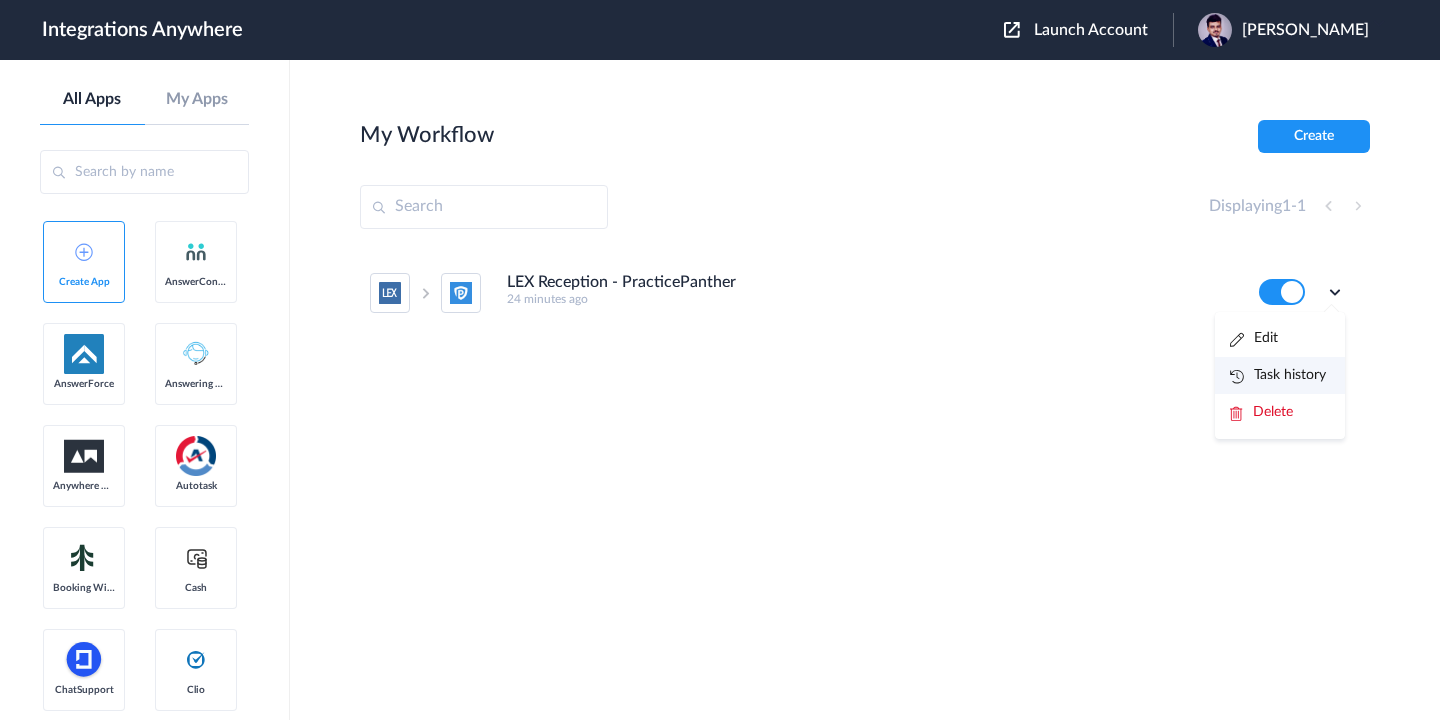 click on "Task history" at bounding box center (1278, 375) 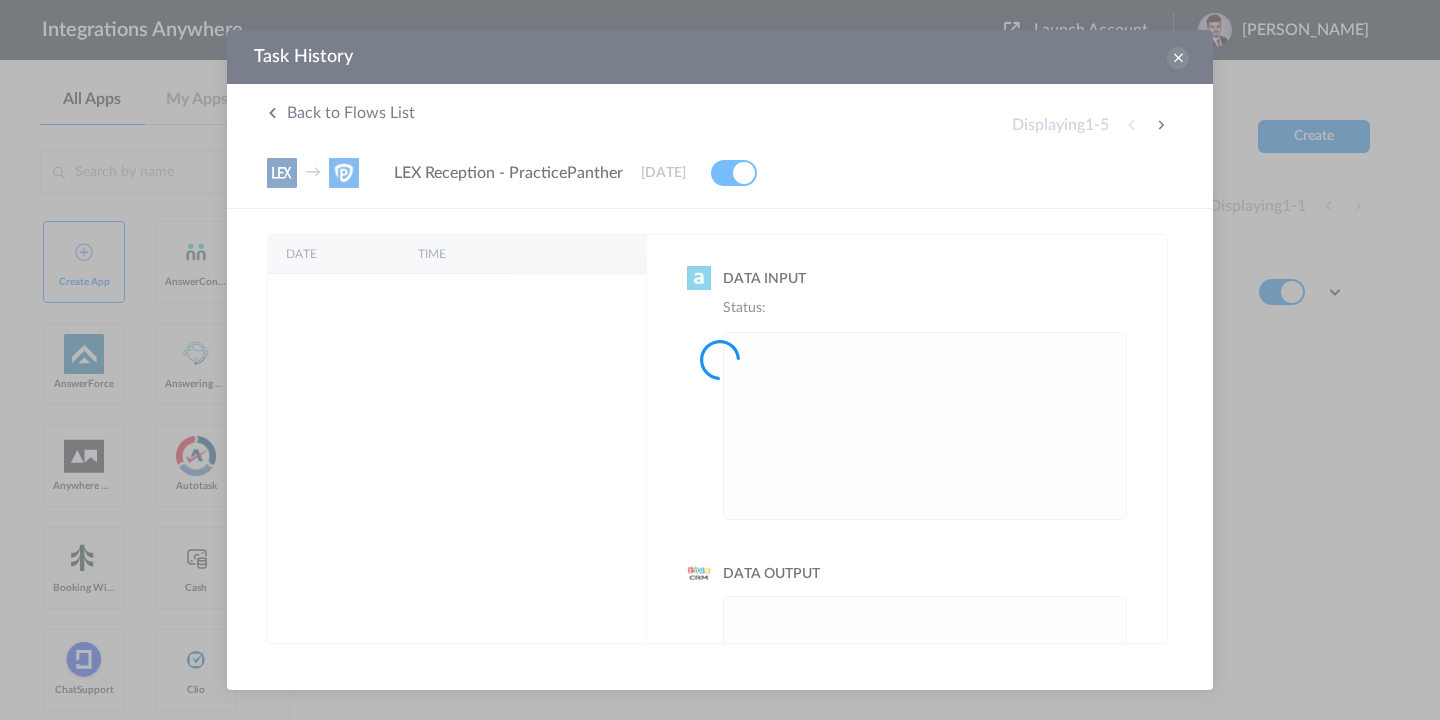 scroll, scrollTop: 0, scrollLeft: 0, axis: both 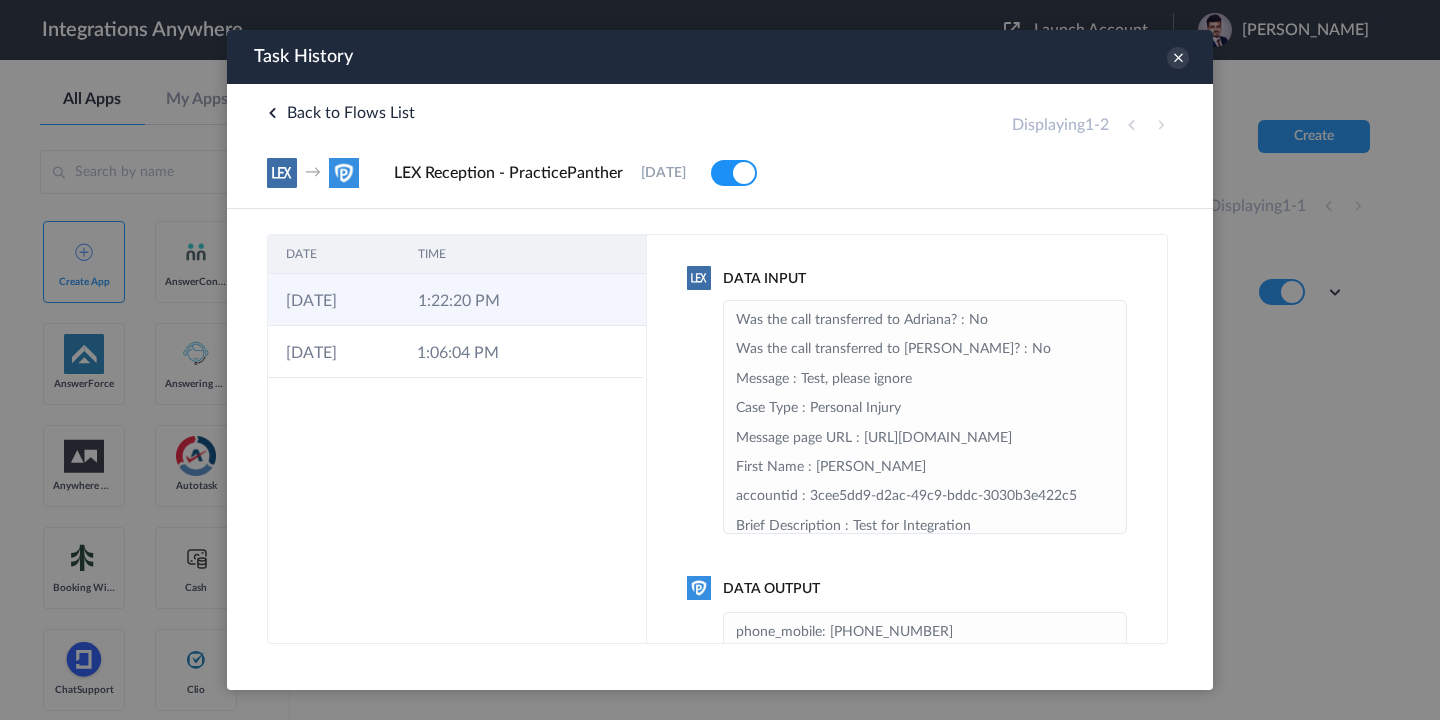 click on "[DATE]" at bounding box center [334, 300] 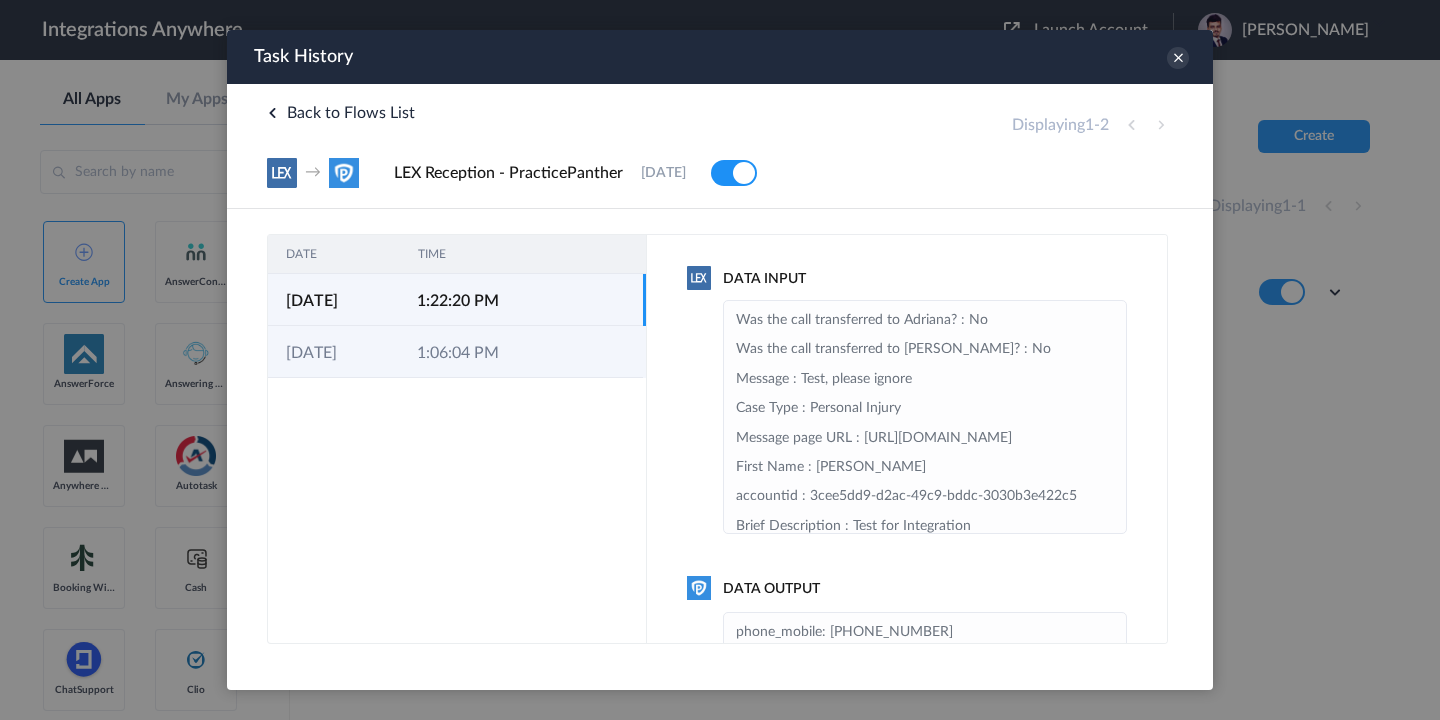 click on "[DATE]" at bounding box center [333, 352] 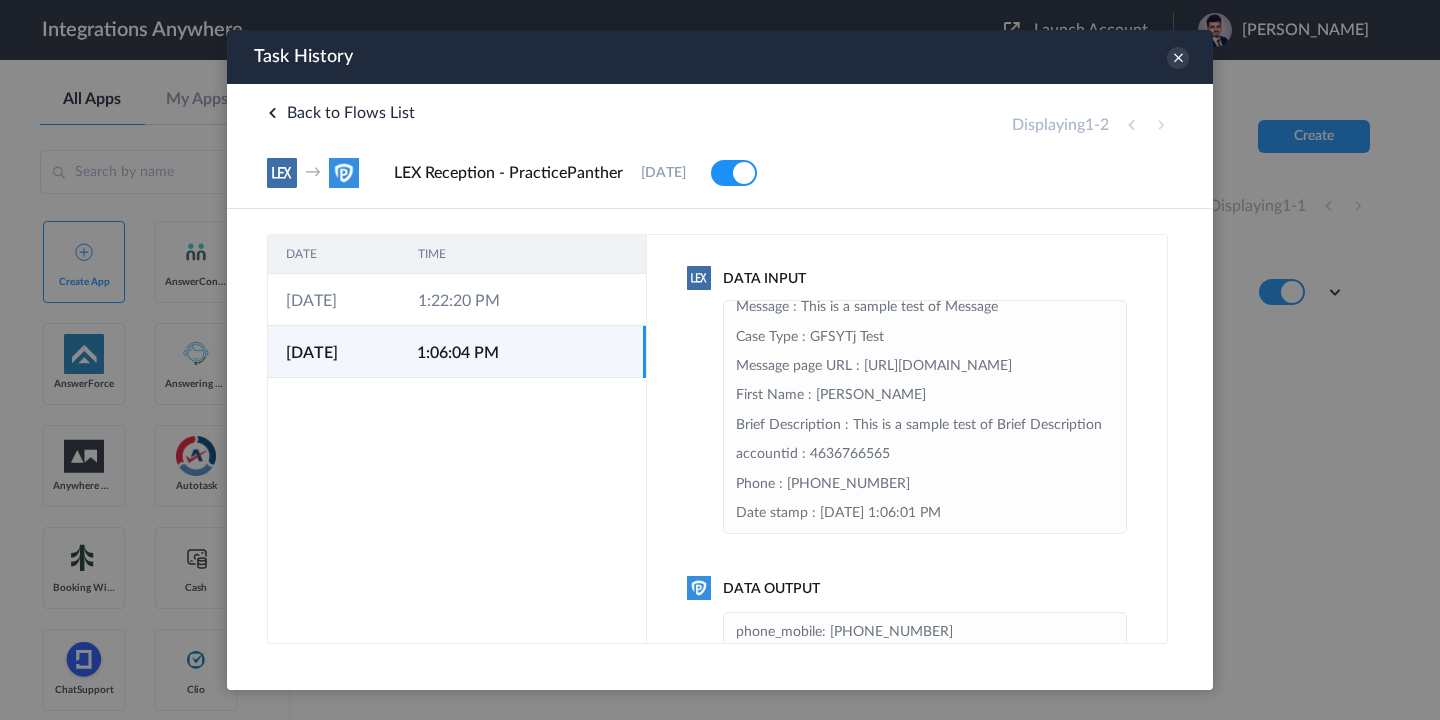 scroll, scrollTop: 0, scrollLeft: 0, axis: both 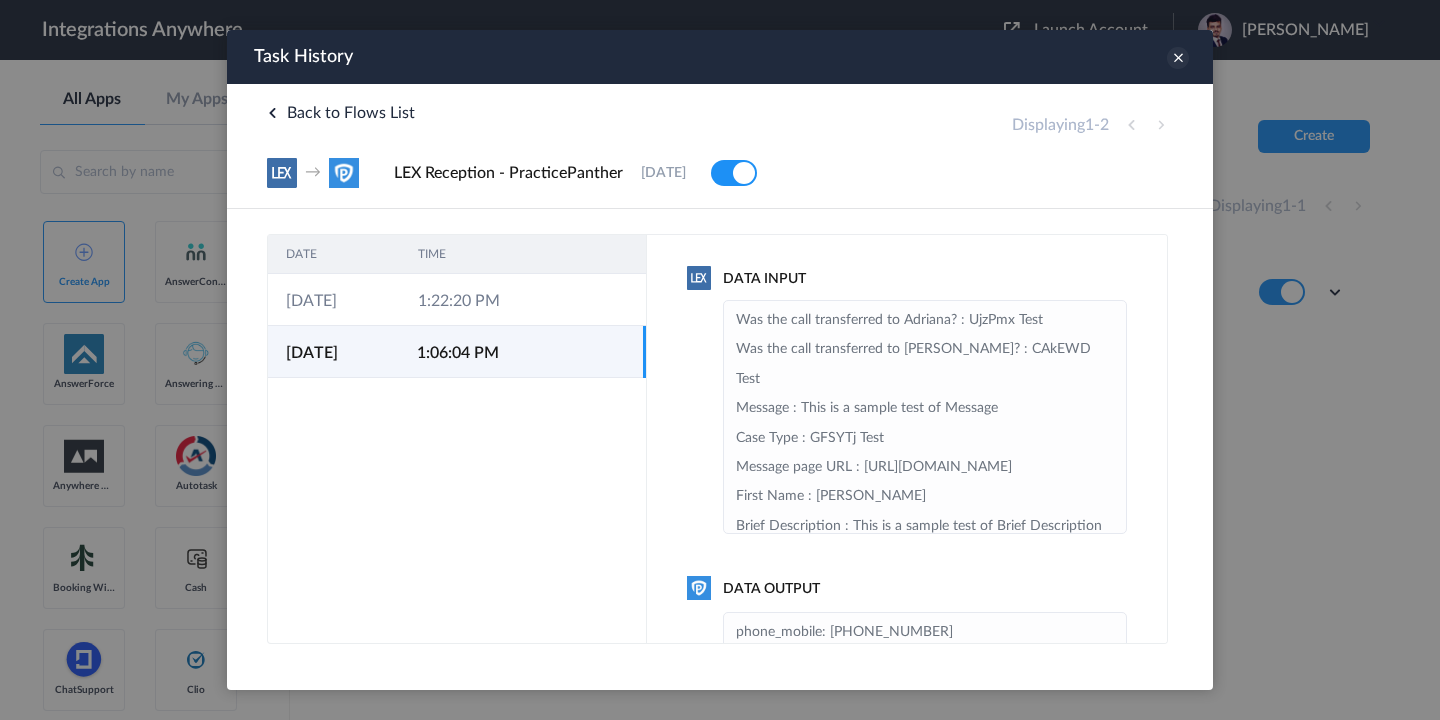 click at bounding box center [1178, 58] 